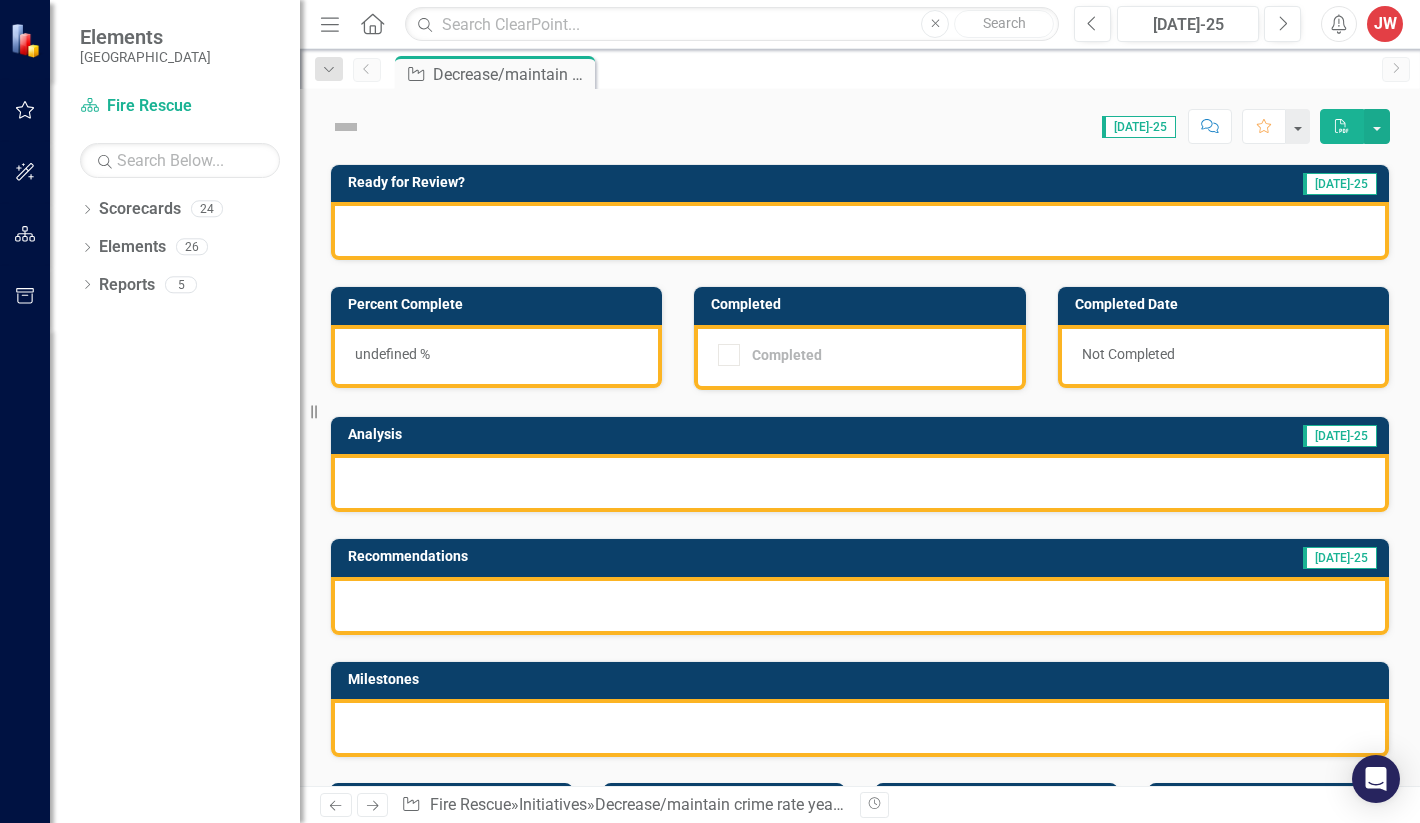 scroll, scrollTop: 0, scrollLeft: 0, axis: both 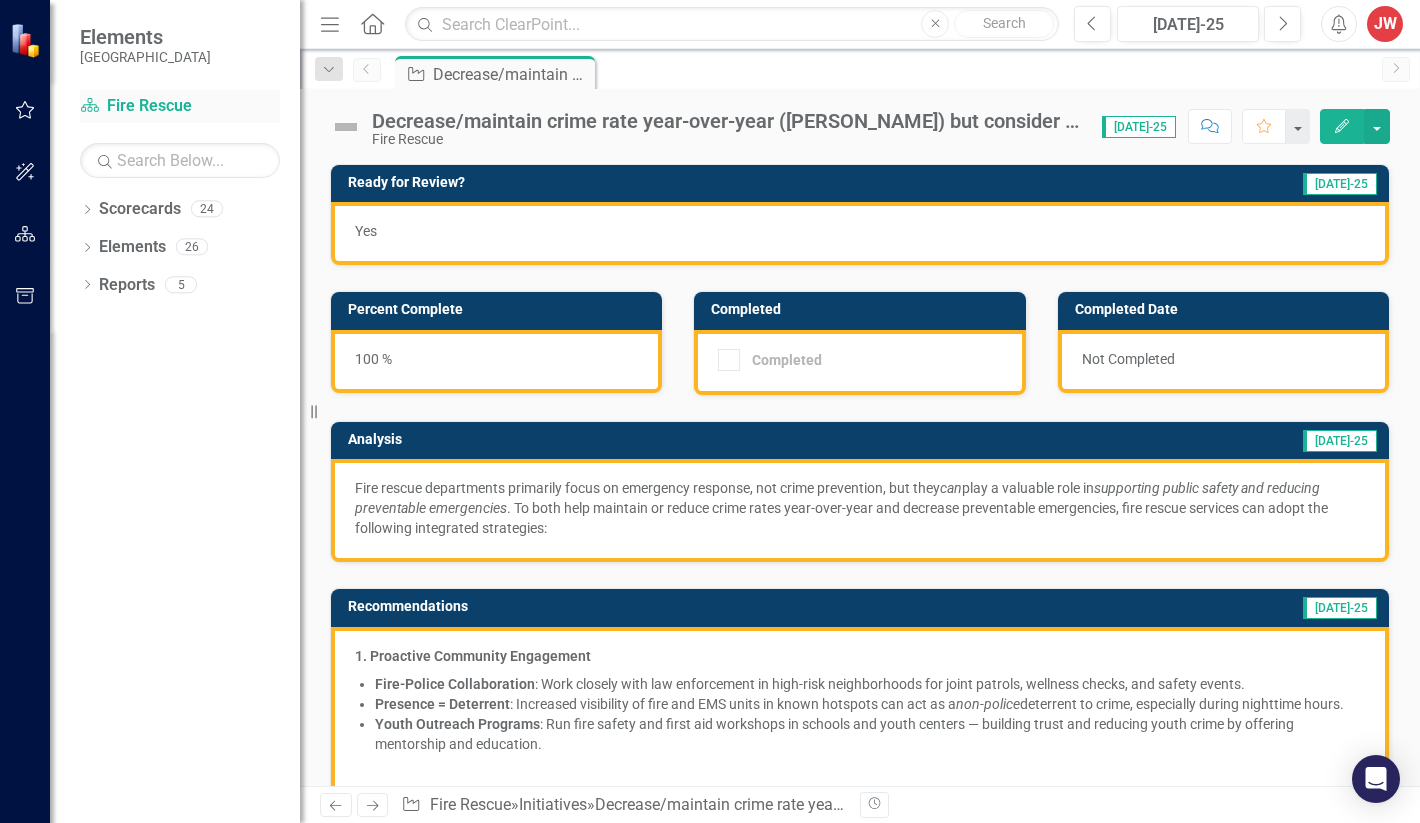click on "Scorecard Fire Rescue" at bounding box center [180, 106] 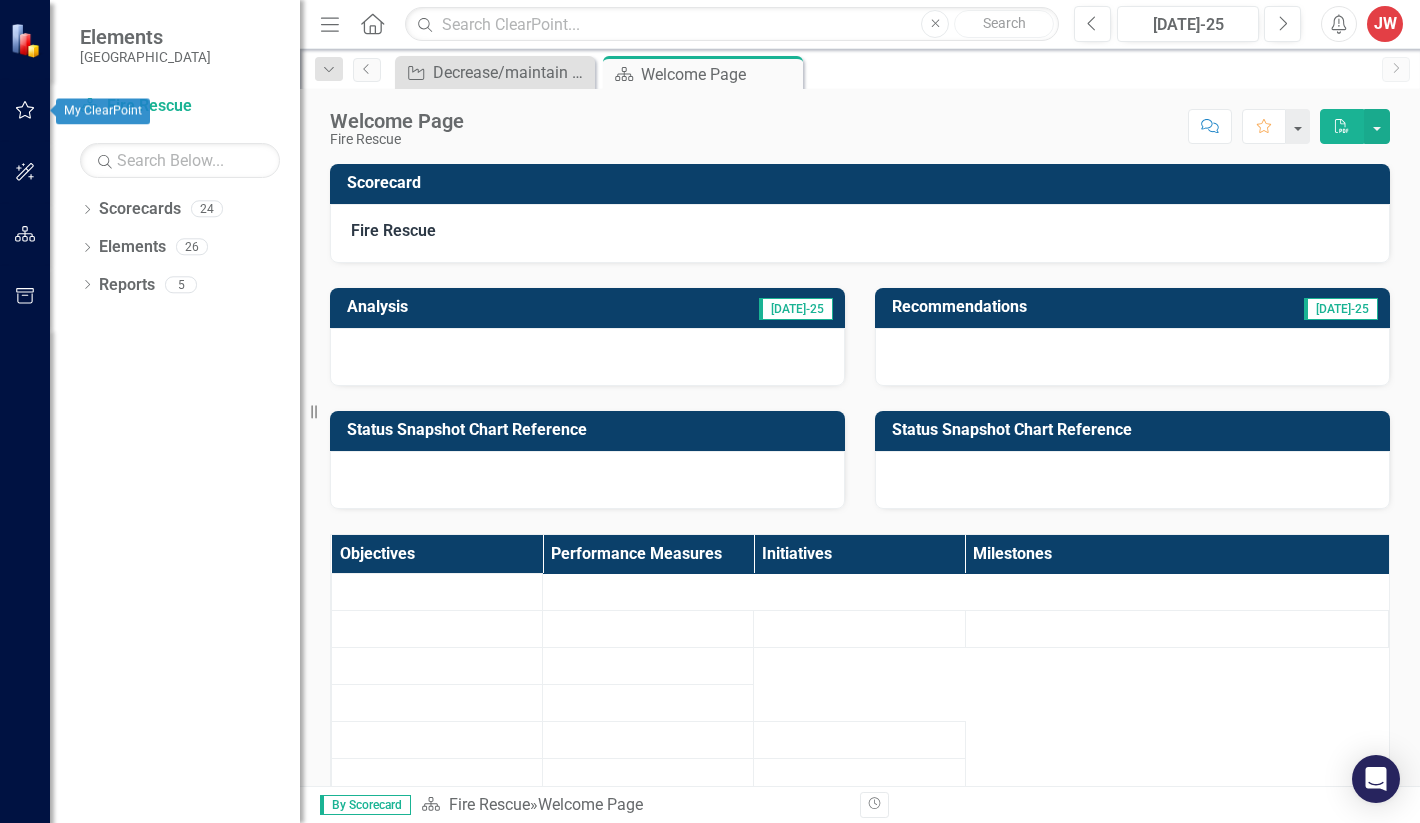 click 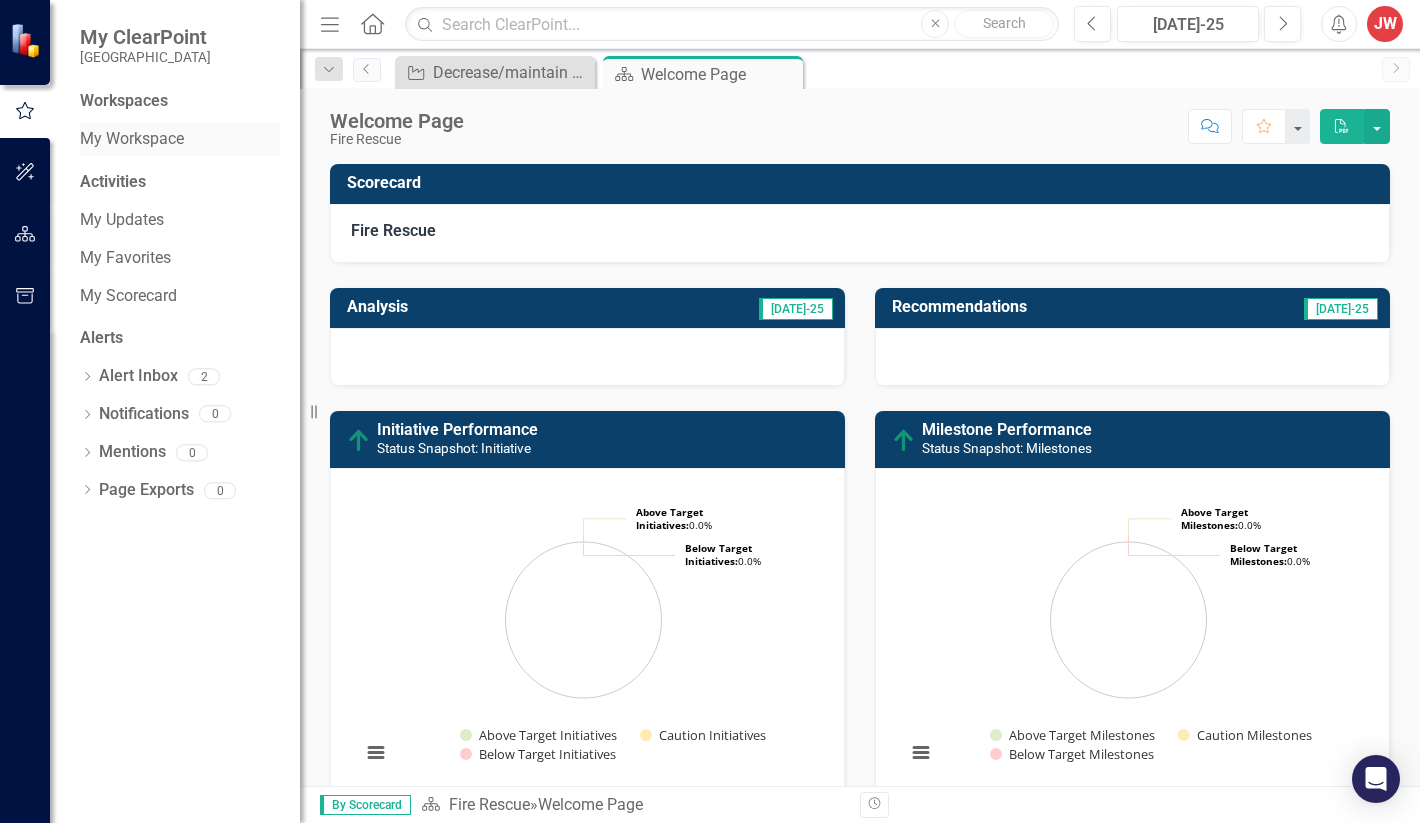 click on "My Workspace" at bounding box center [180, 139] 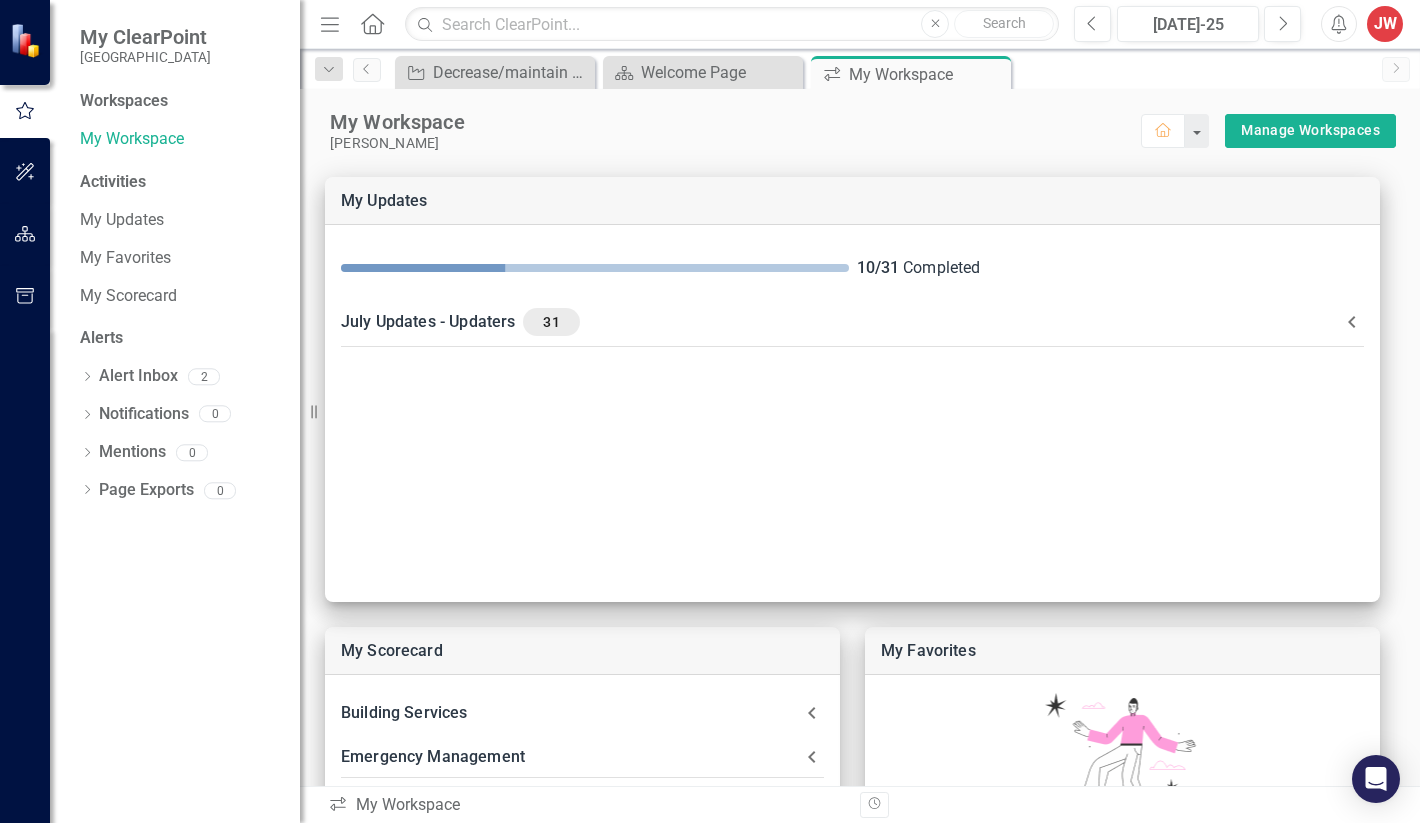 scroll, scrollTop: 0, scrollLeft: 0, axis: both 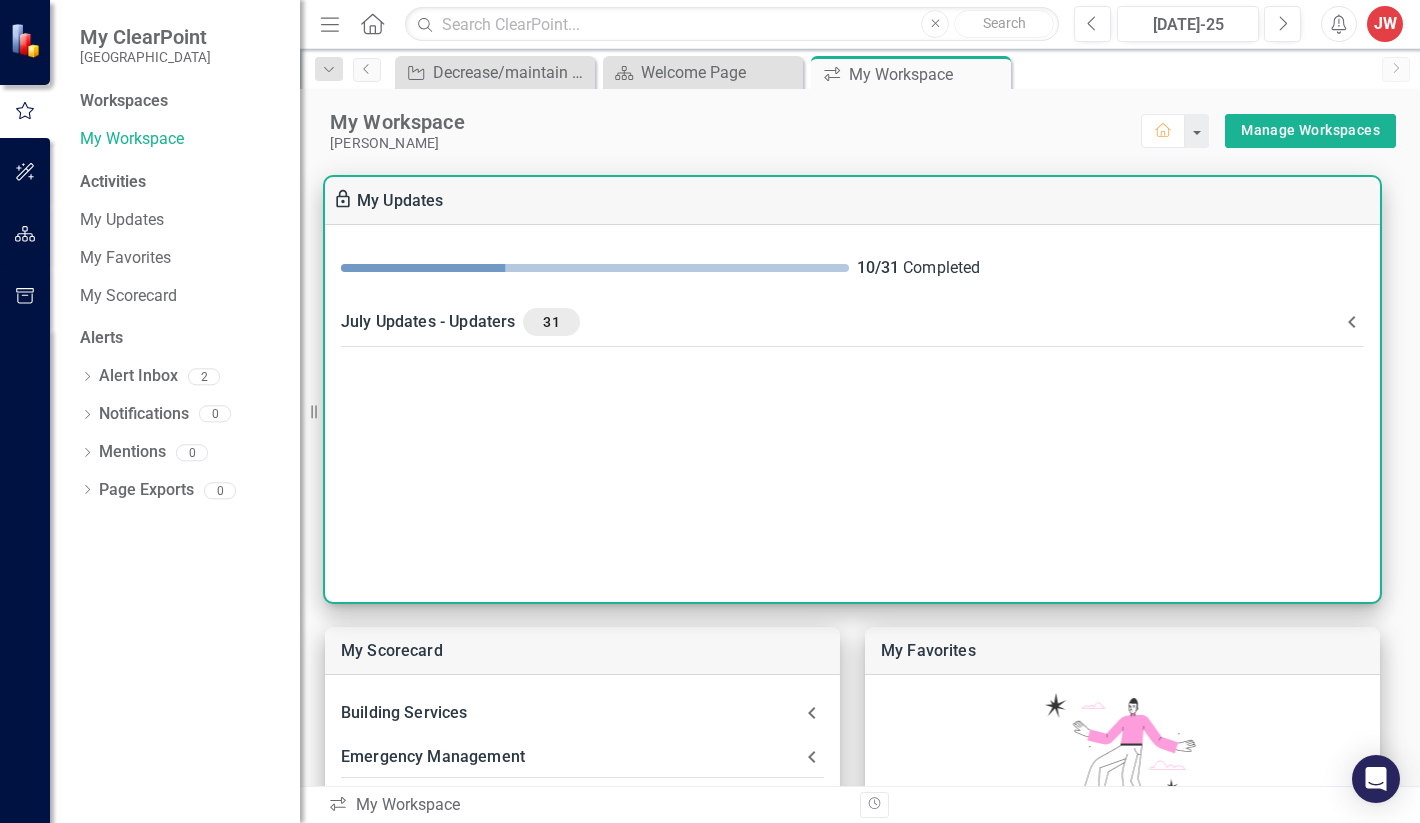 click on "31" at bounding box center (551, 322) 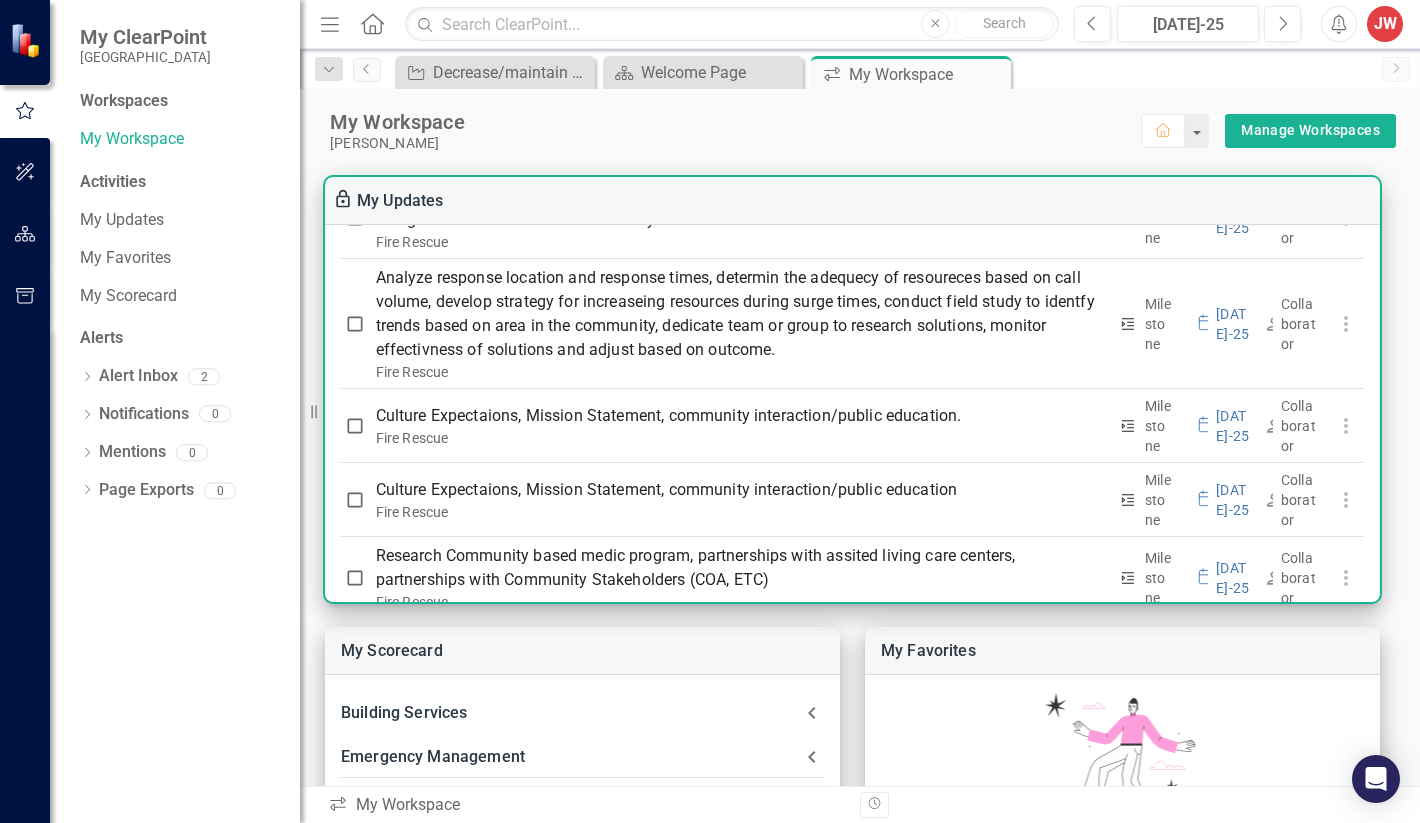 scroll, scrollTop: 1988, scrollLeft: 0, axis: vertical 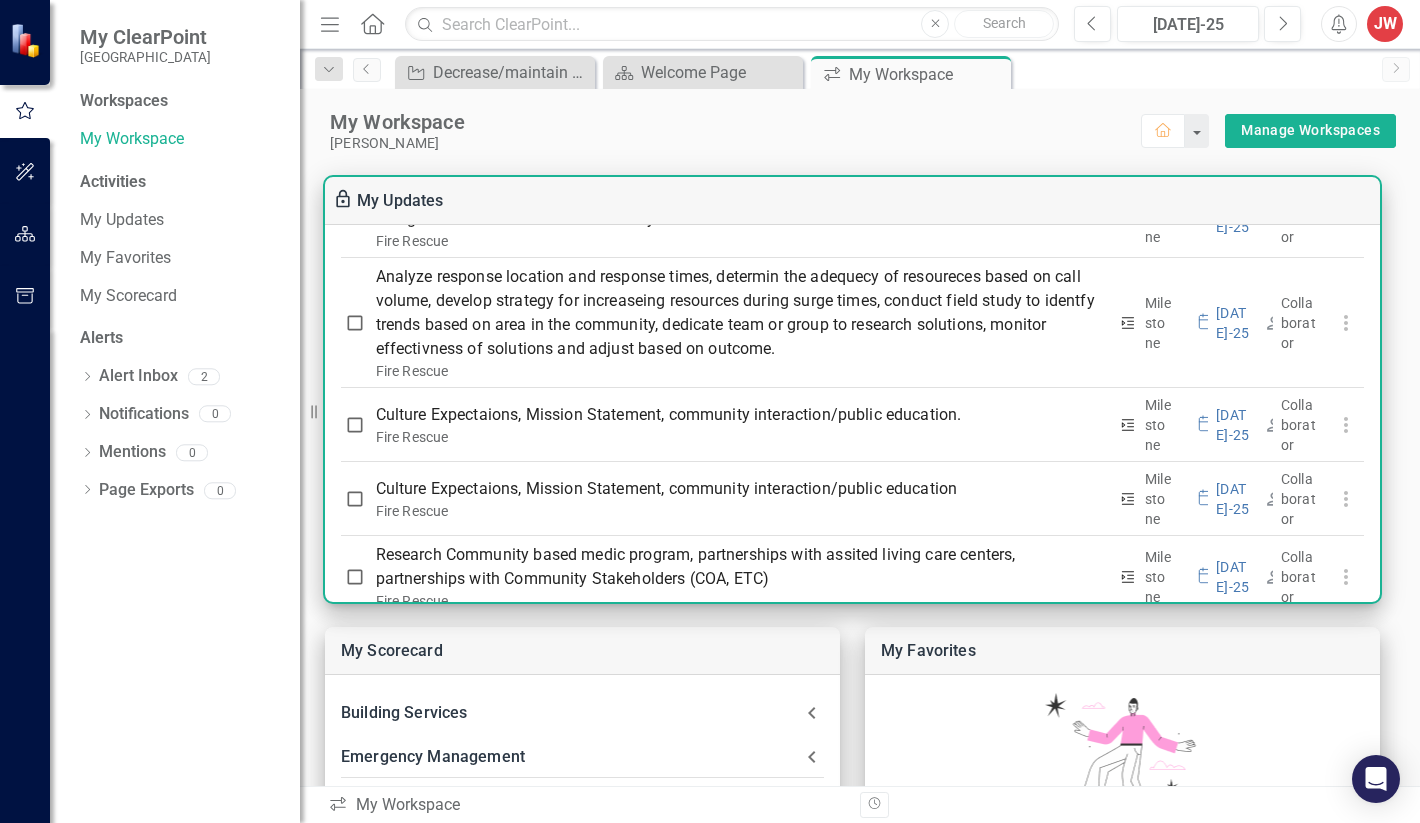 click on "Maintain/increase resources to adequately support annual public safety personnel, capital equipment, and training investments" at bounding box center (741, -235) 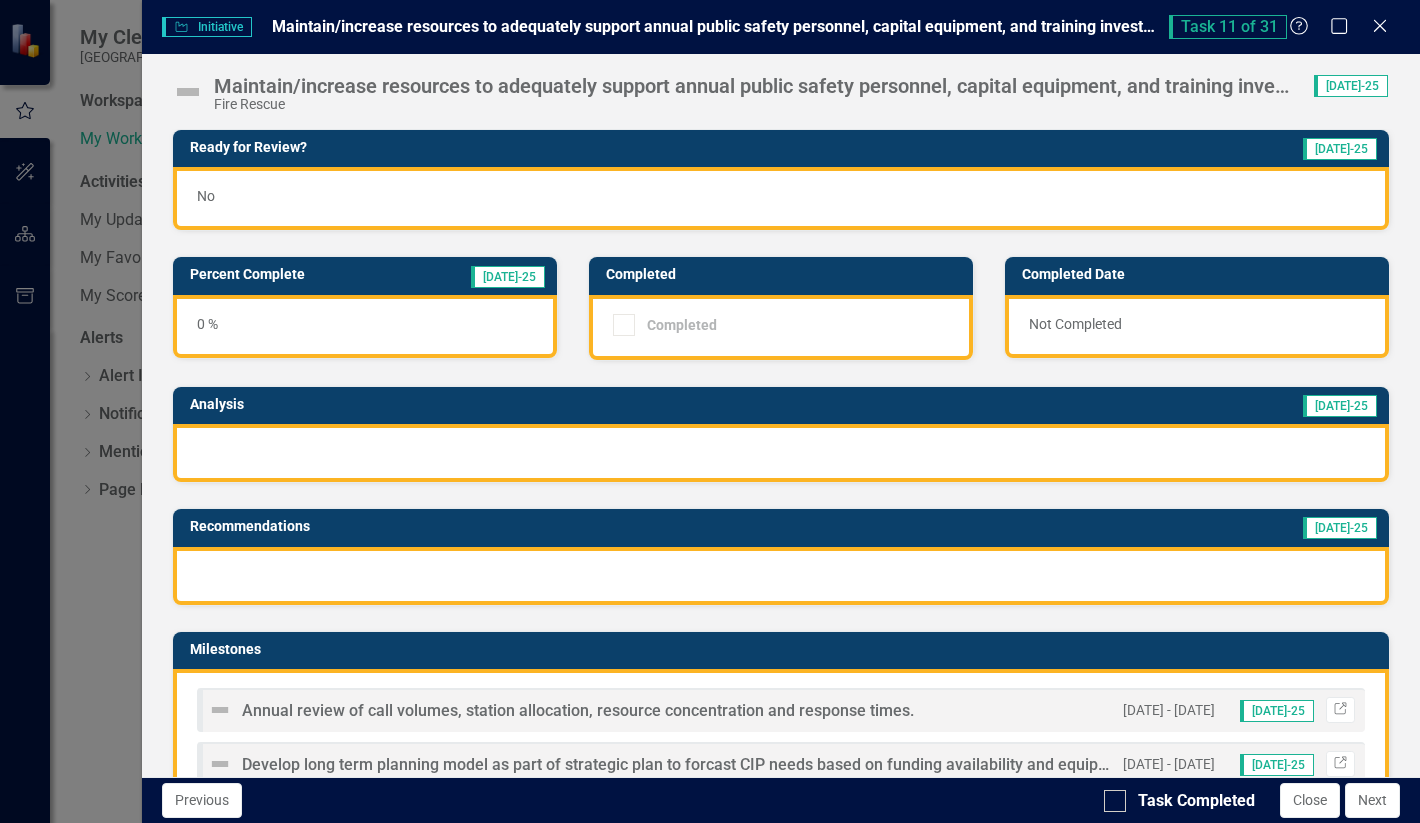 scroll, scrollTop: 0, scrollLeft: 0, axis: both 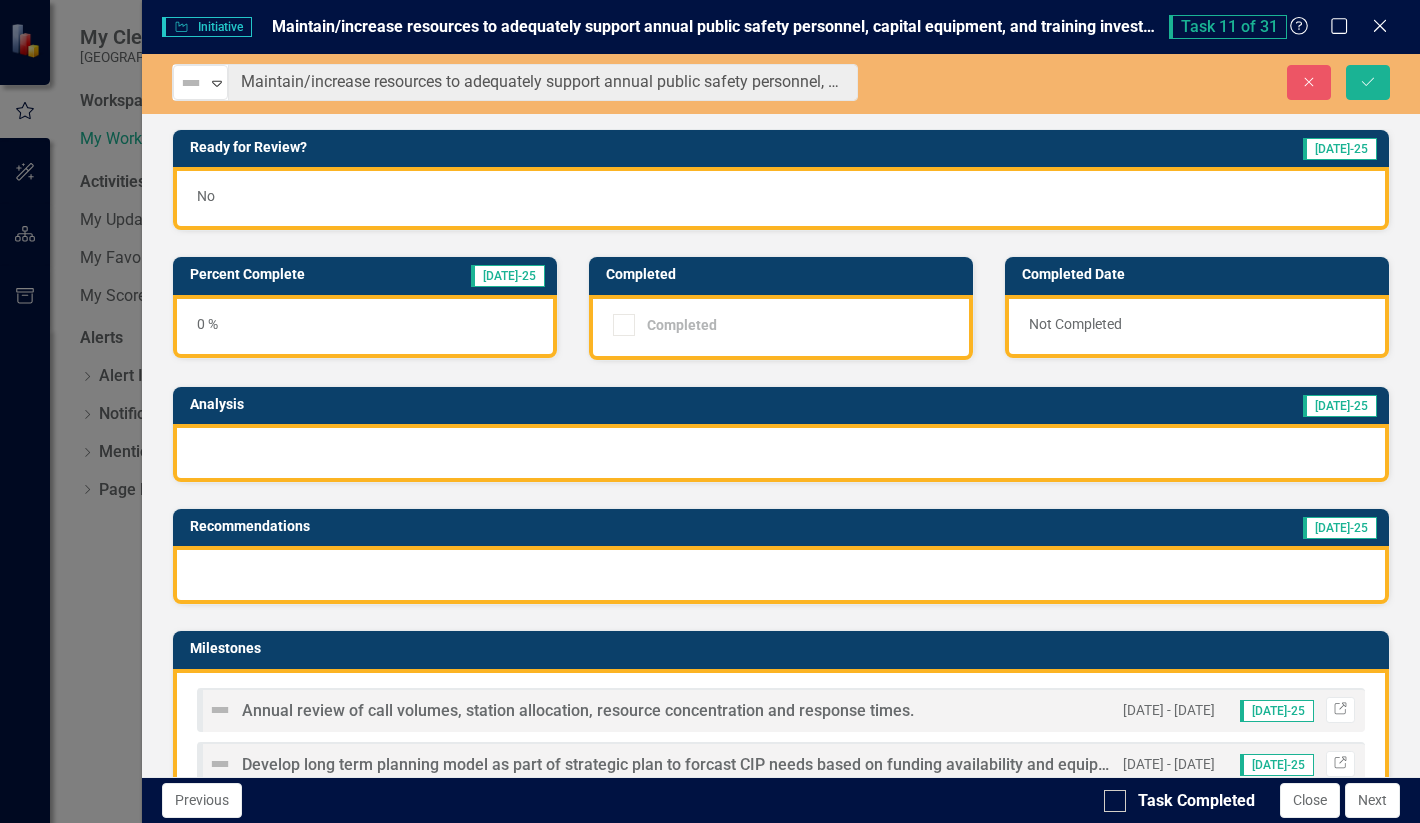 drag, startPoint x: 217, startPoint y: 88, endPoint x: 914, endPoint y: 82, distance: 697.0258 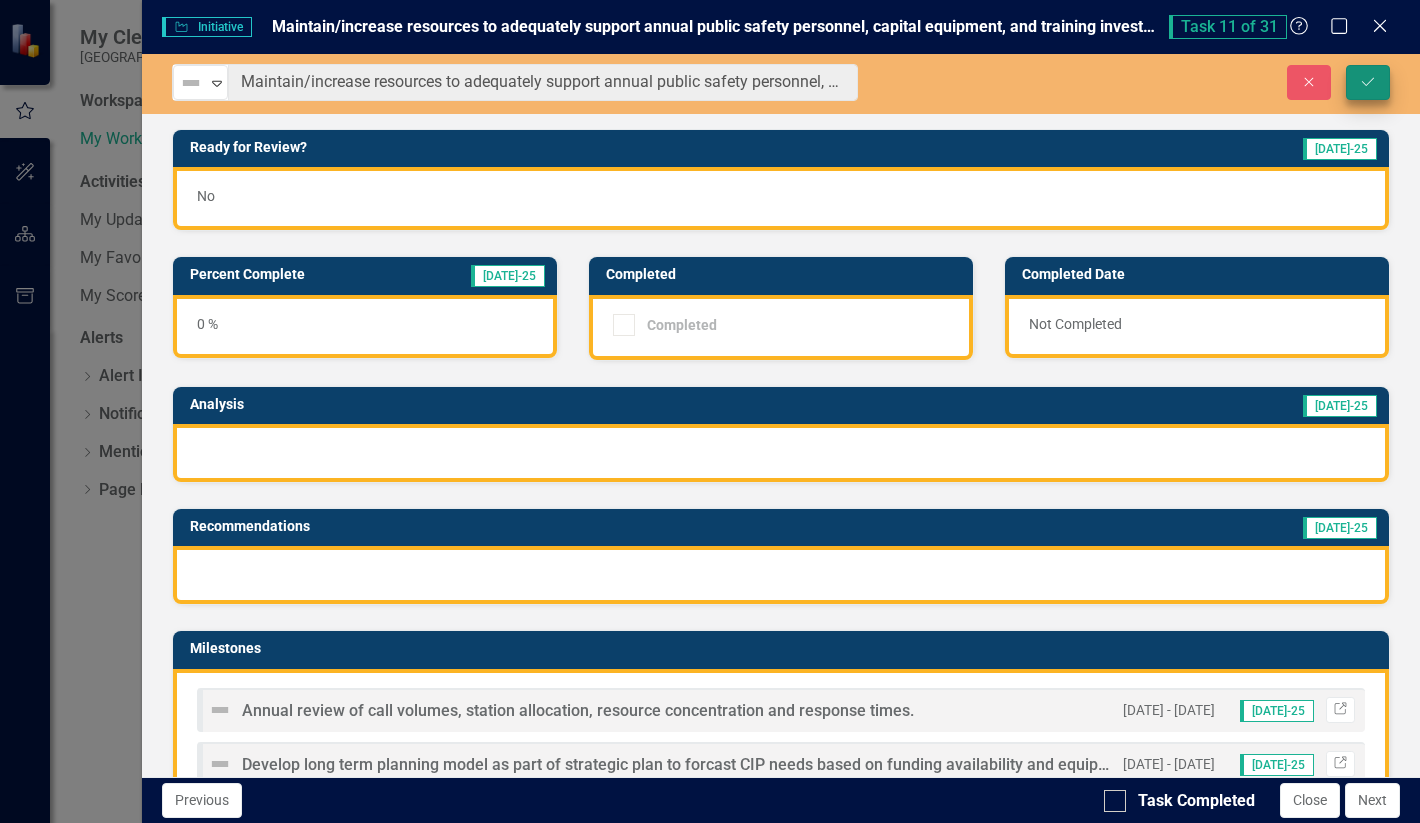 click on "Save" at bounding box center (1368, 82) 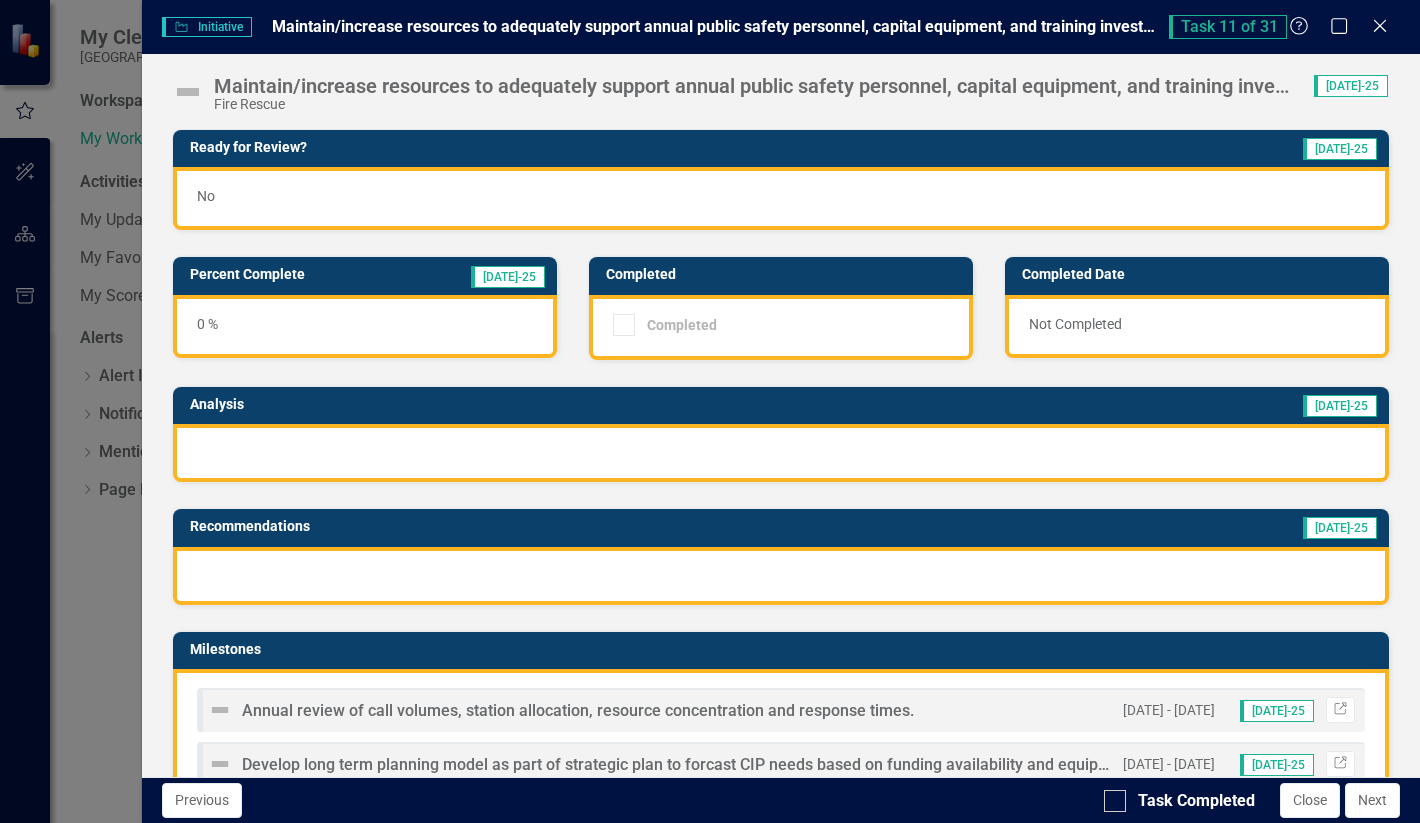 click on "0 %" at bounding box center [365, 326] 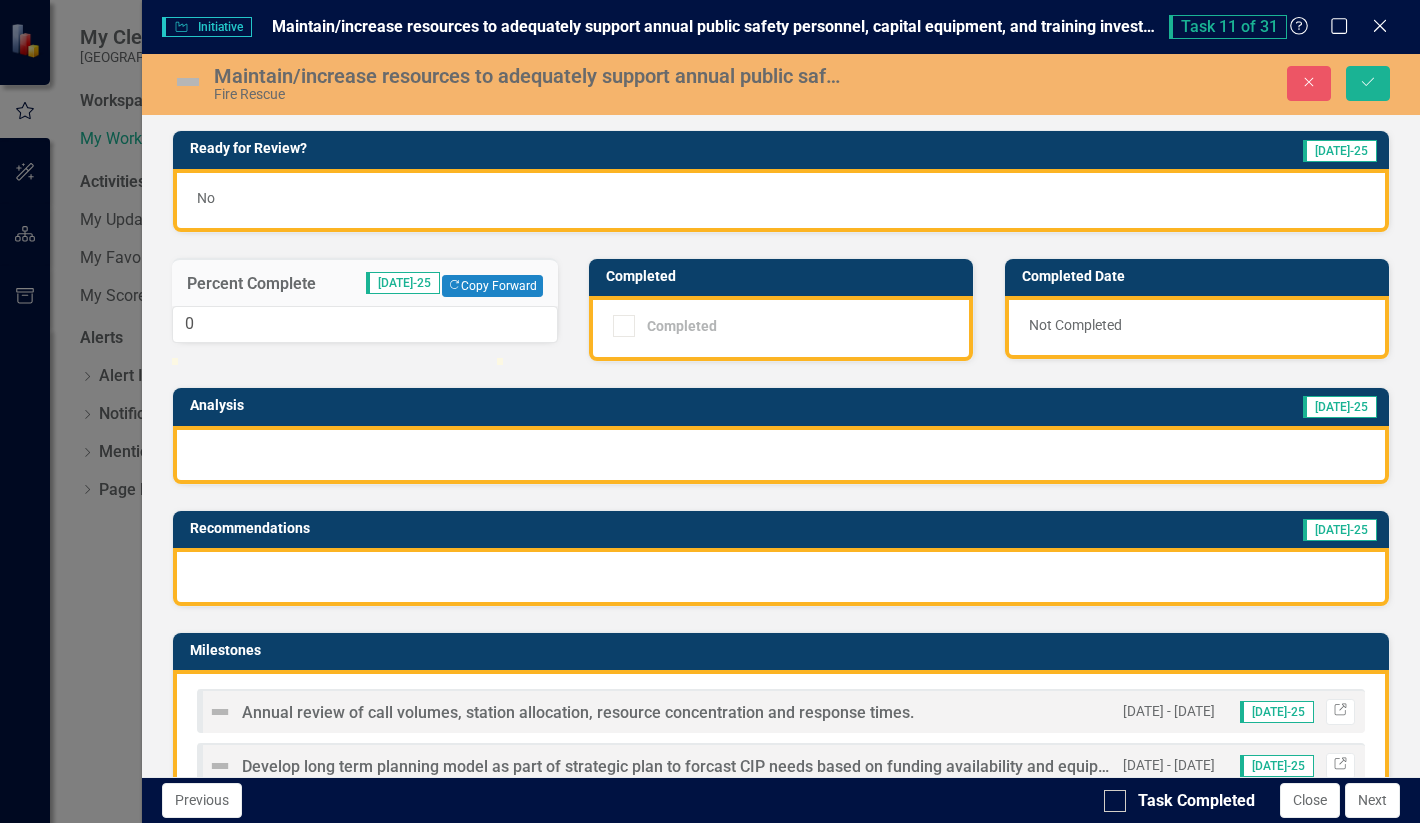 click on "0" at bounding box center [365, 324] 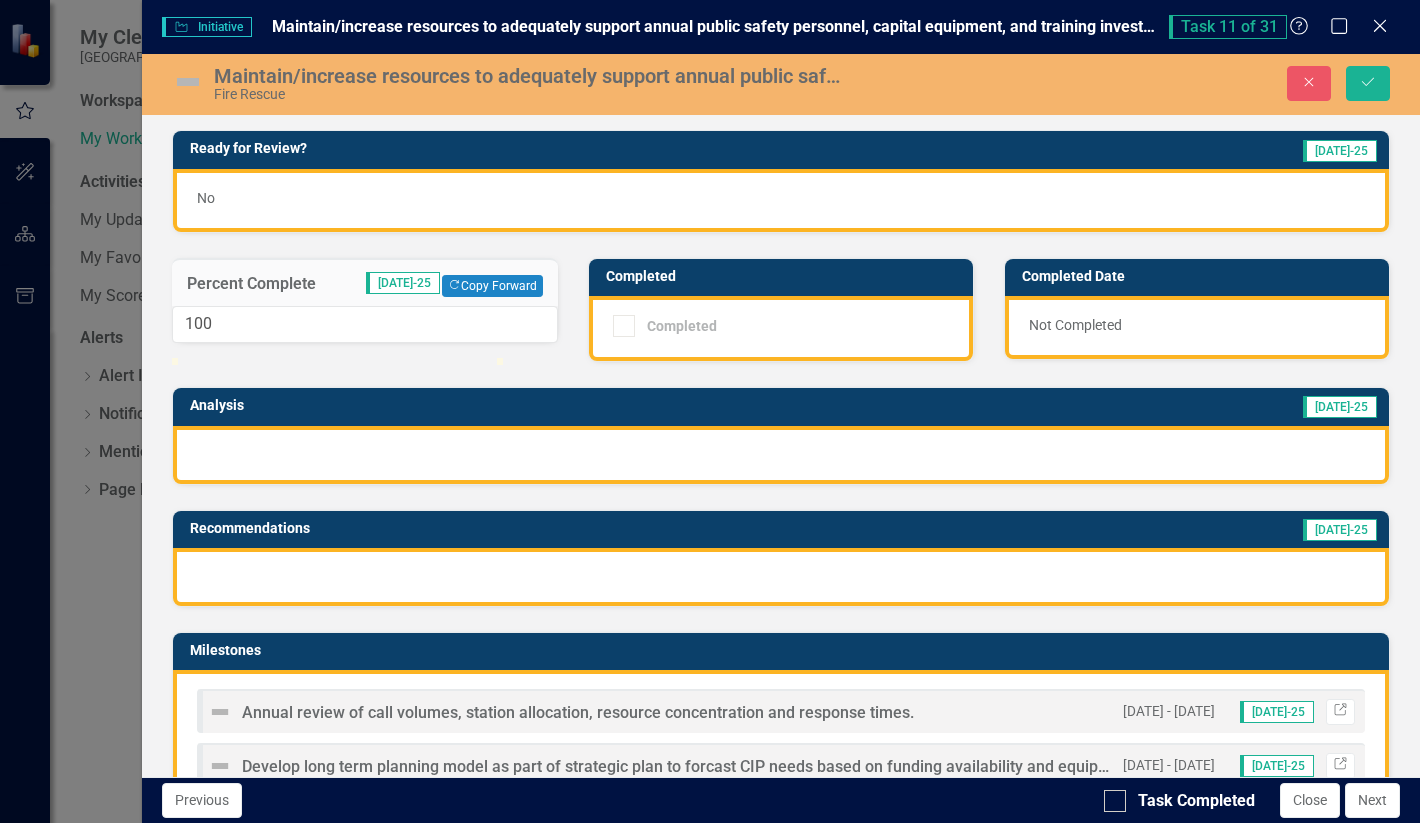 click at bounding box center [365, 358] 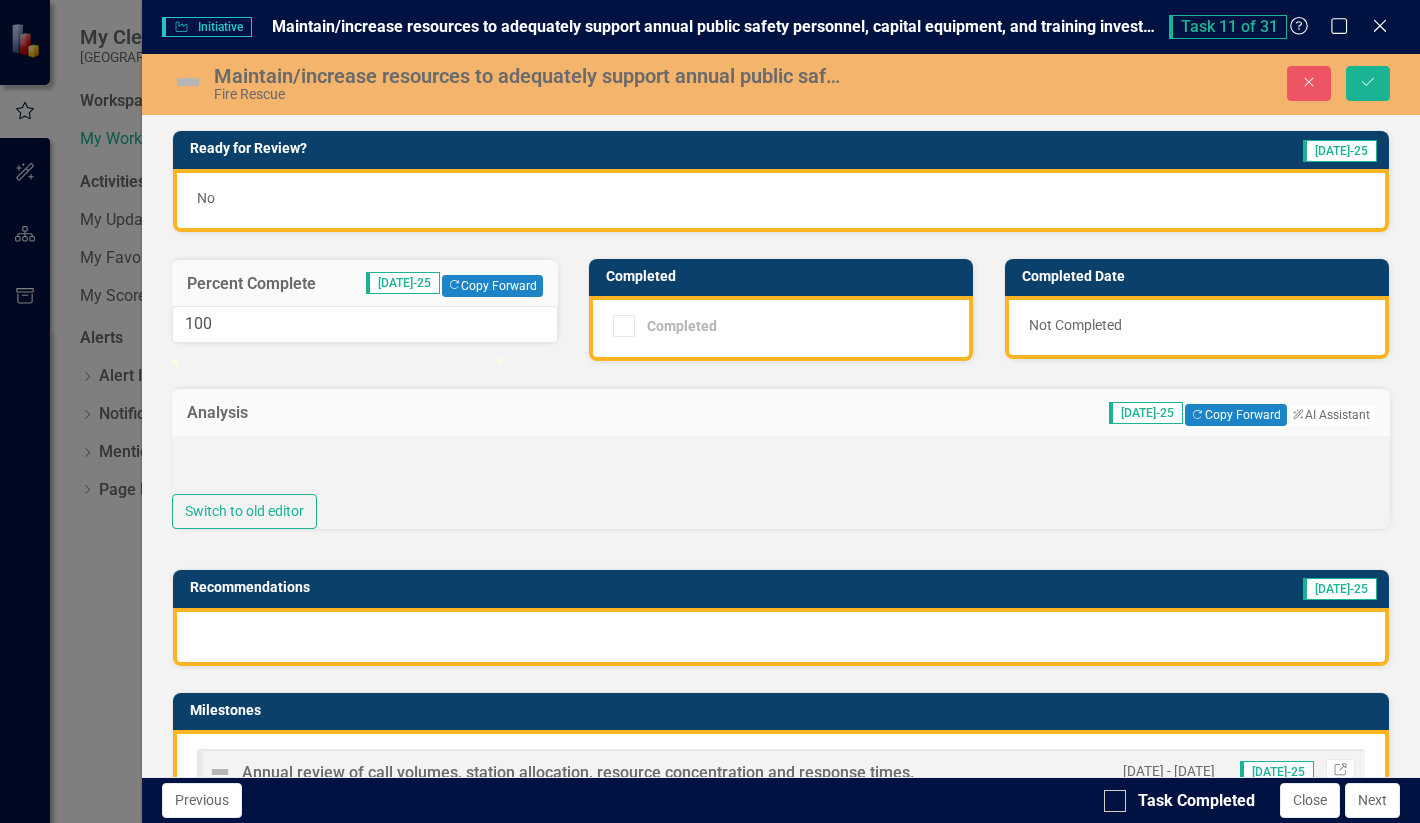 click at bounding box center [781, 465] 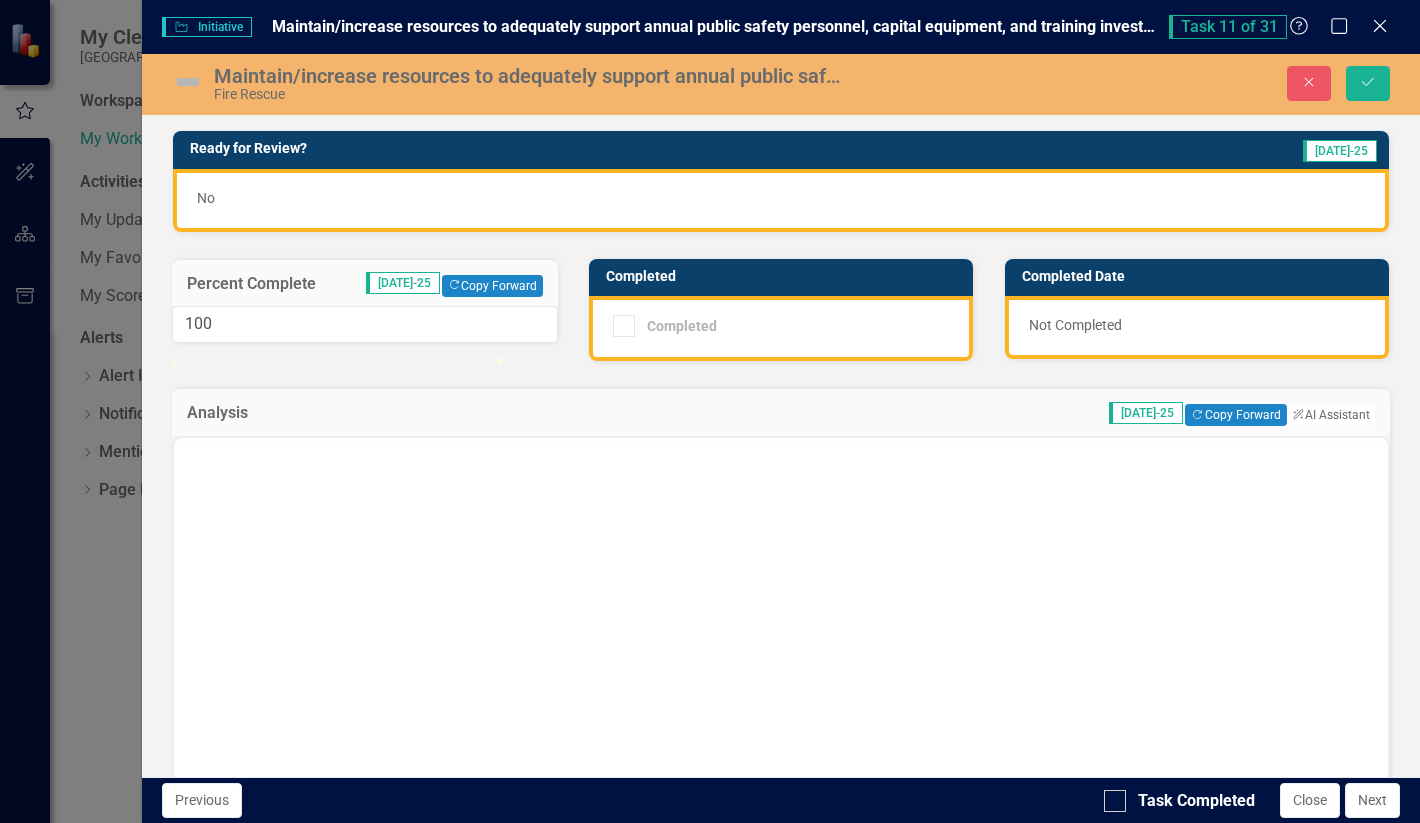scroll, scrollTop: 0, scrollLeft: 0, axis: both 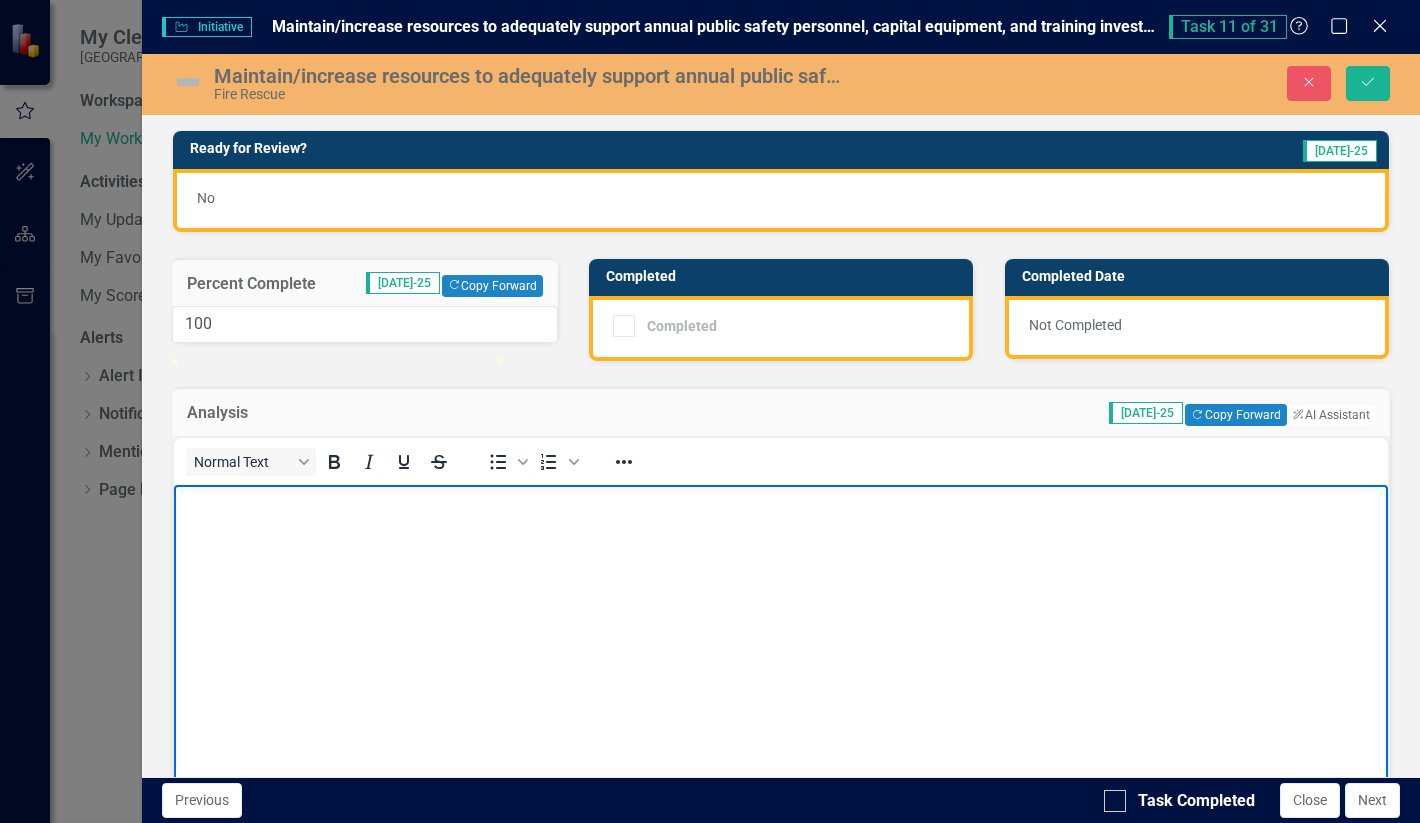 click at bounding box center [781, 634] 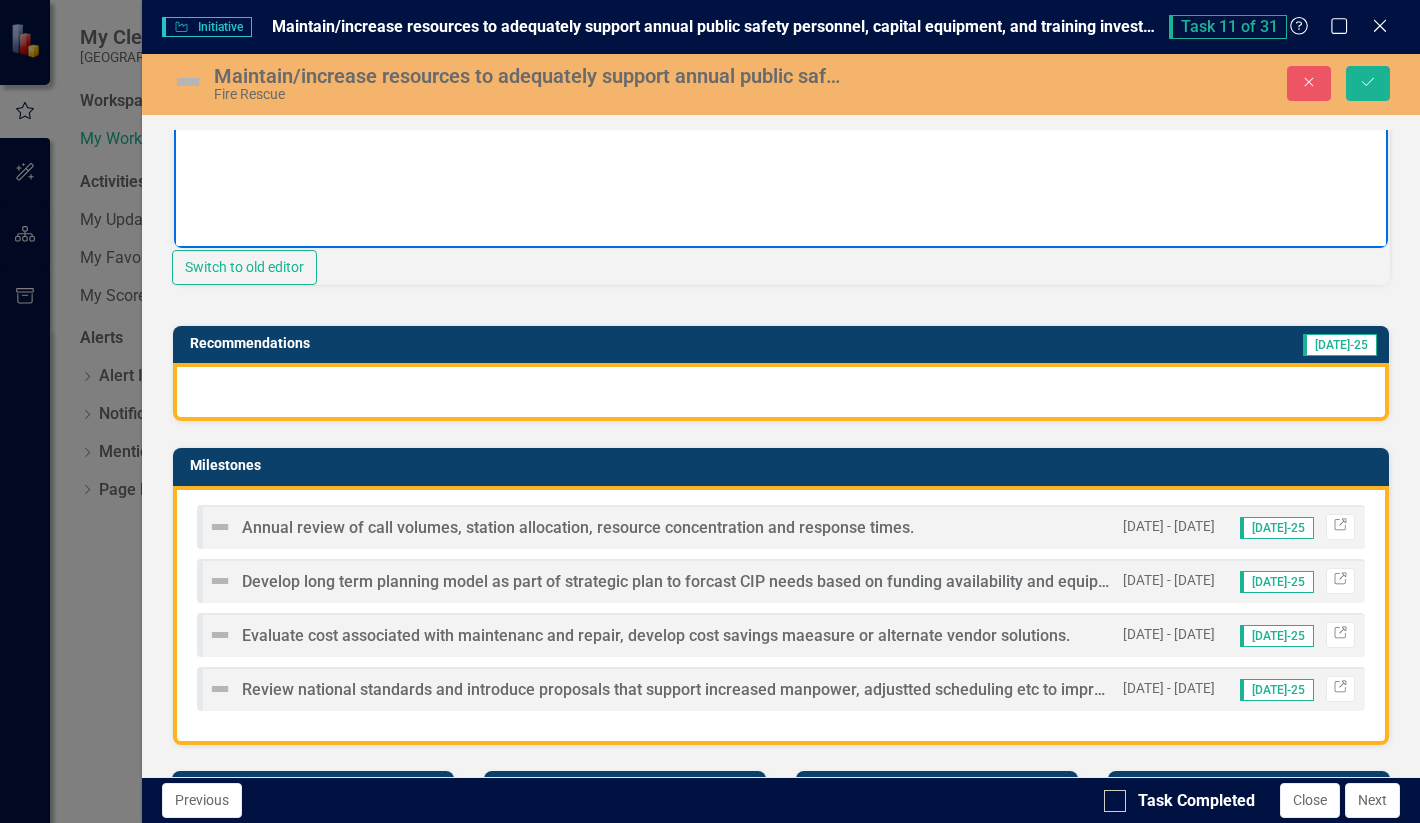 scroll, scrollTop: 587, scrollLeft: 0, axis: vertical 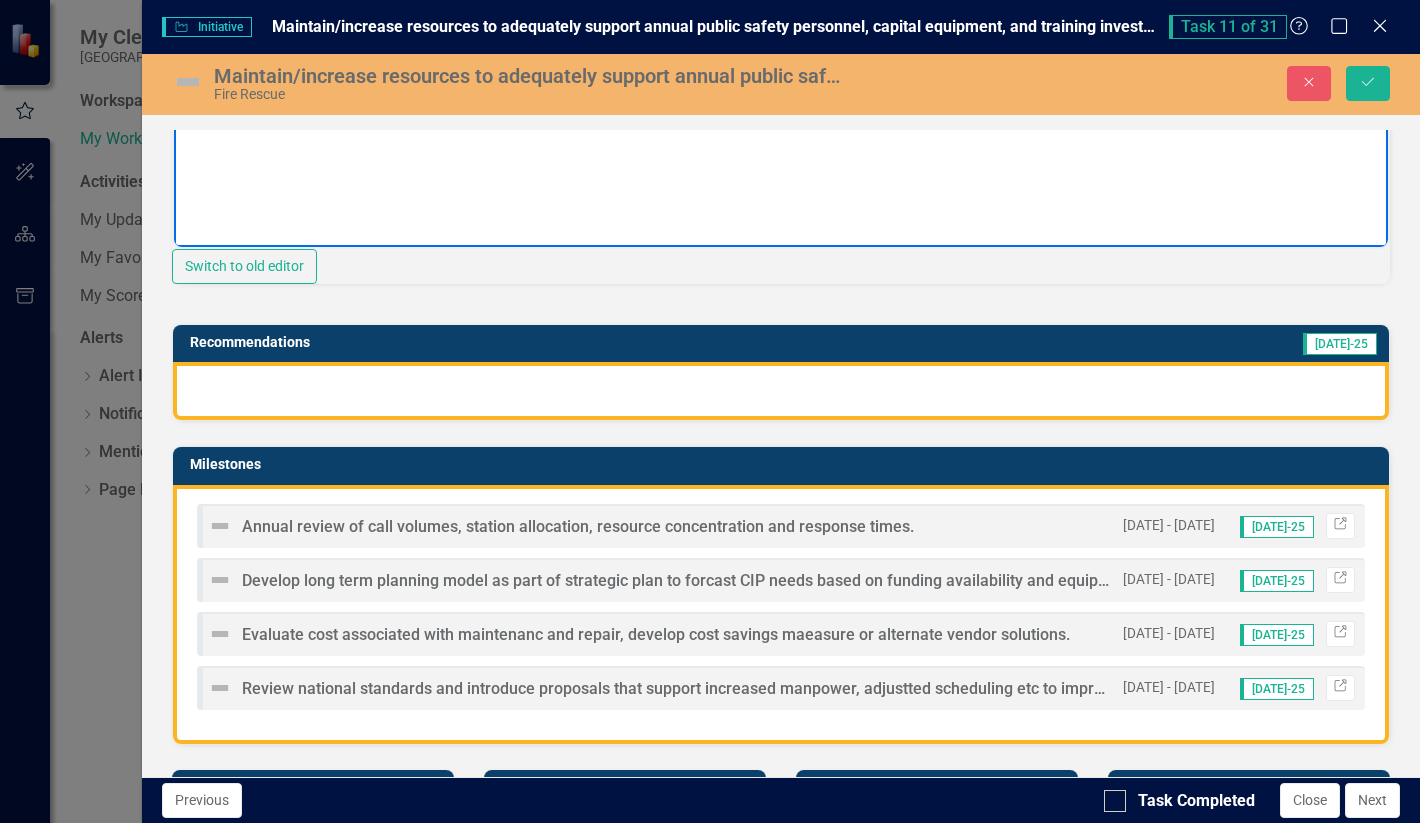 click at bounding box center [781, 391] 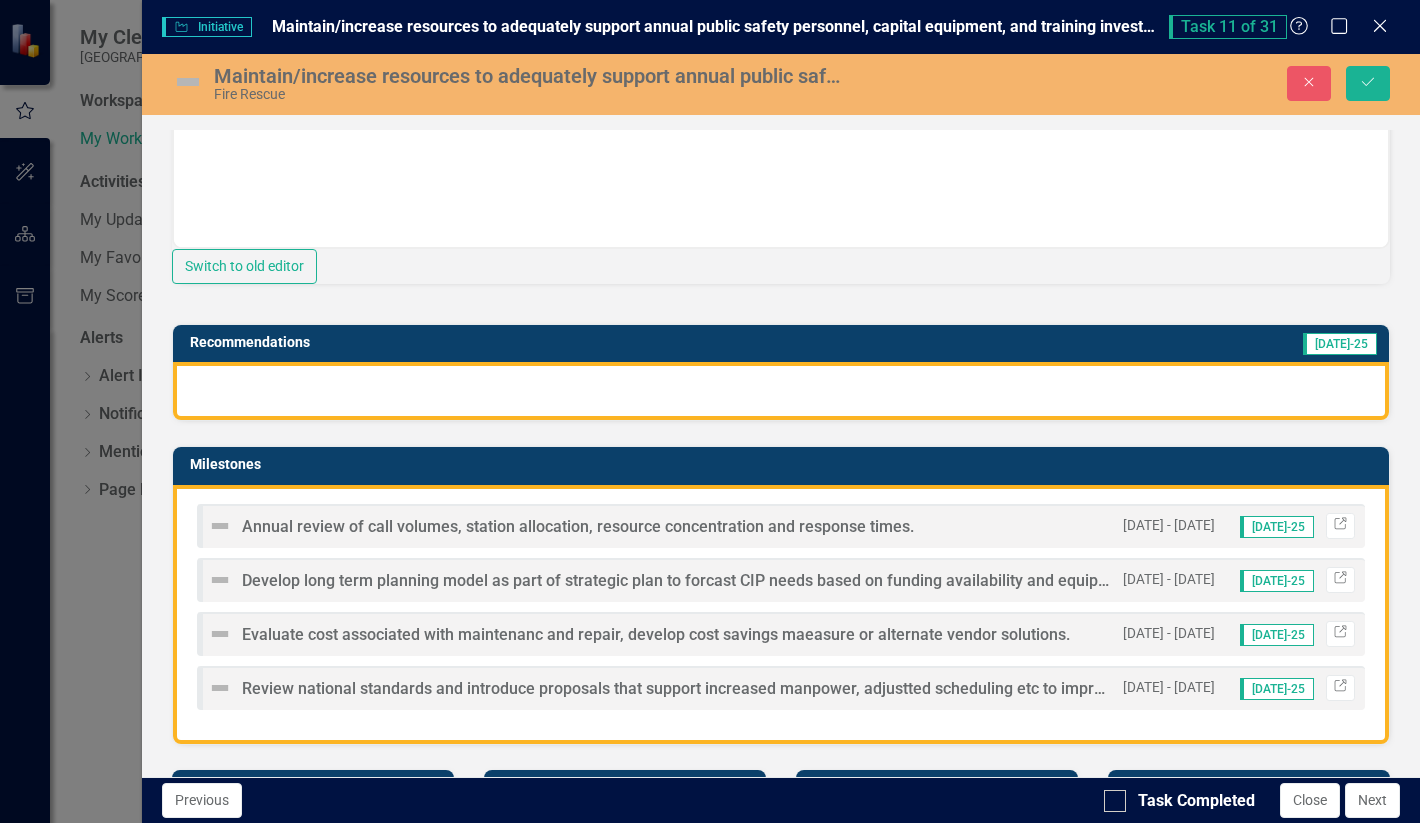 click at bounding box center (781, 391) 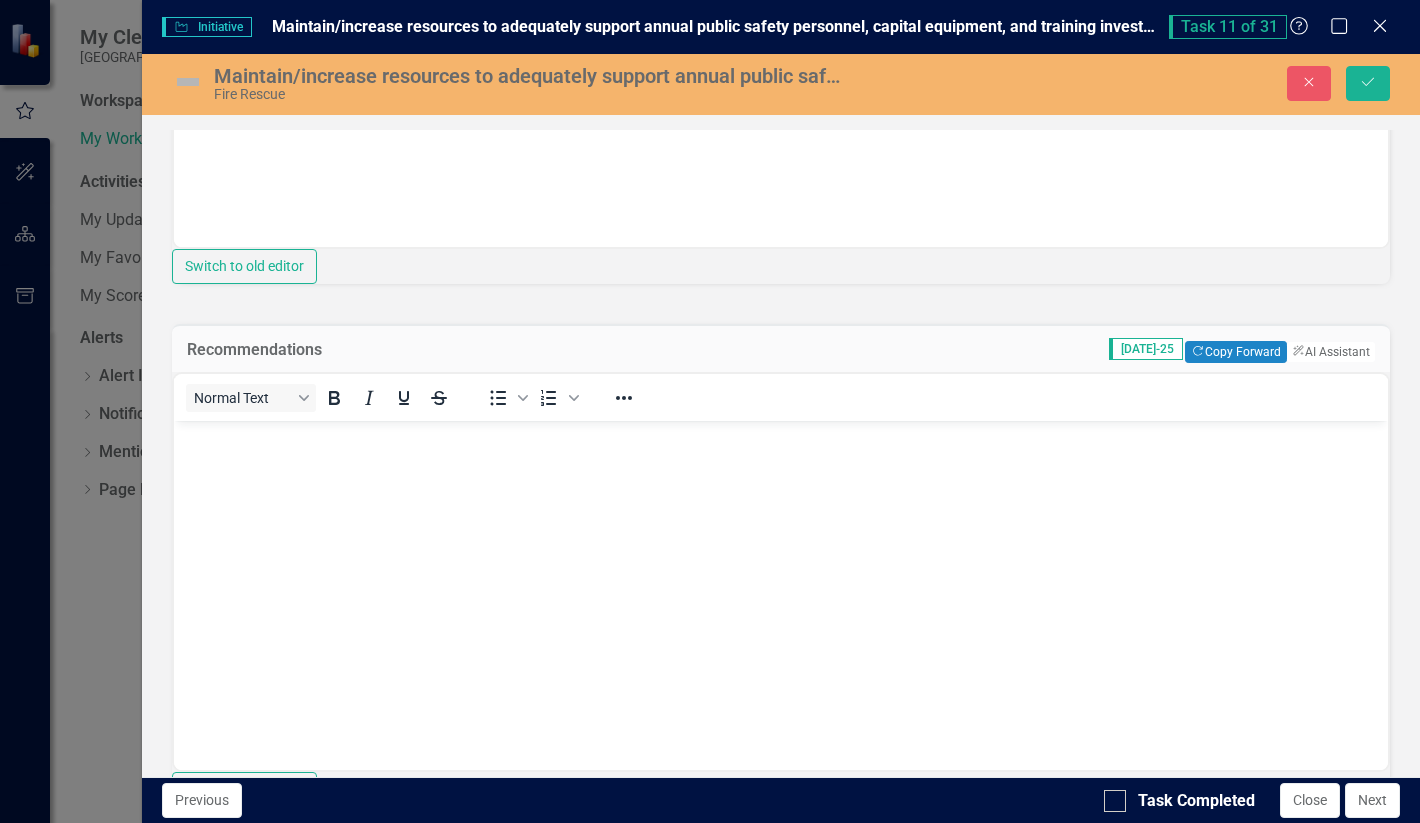 scroll, scrollTop: 0, scrollLeft: 0, axis: both 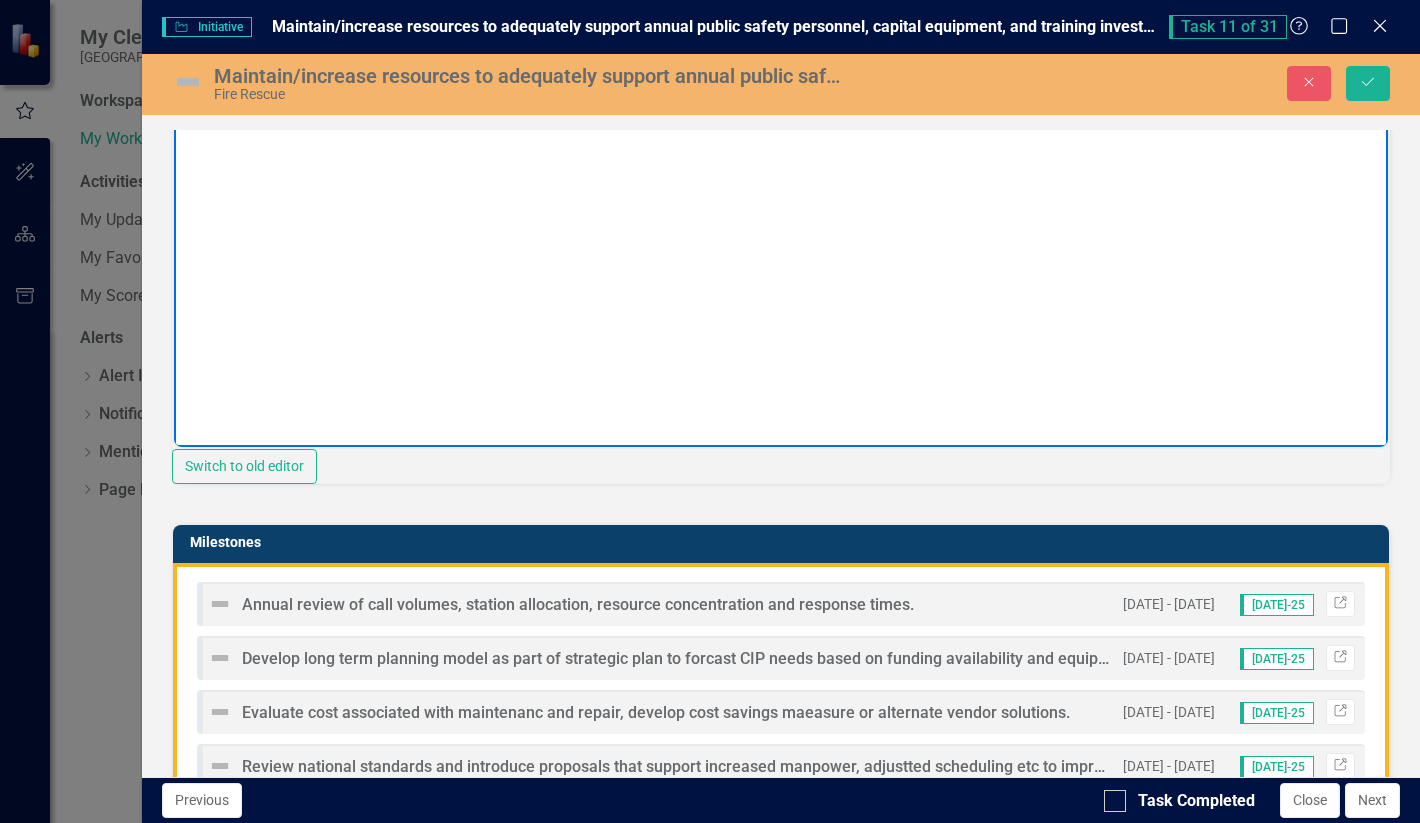 click at bounding box center (781, 115) 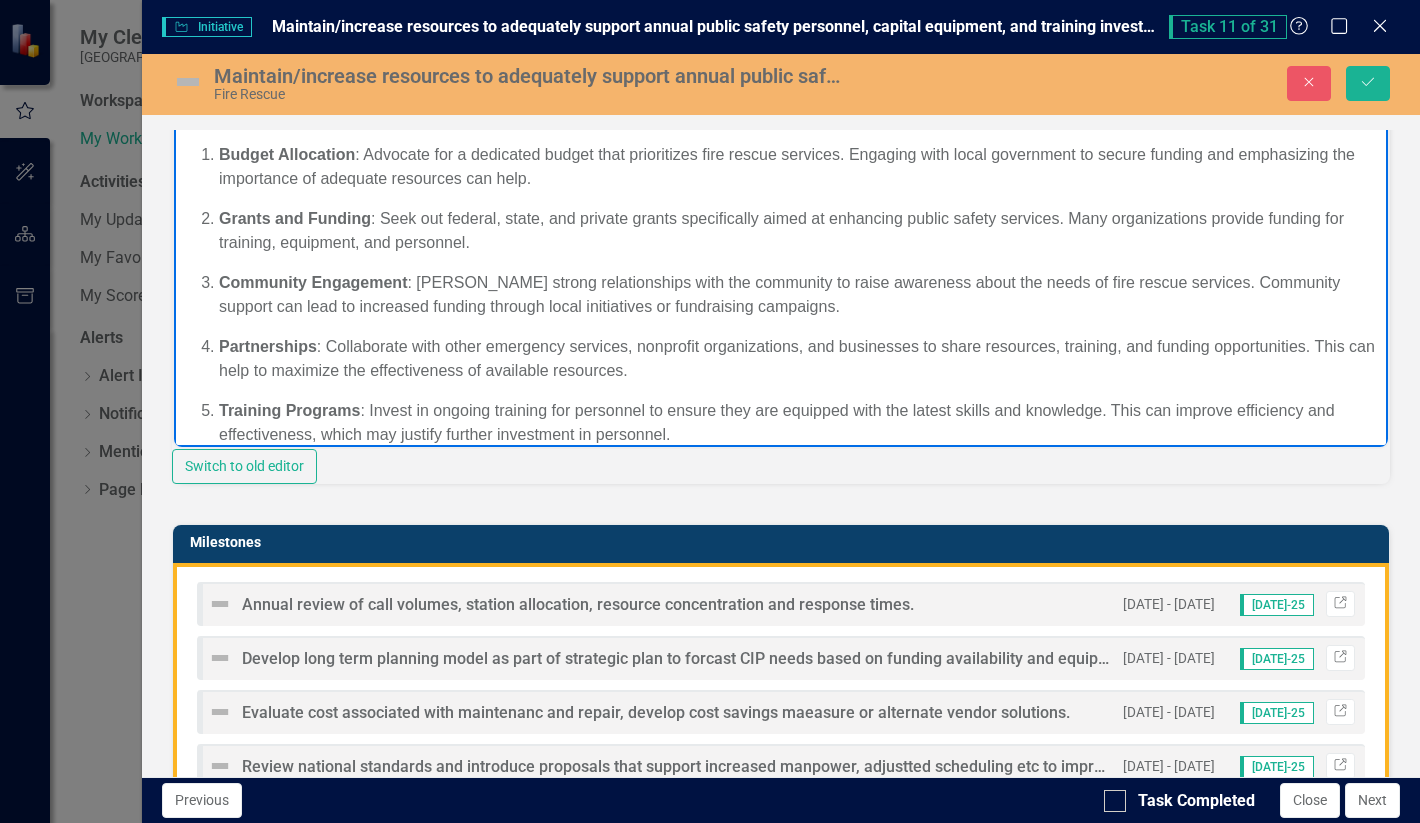 scroll, scrollTop: 0, scrollLeft: 0, axis: both 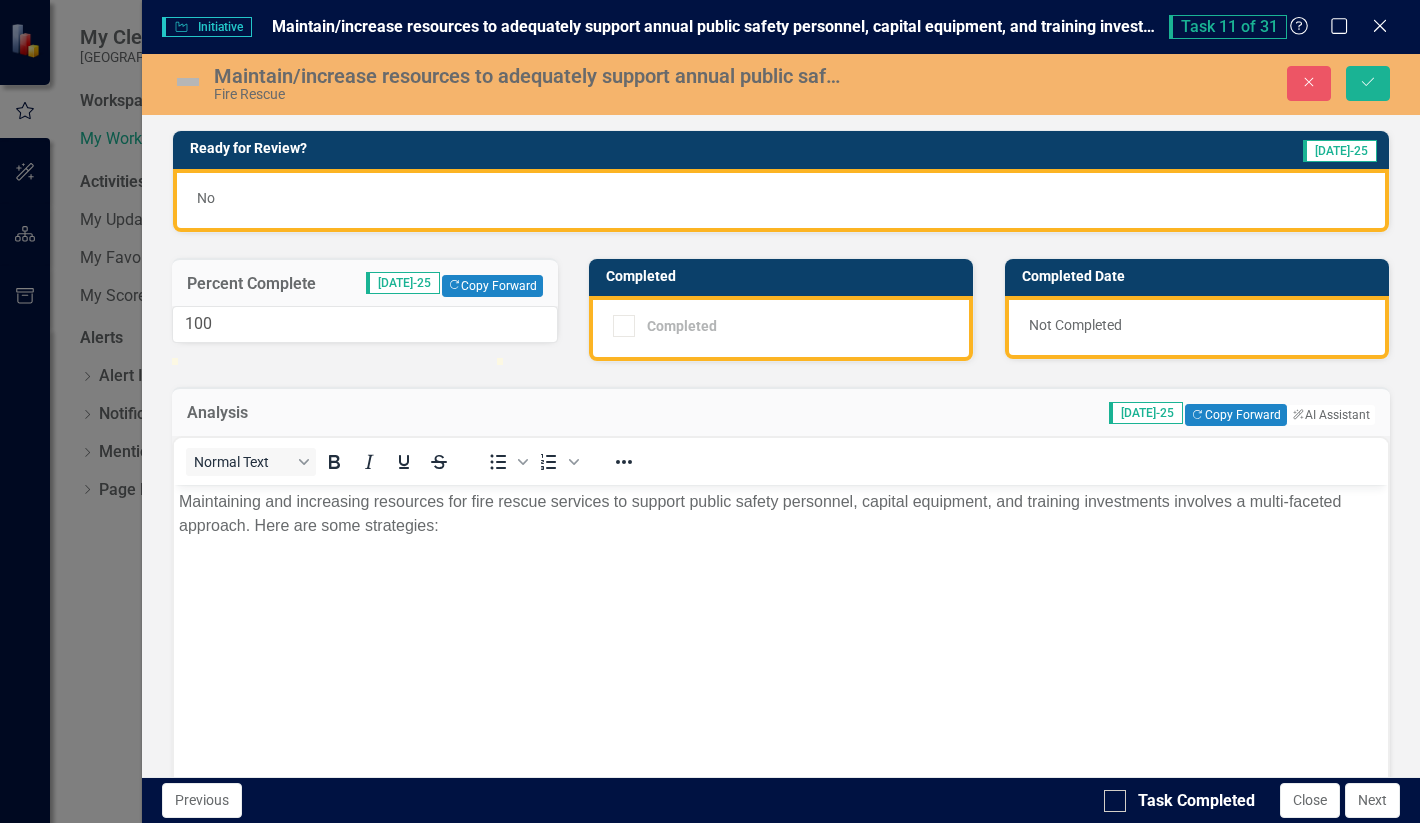 click on "No" at bounding box center [781, 200] 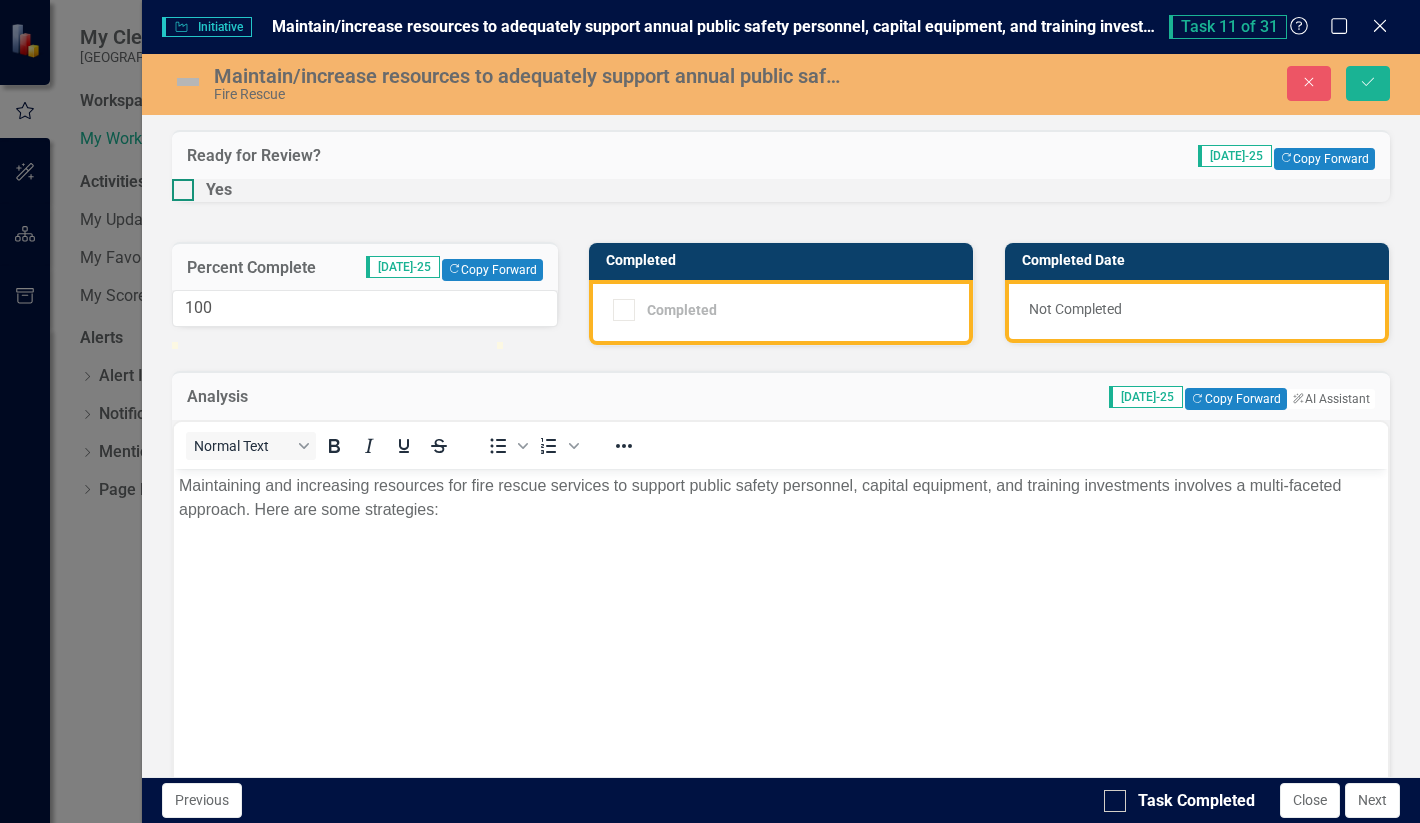 click at bounding box center [183, 190] 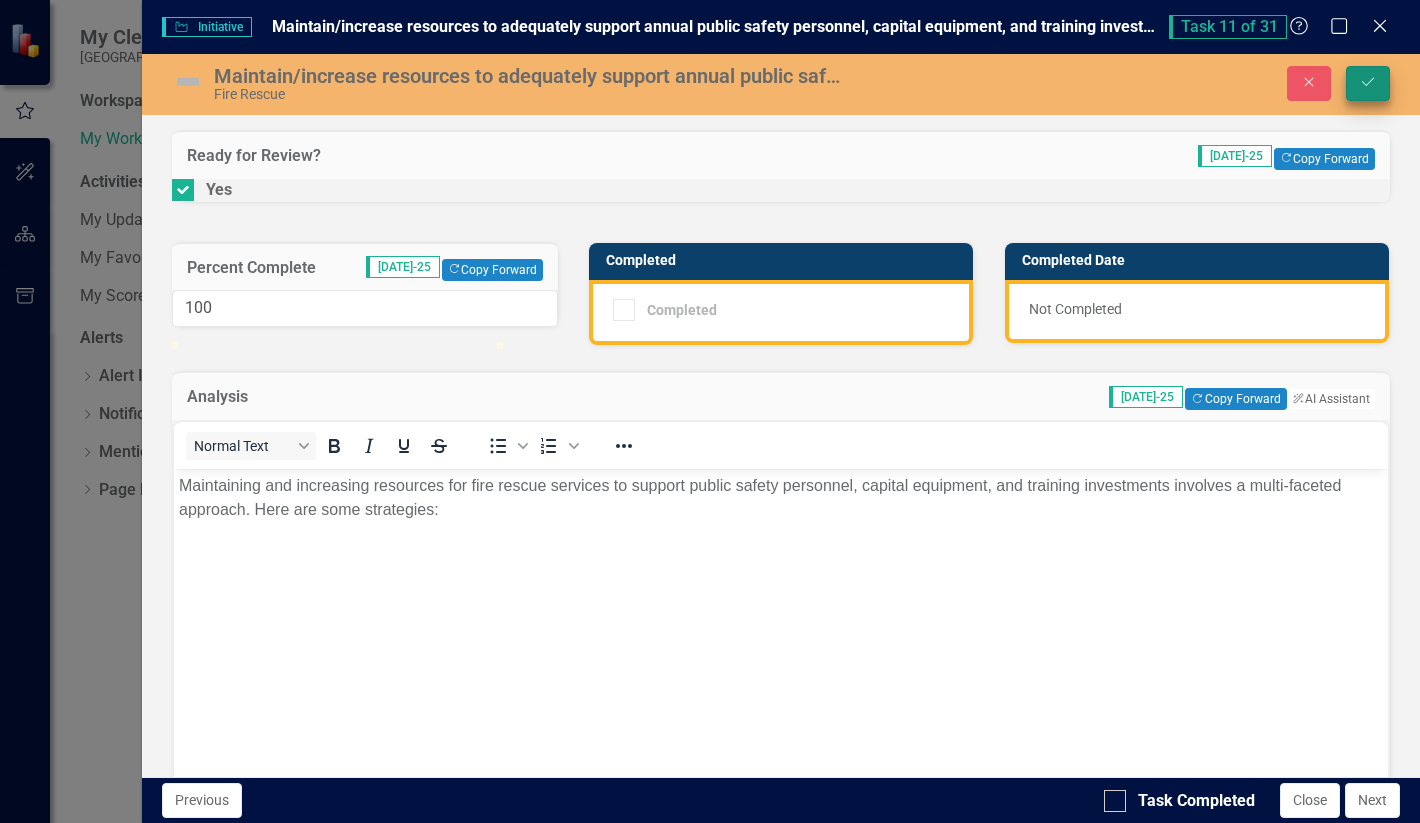 click on "Save" at bounding box center [1368, 83] 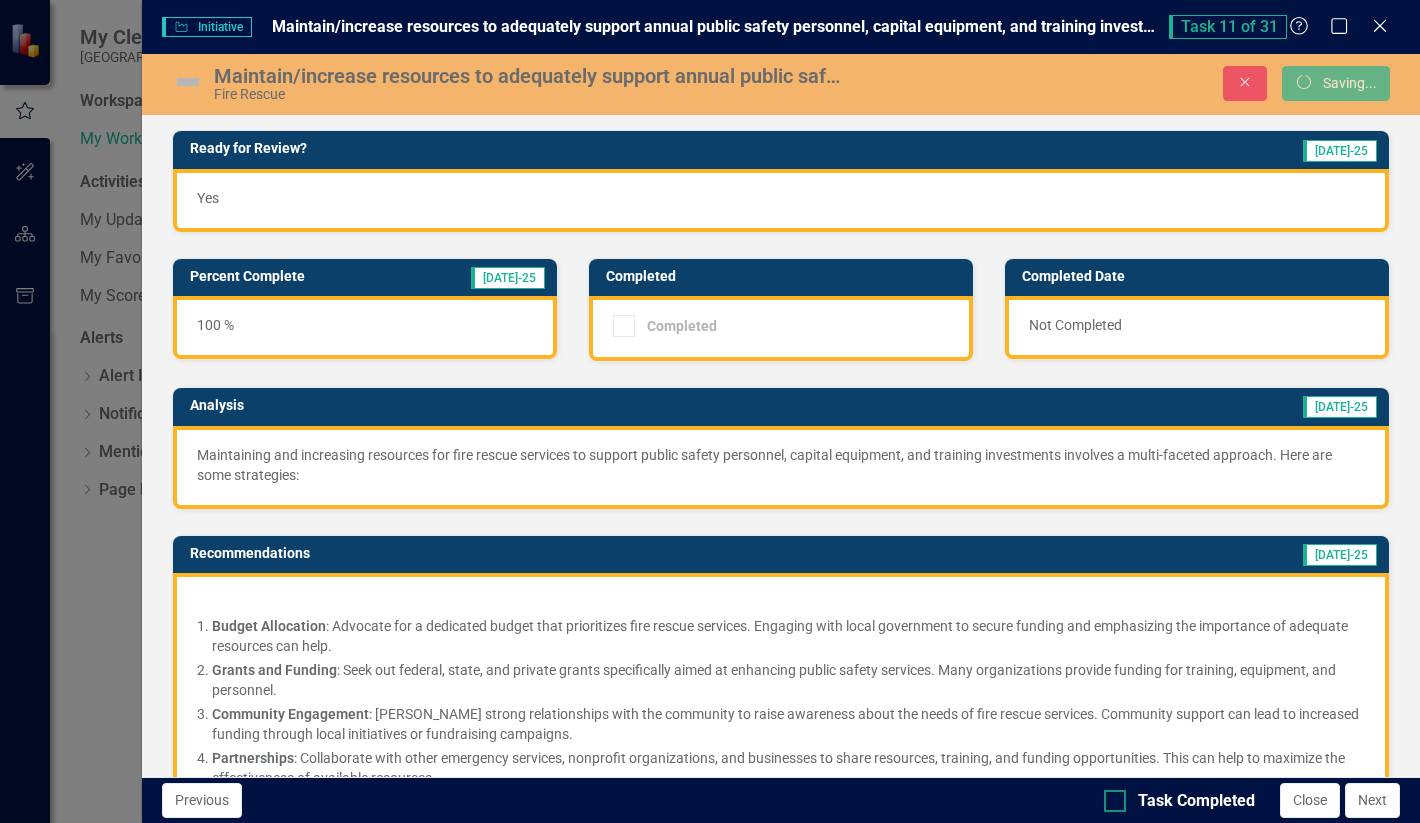 click on "Task Completed" at bounding box center (1110, 796) 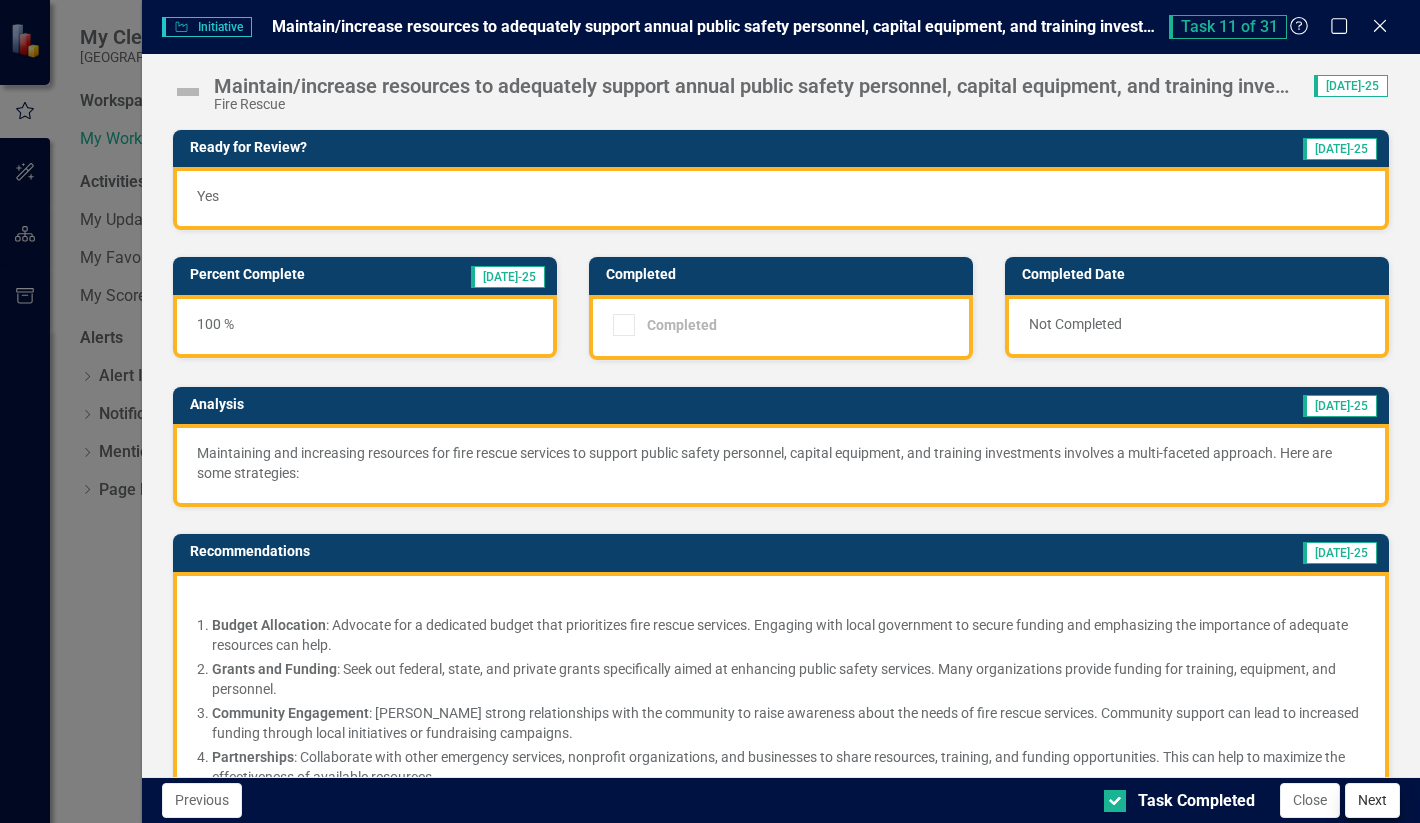 click on "Next" at bounding box center (1372, 800) 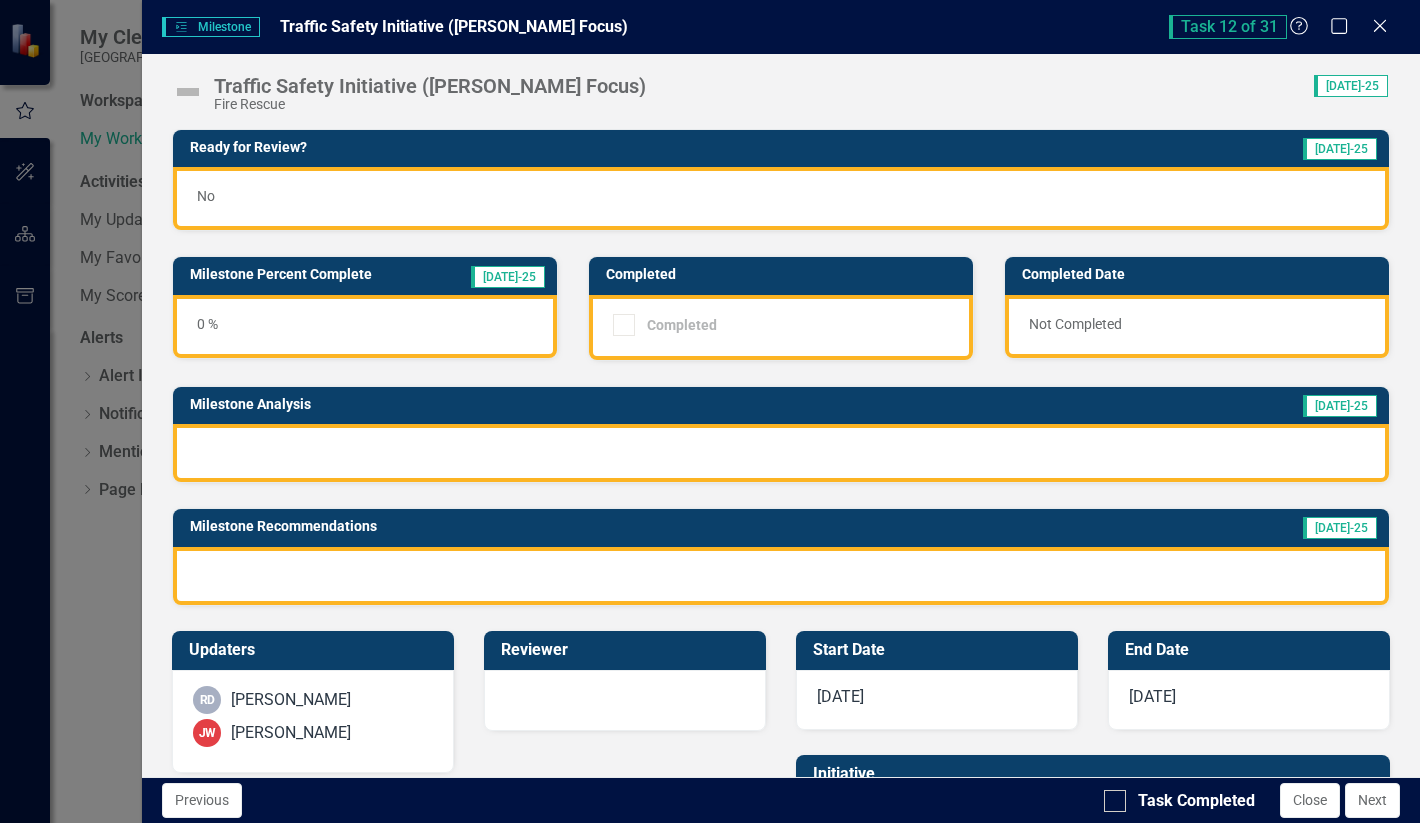 click at bounding box center (781, 453) 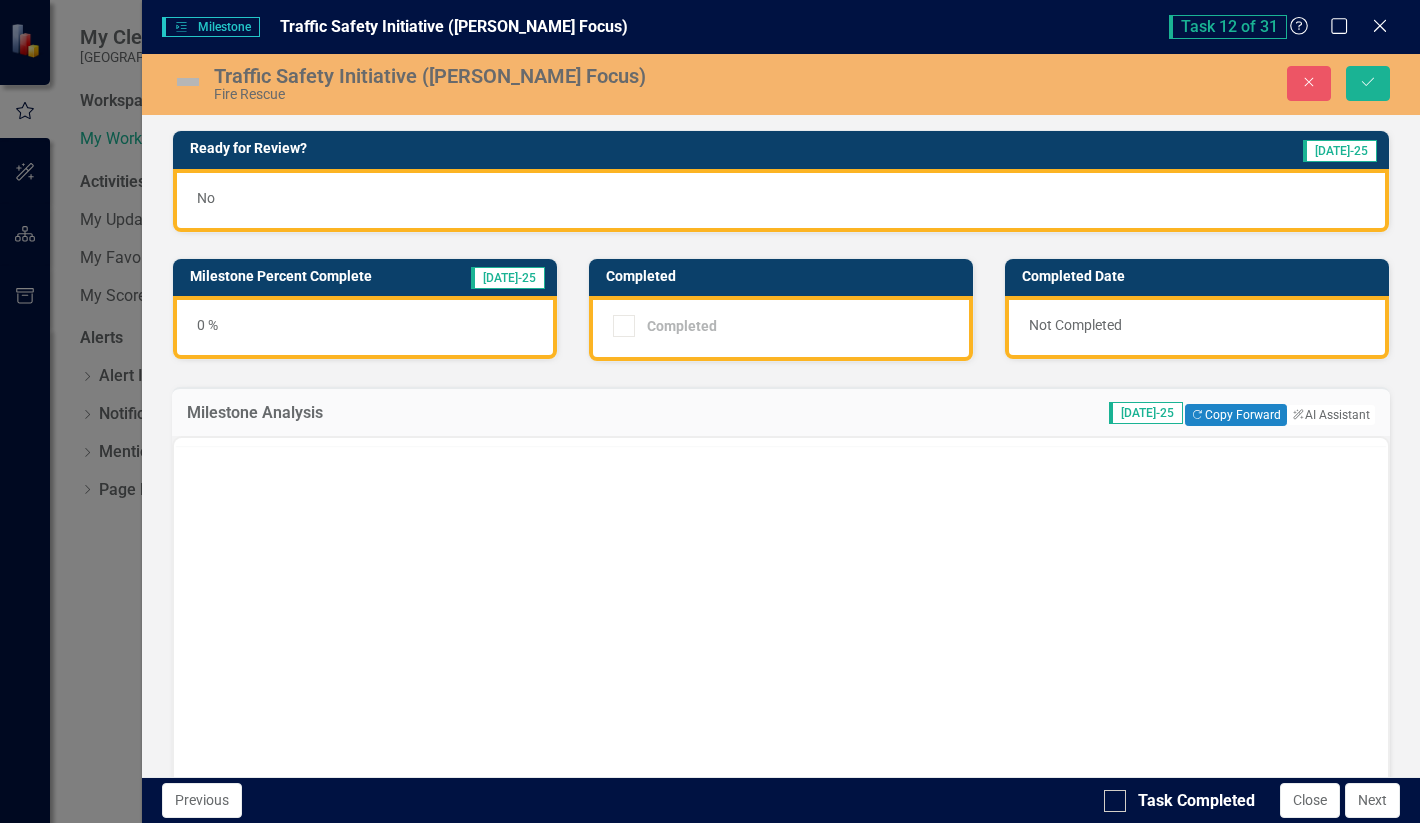 scroll, scrollTop: 0, scrollLeft: 0, axis: both 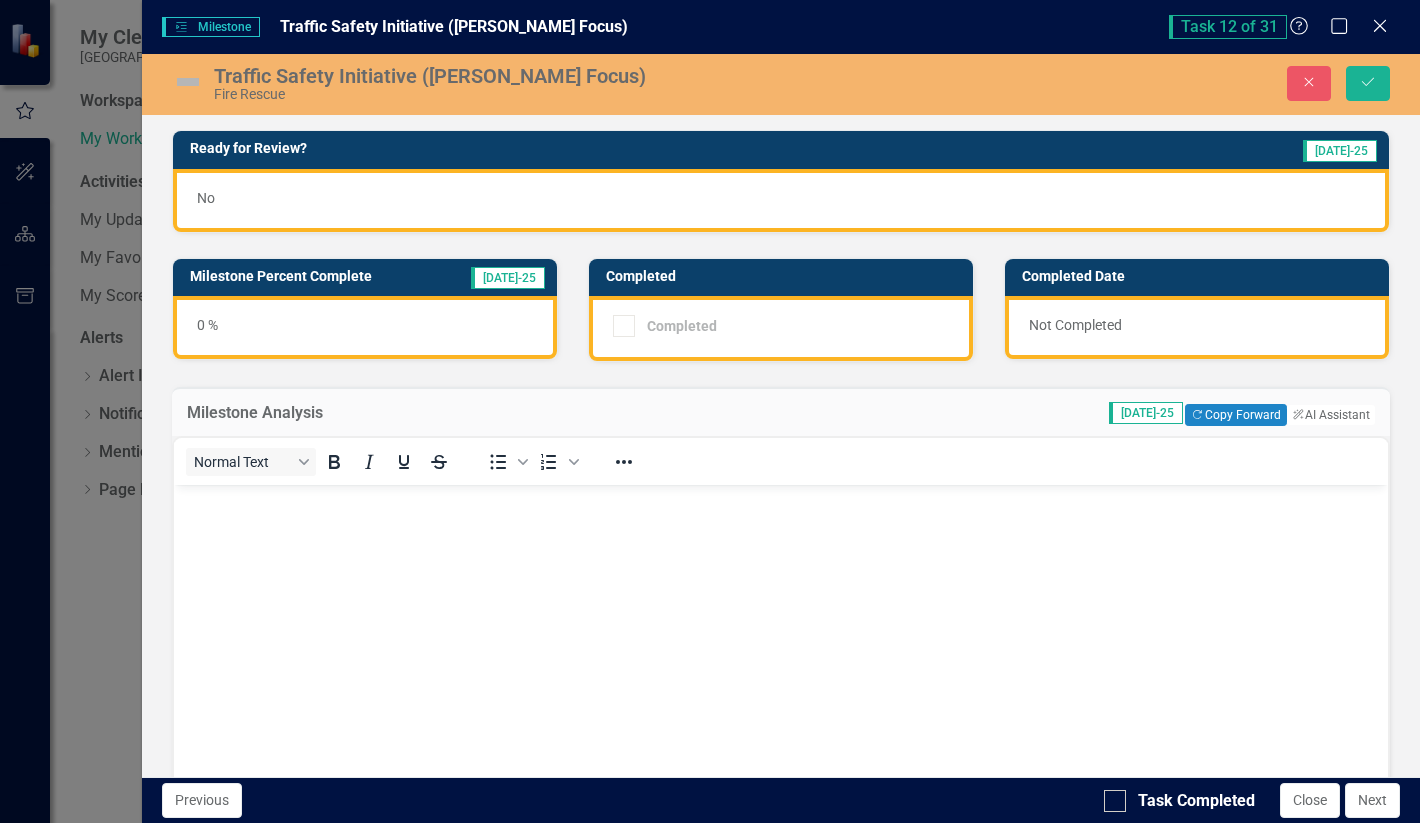 click at bounding box center (781, 634) 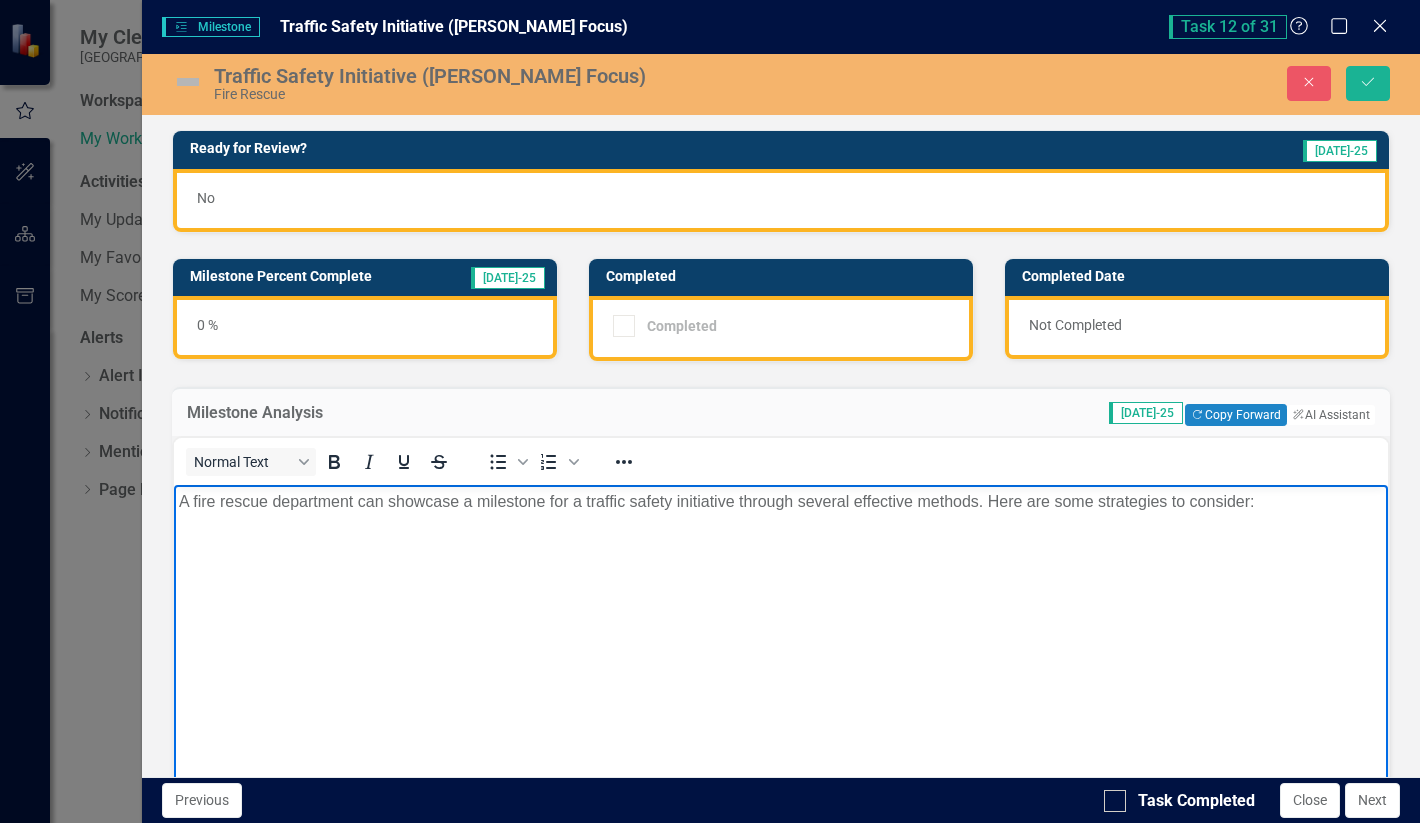 click on "A fire rescue department can showcase a milestone for a traffic safety initiative through several effective methods. Here are some strategies to consider:" at bounding box center [781, 501] 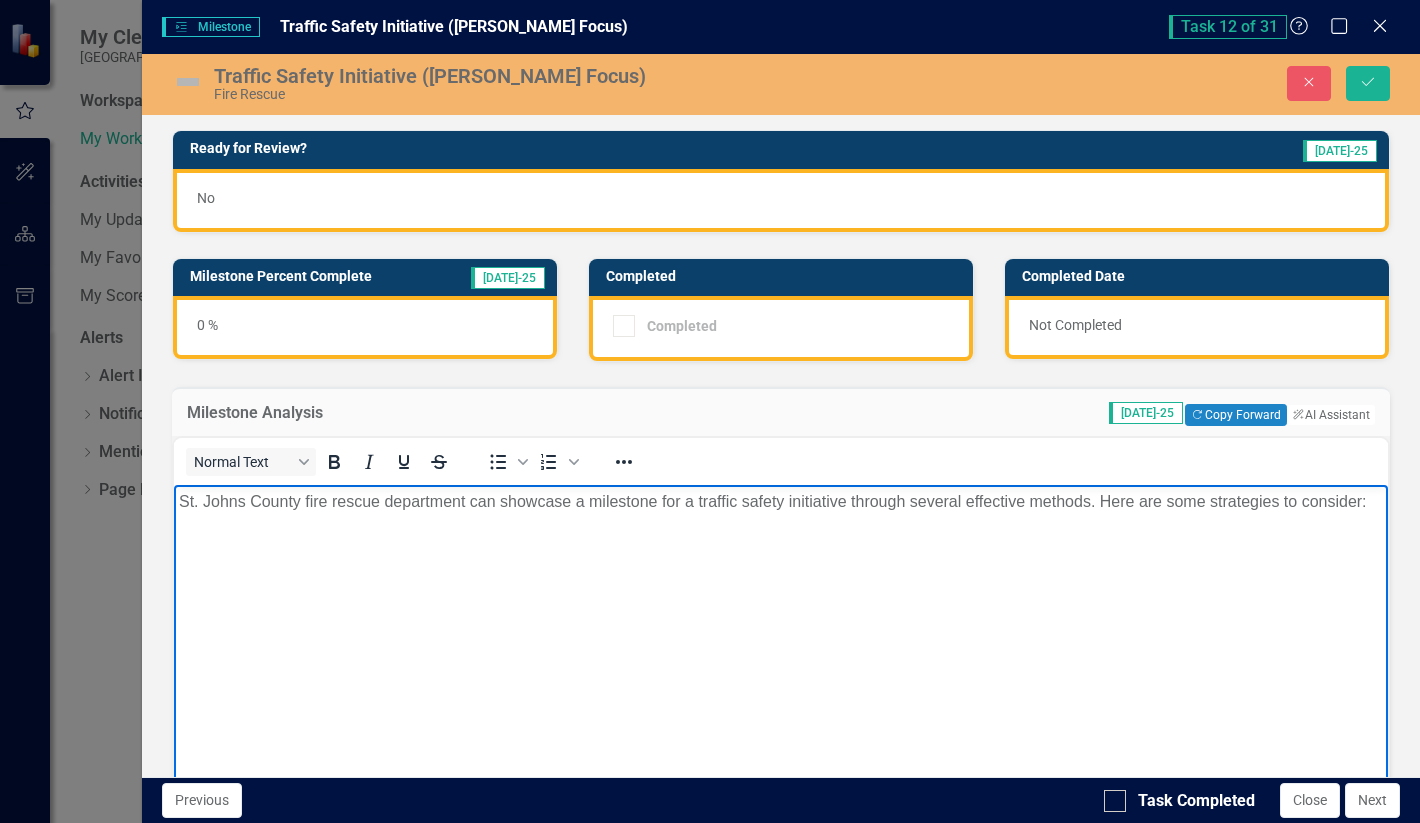 click on "St. Johns County fire rescue department can showcase a milestone for a traffic safety initiative through several effective methods. Here are some strategies to consider:" at bounding box center (781, 501) 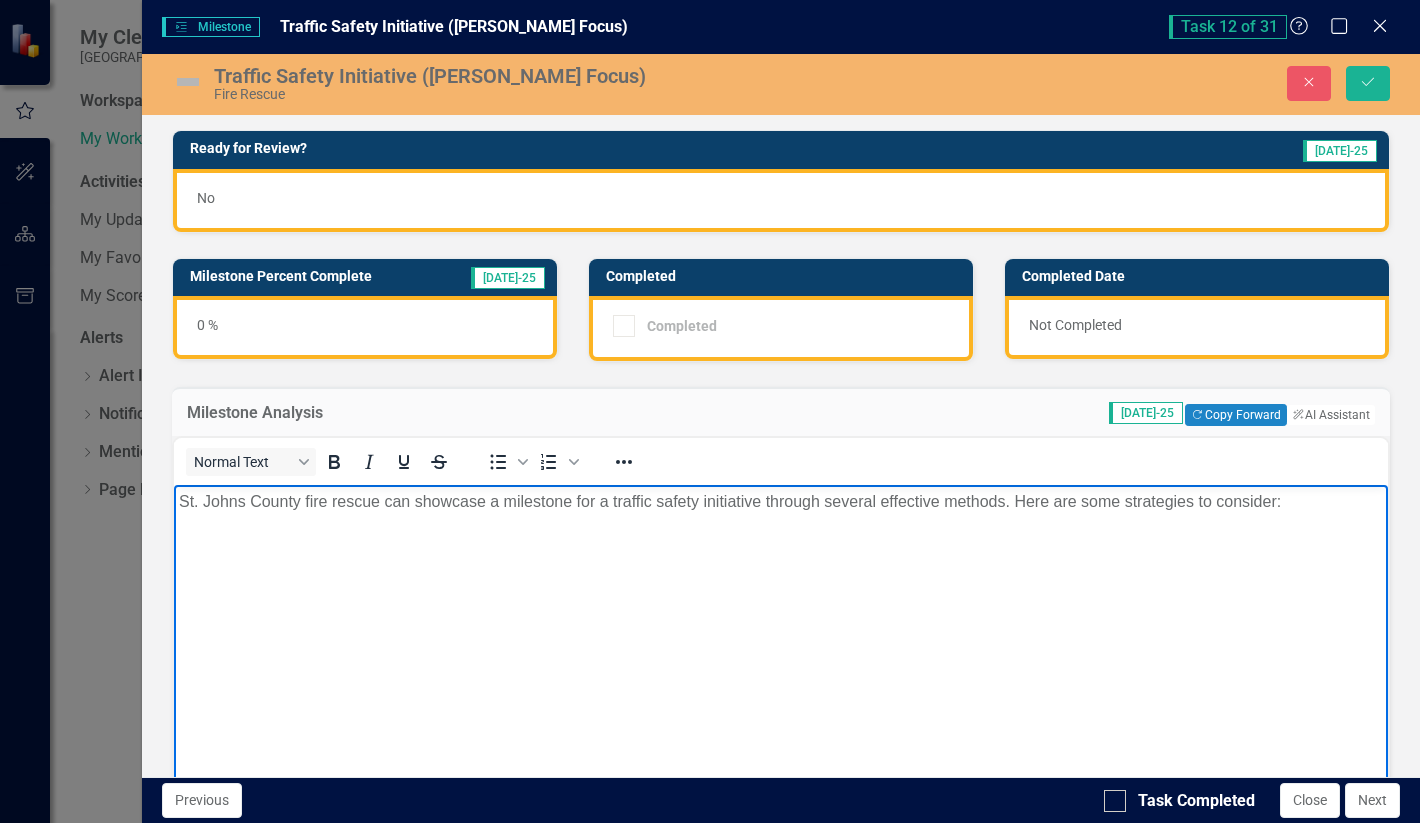 scroll, scrollTop: 0, scrollLeft: 0, axis: both 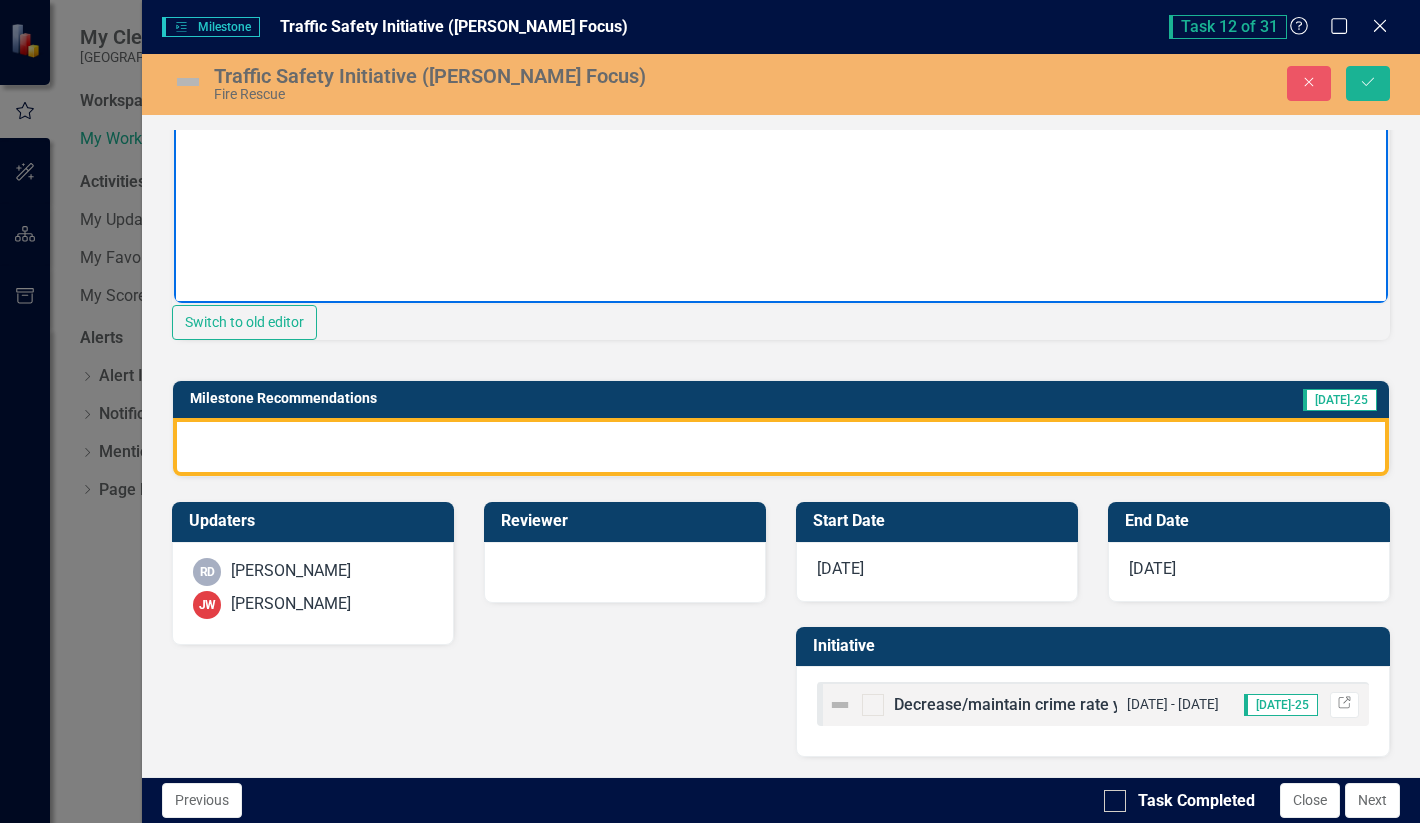 click at bounding box center (781, 447) 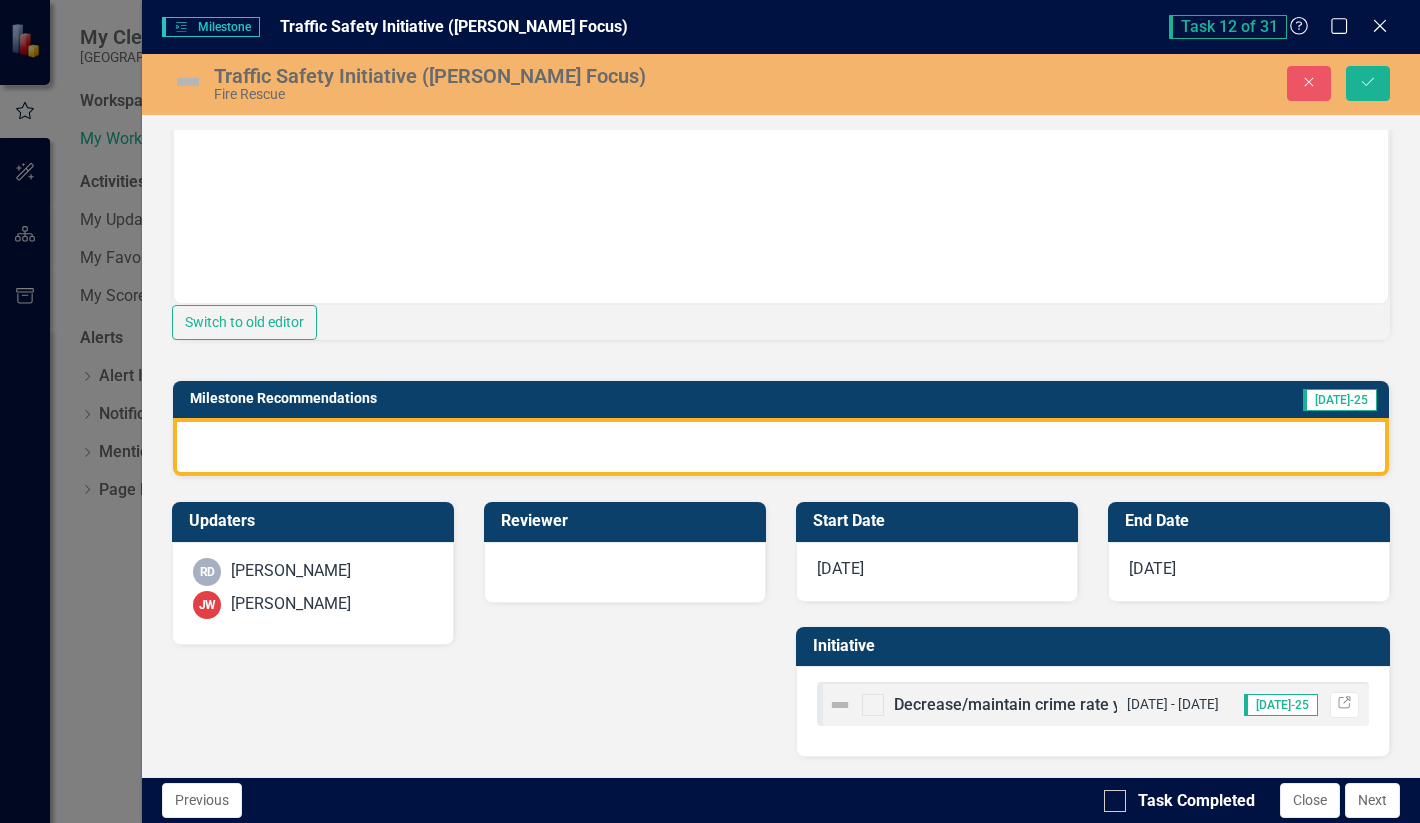 click at bounding box center [781, 447] 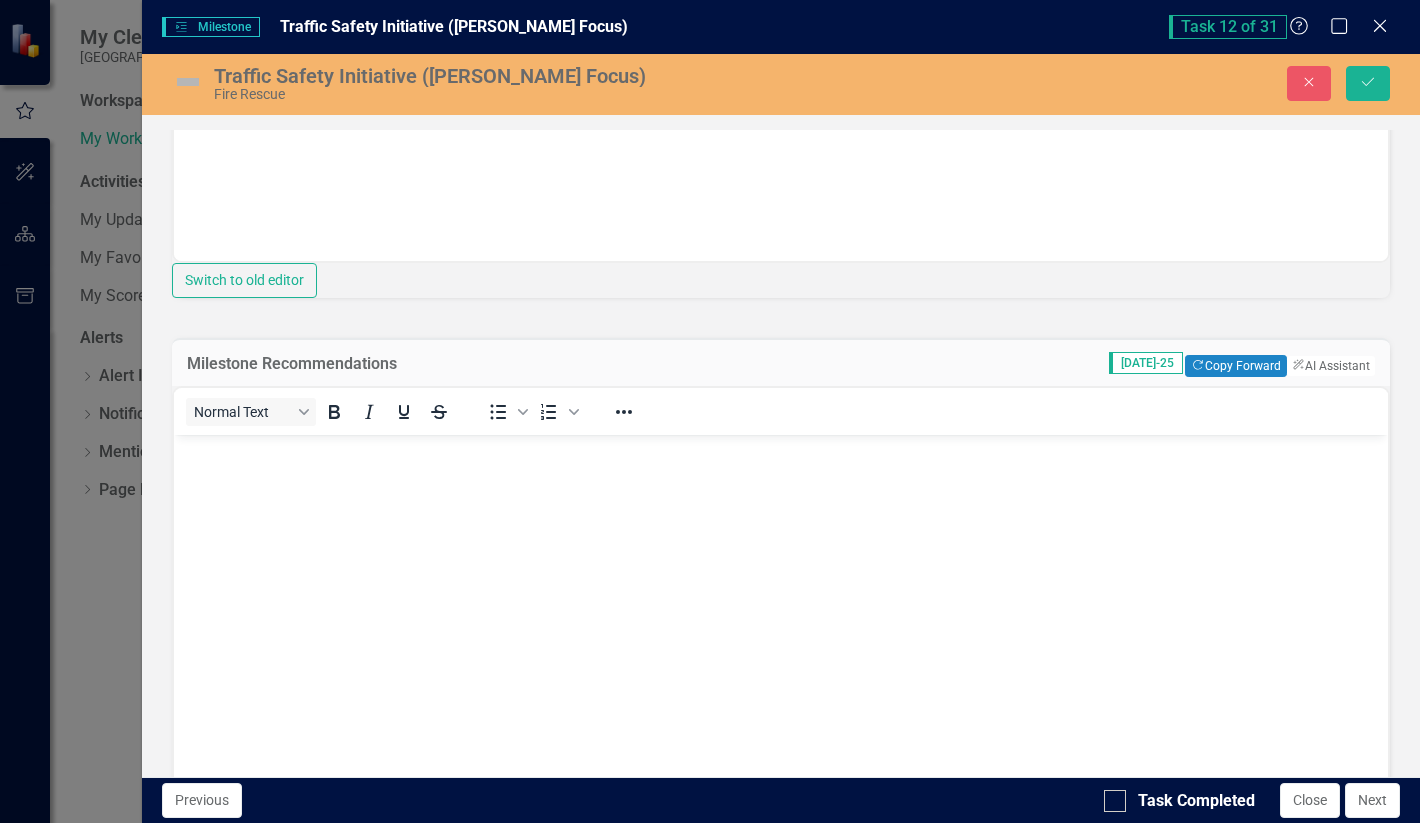 scroll, scrollTop: 0, scrollLeft: 0, axis: both 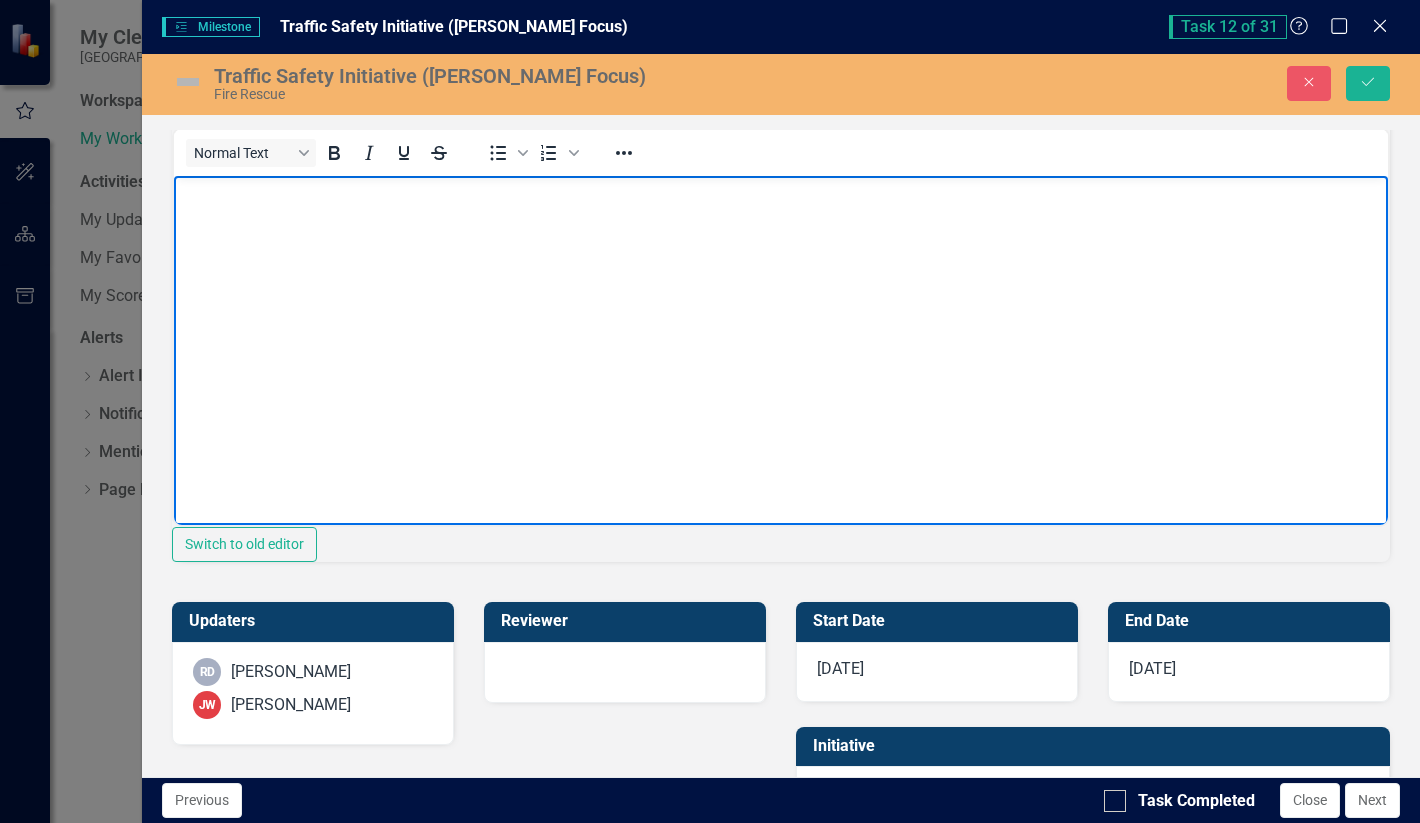 click at bounding box center [781, 326] 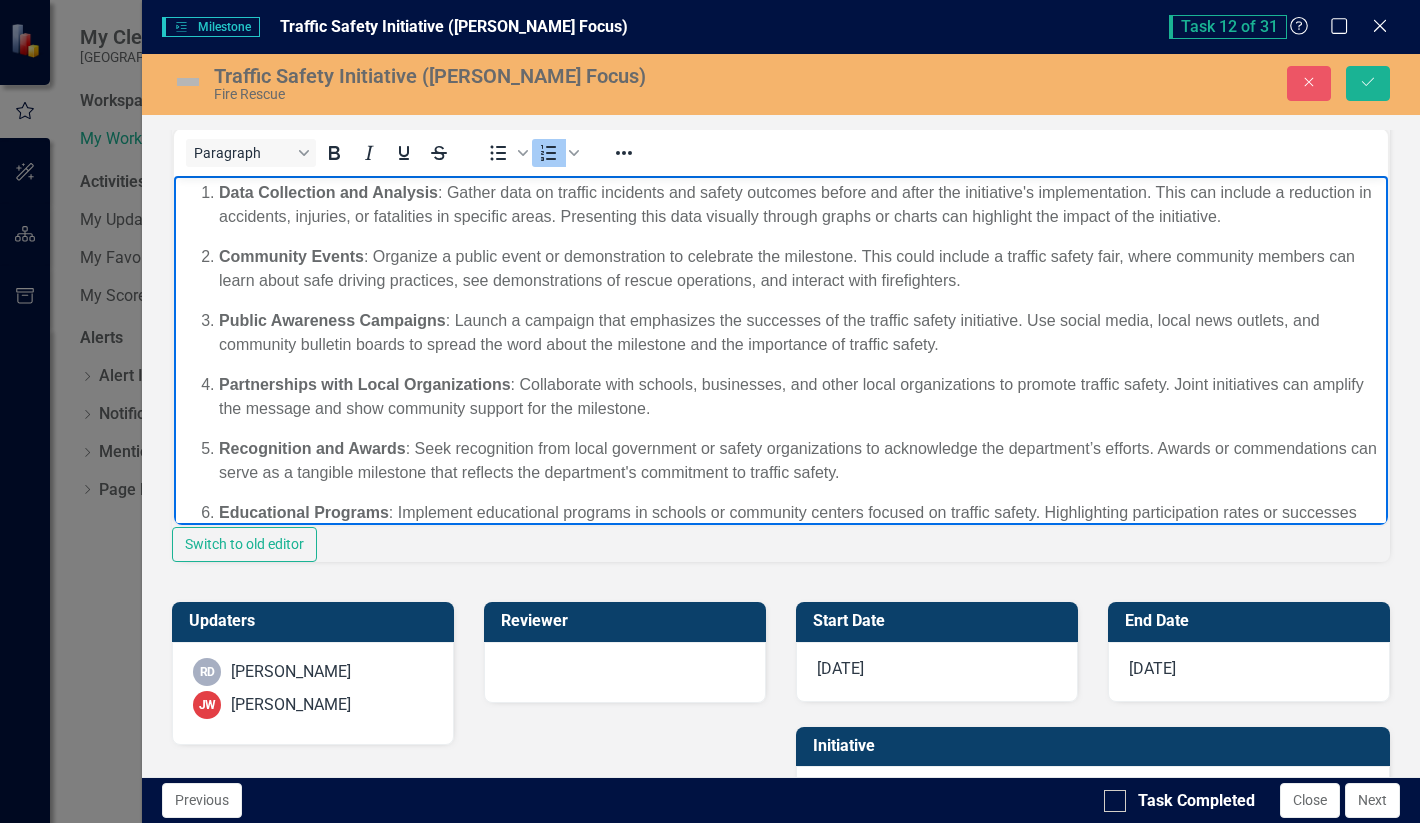 scroll, scrollTop: 0, scrollLeft: 0, axis: both 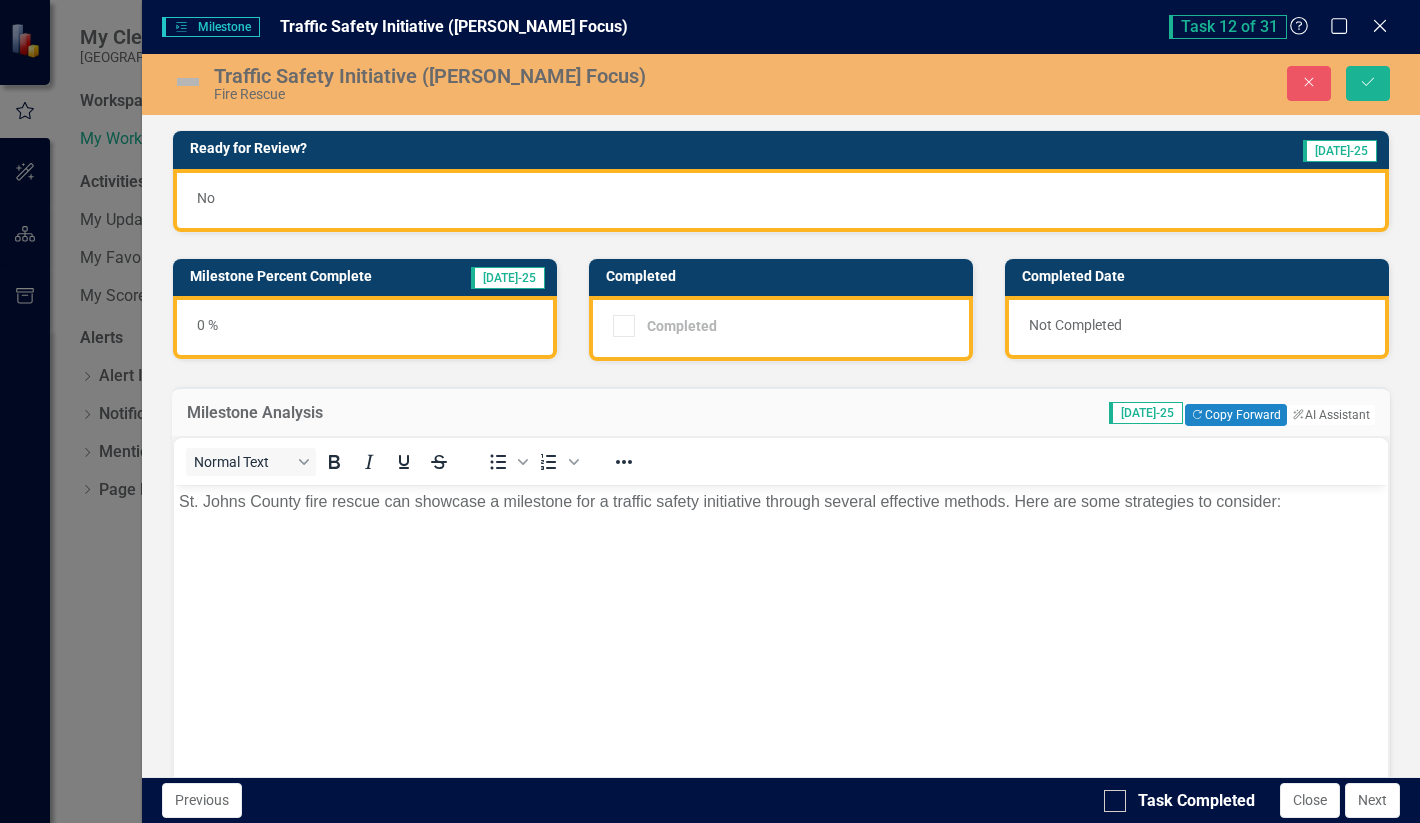 click on "0 %" at bounding box center (365, 327) 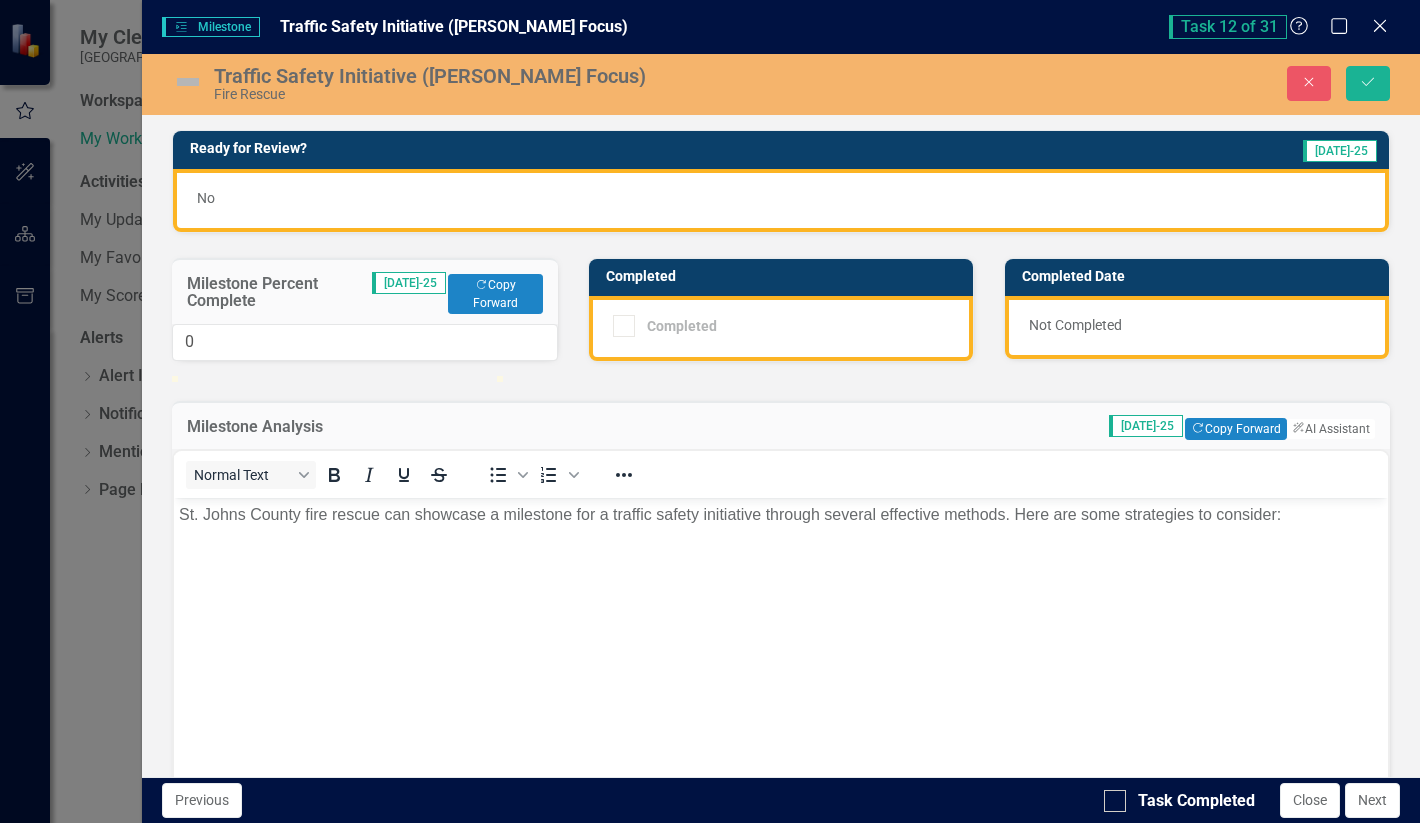 type on "100" 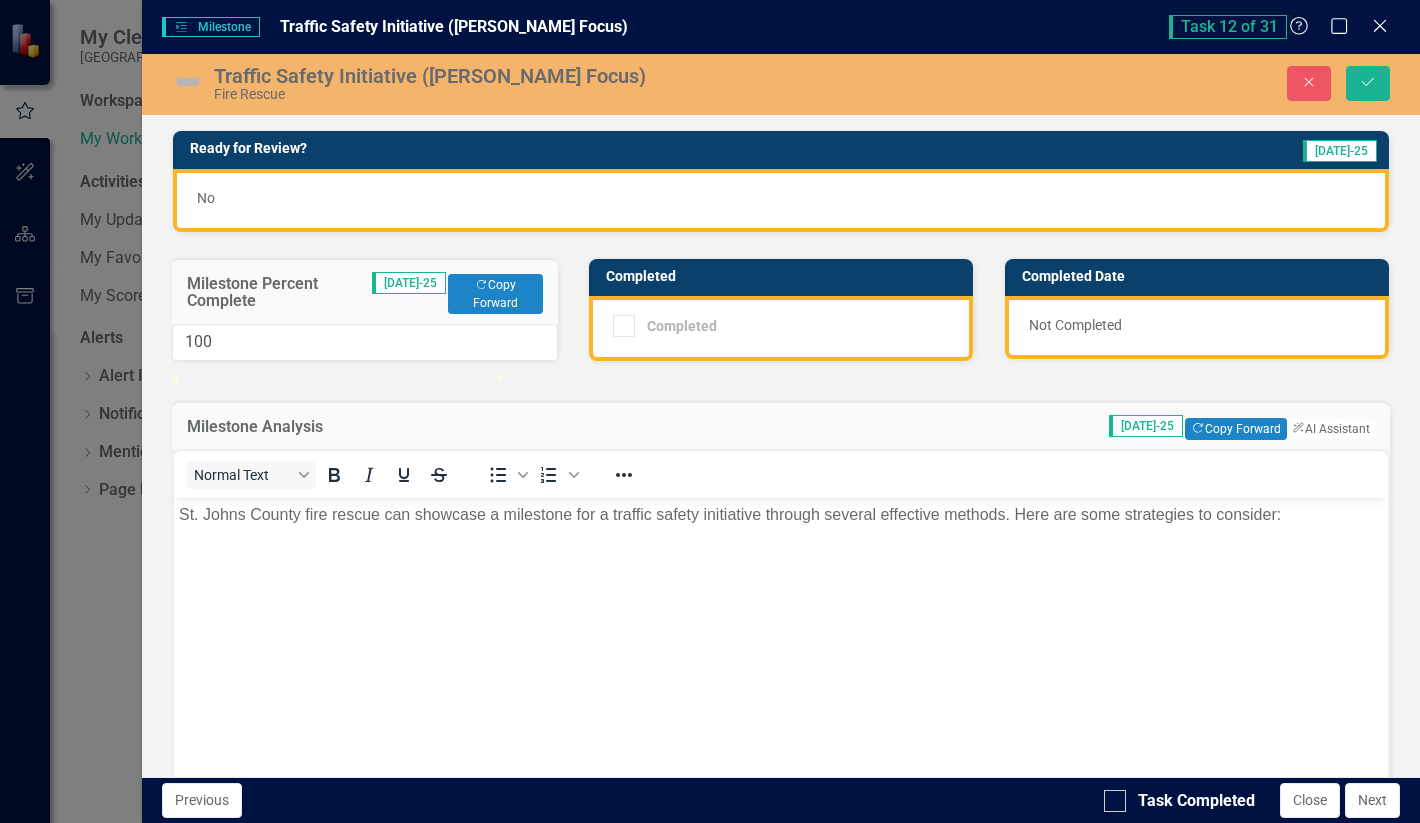 click at bounding box center (365, 376) 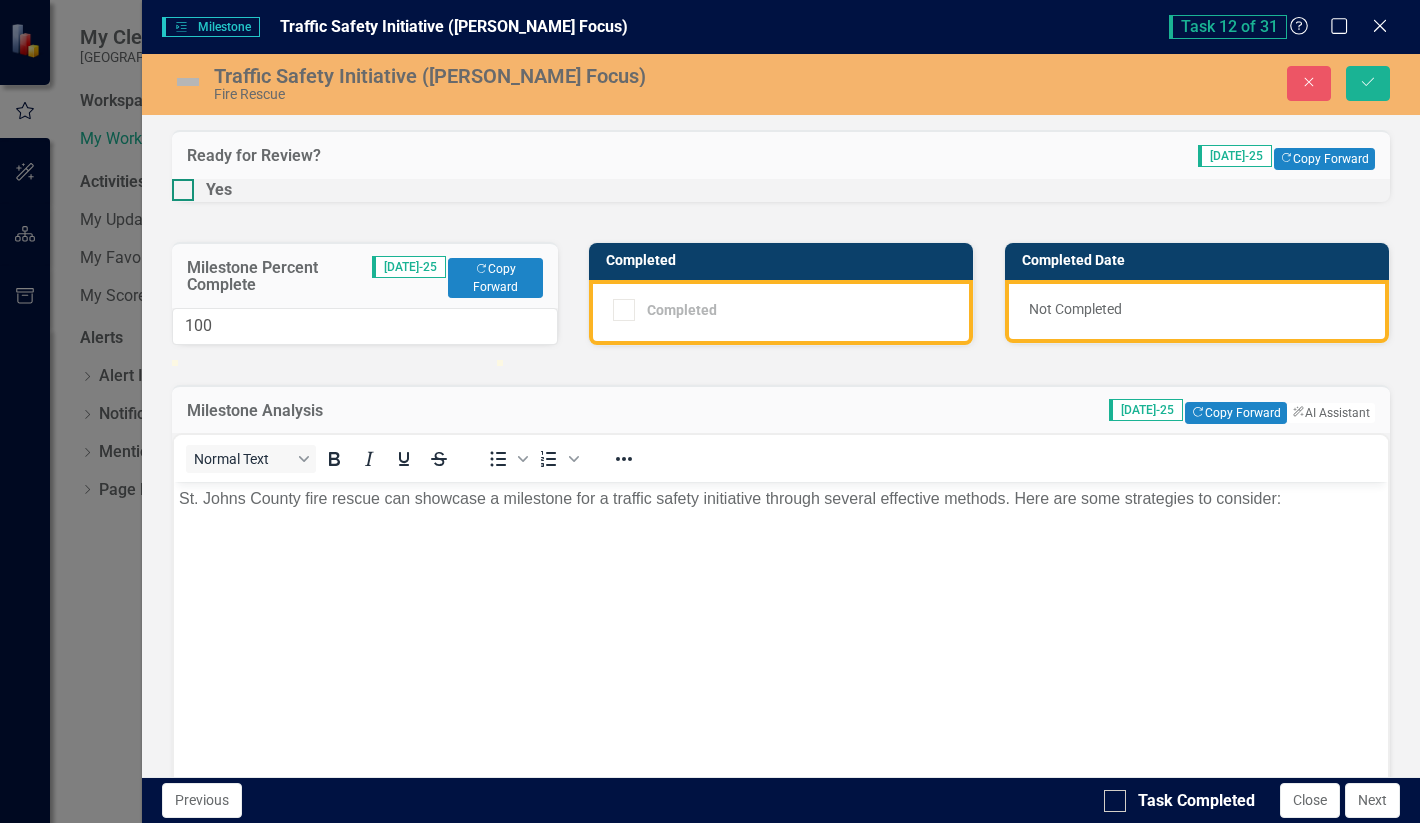 click at bounding box center [183, 190] 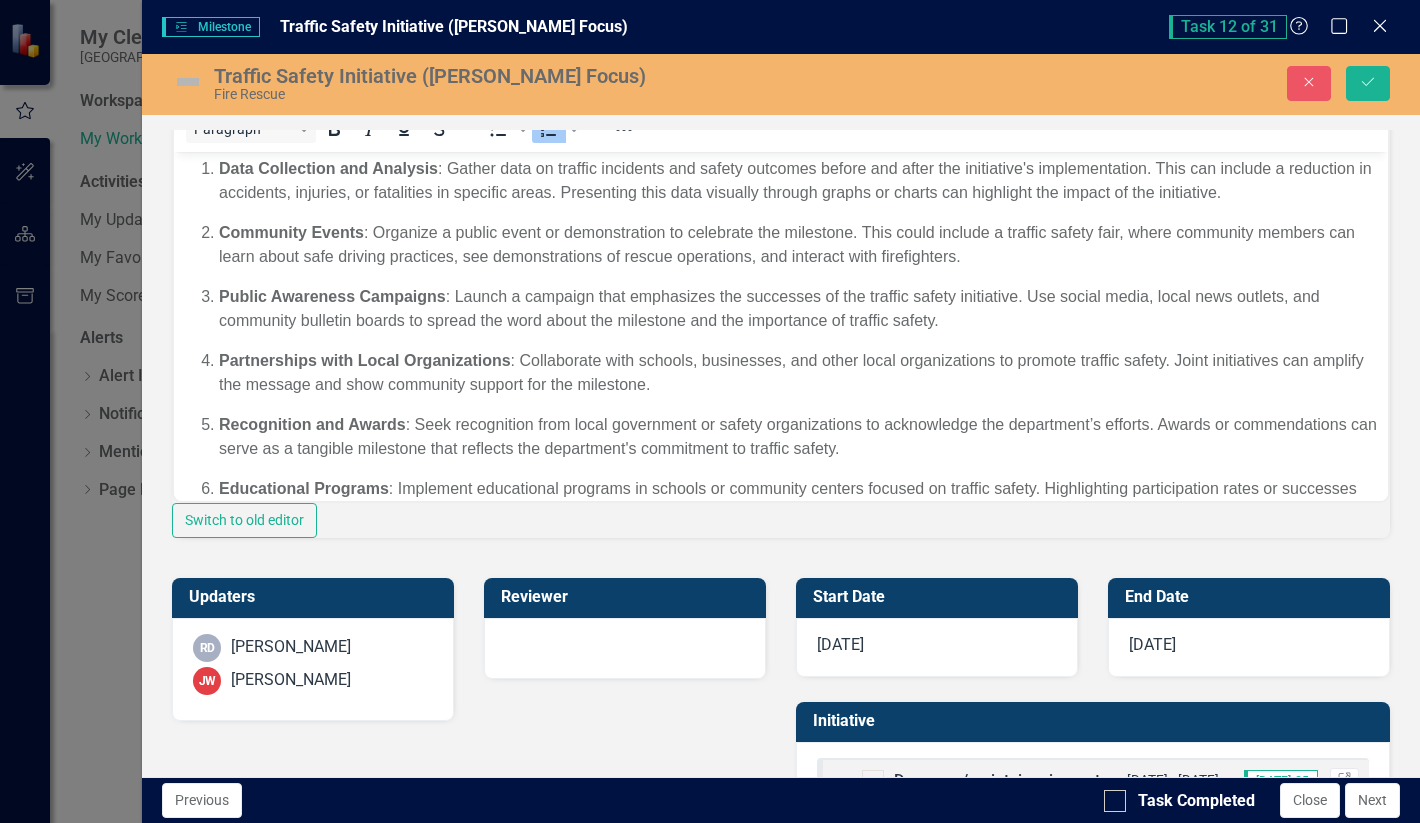 scroll, scrollTop: 862, scrollLeft: 0, axis: vertical 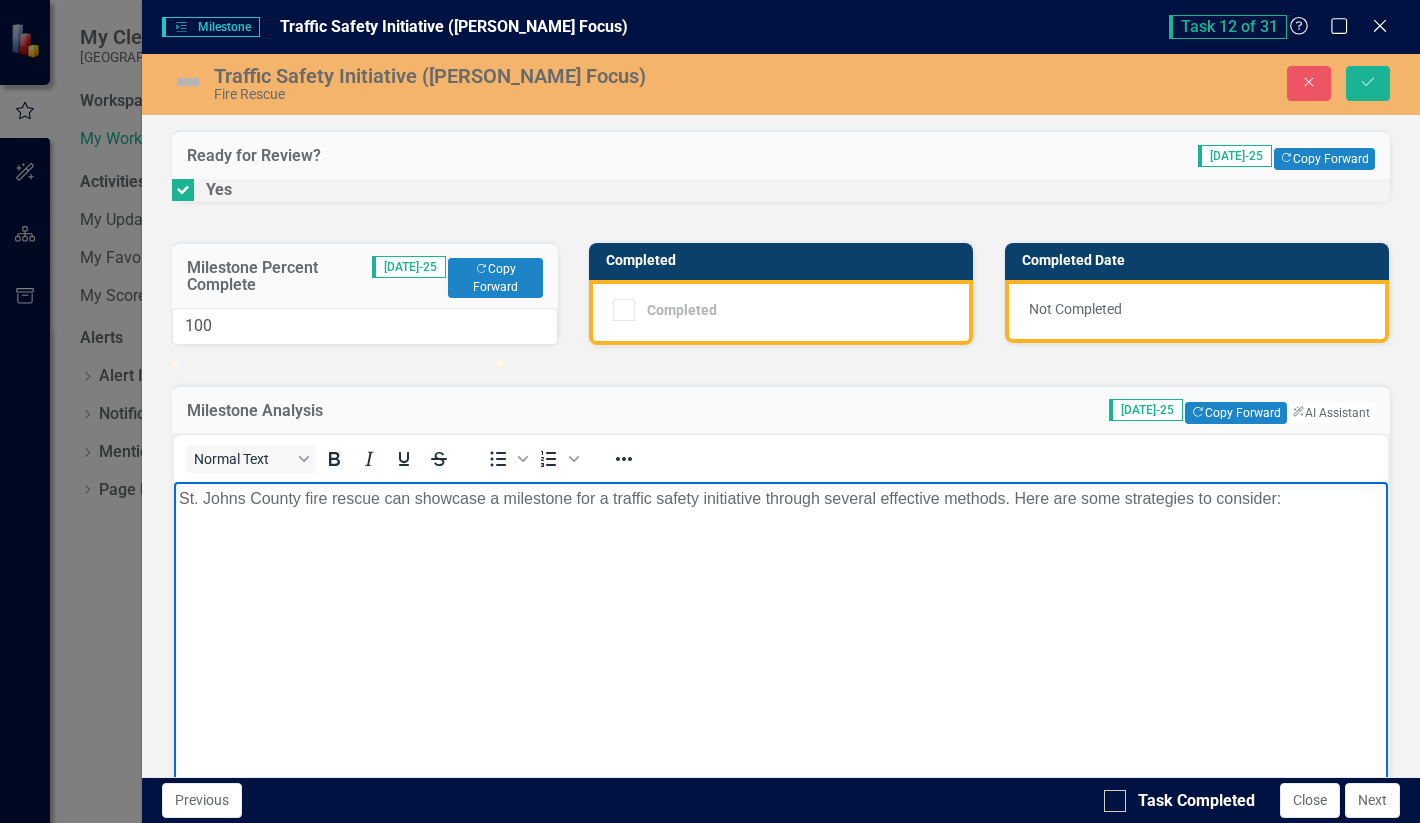 click on "St. Johns County fire rescue can showcase a milestone for a traffic safety initiative through several effective methods. Here are some strategies to consider:" at bounding box center (781, 499) 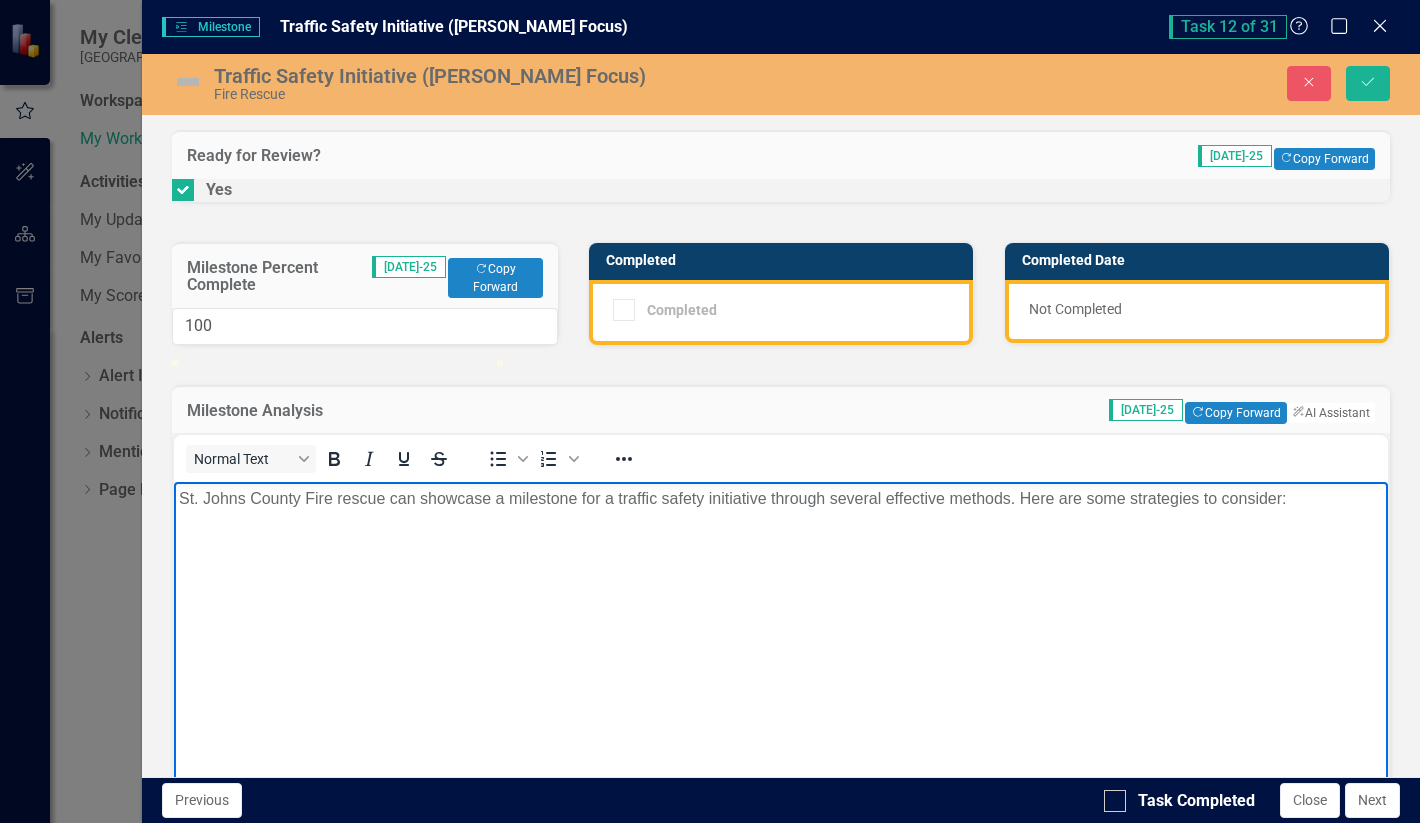 click on "St. Johns County Fire rescue can showcase a milestone for a traffic safety initiative through several effective methods. Here are some strategies to consider:" at bounding box center [781, 499] 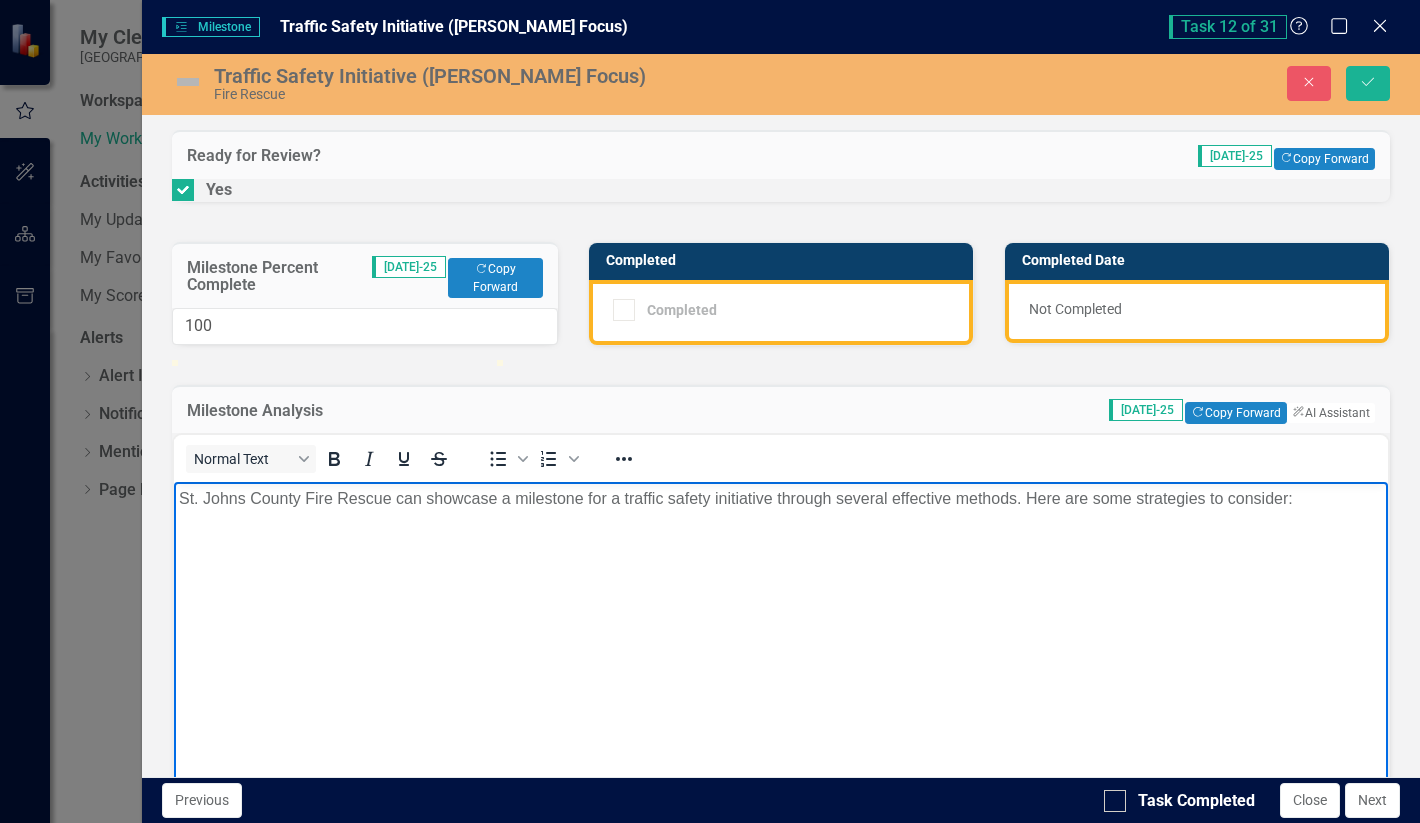 click on "St. Johns County Fire Rescue can showcase a milestone for a traffic safety initiative through several effective methods. Here are some strategies to consider:" at bounding box center [781, 499] 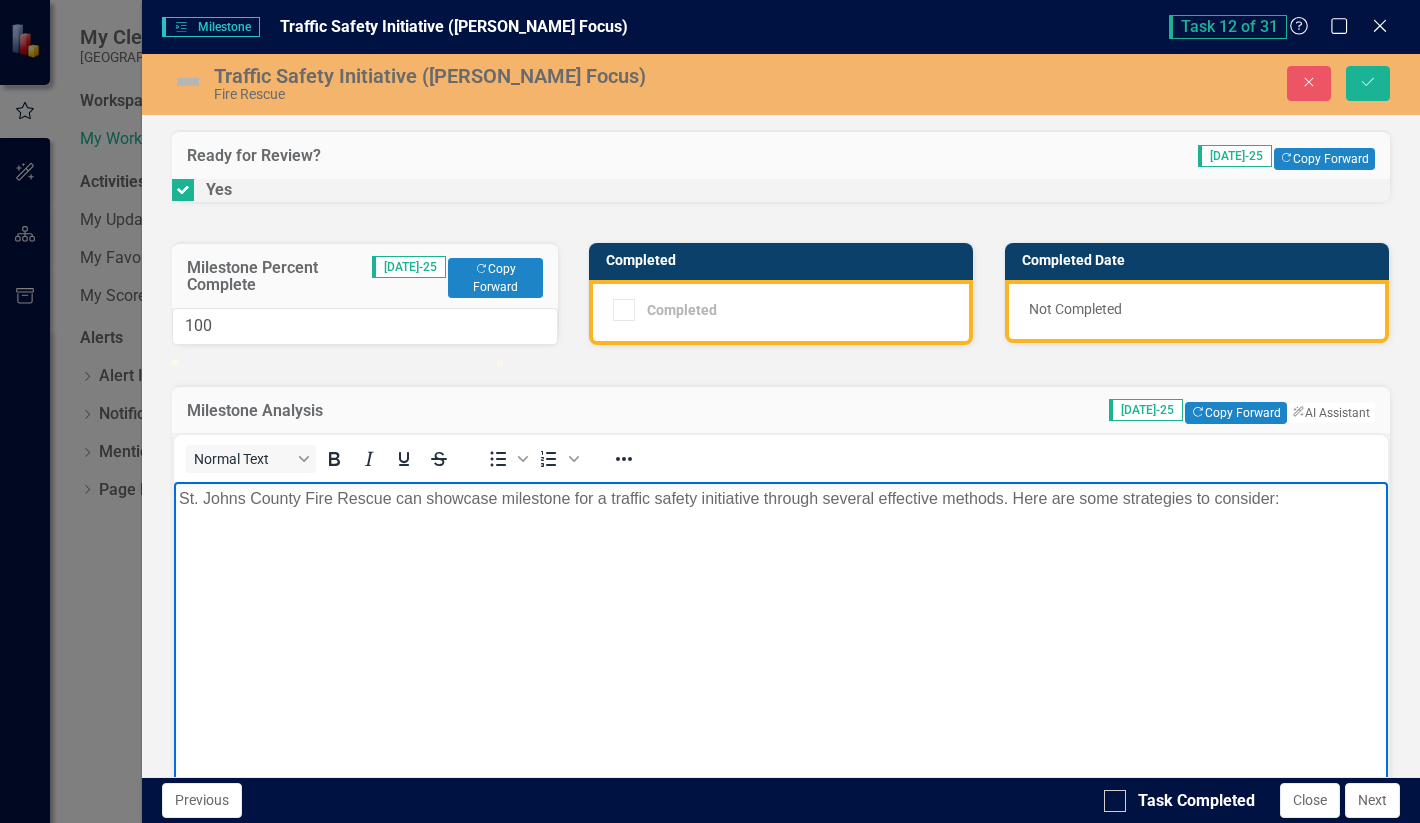 click on "St. Johns County Fire Rescue can showcase milestone for a traffic safety initiative through several effective methods. Here are some strategies to consider:" at bounding box center [781, 499] 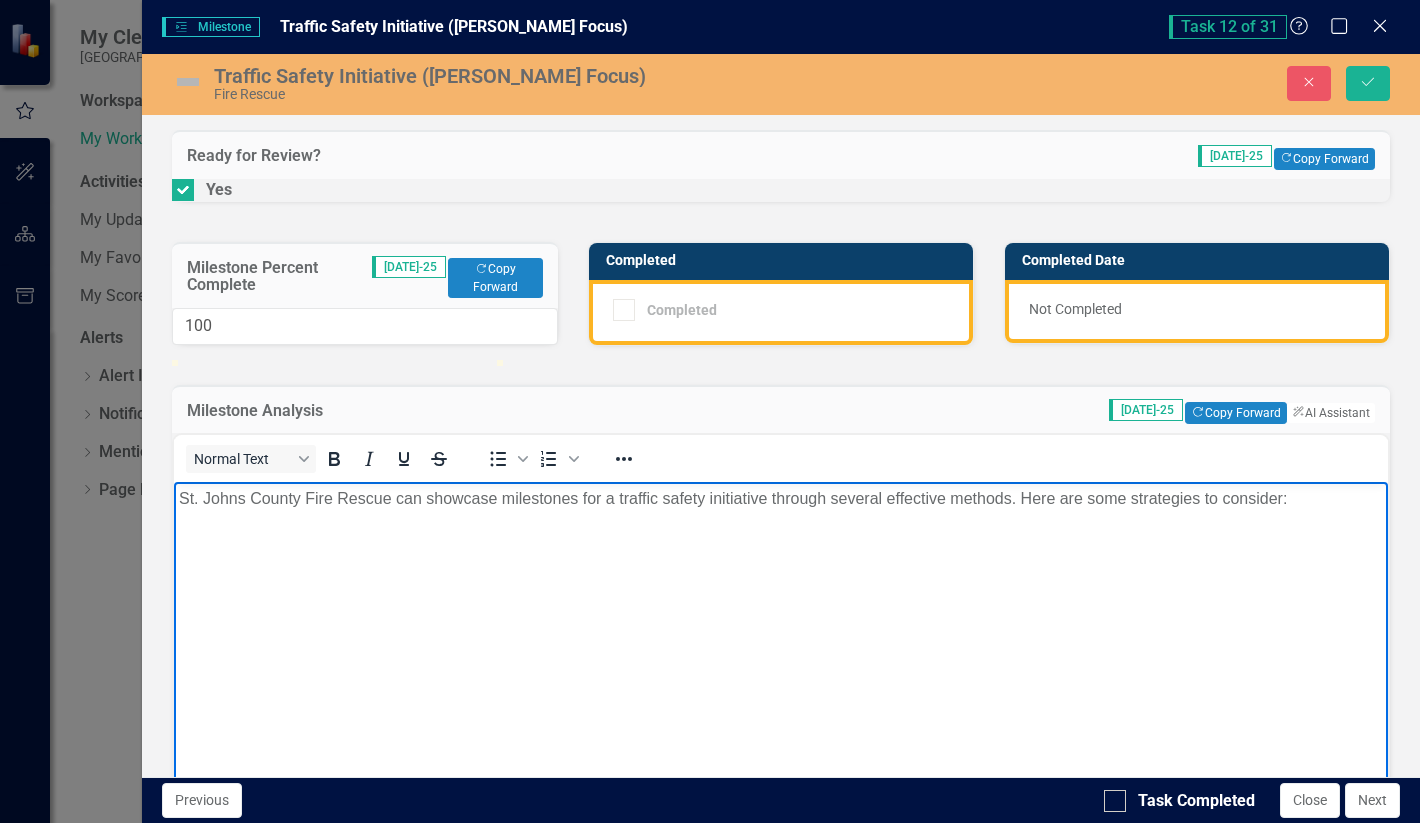 click on "St. Johns County Fire Rescue can showcase milestones for a traffic safety initiative through several effective methods. Here are some strategies to consider:" at bounding box center [781, 499] 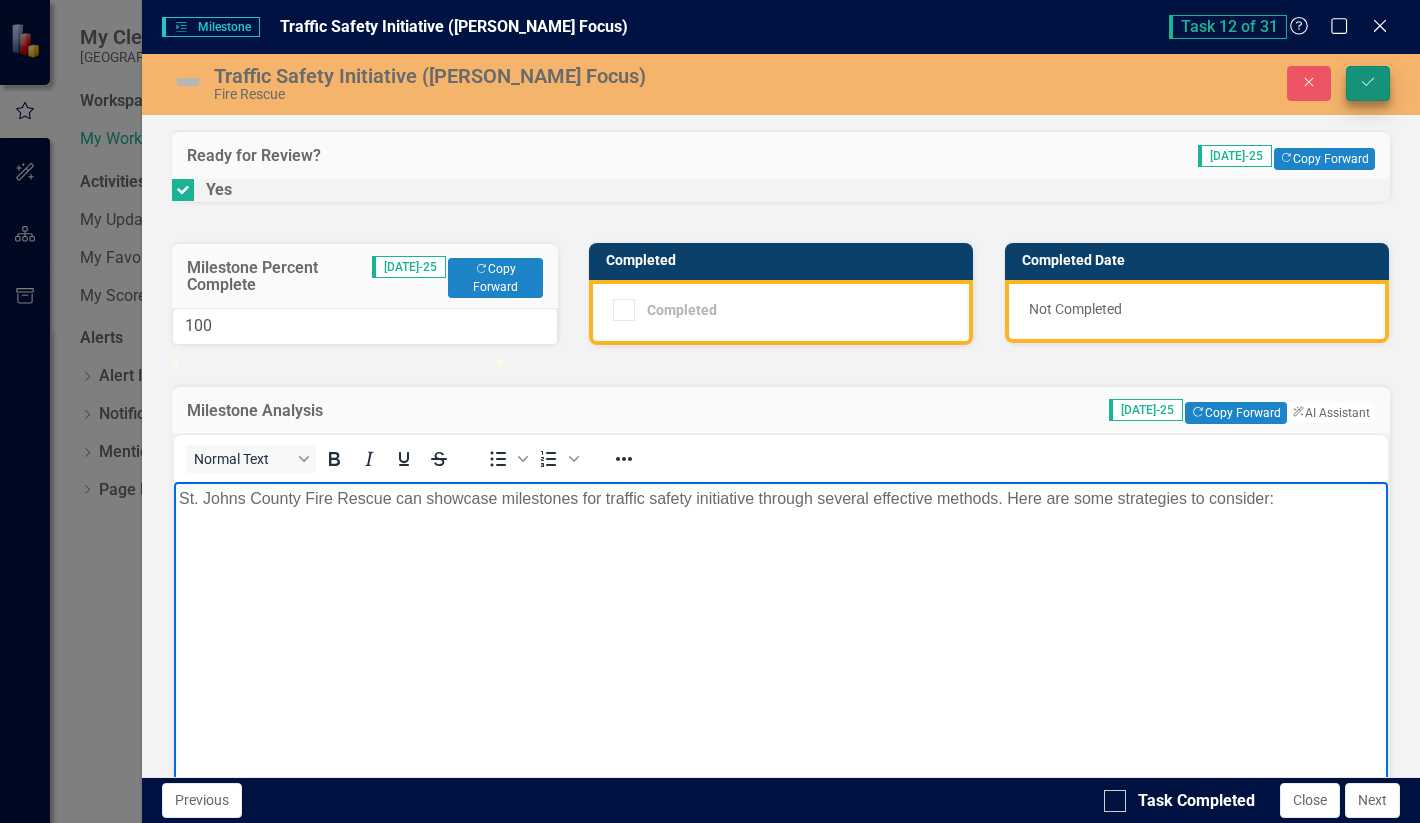 click 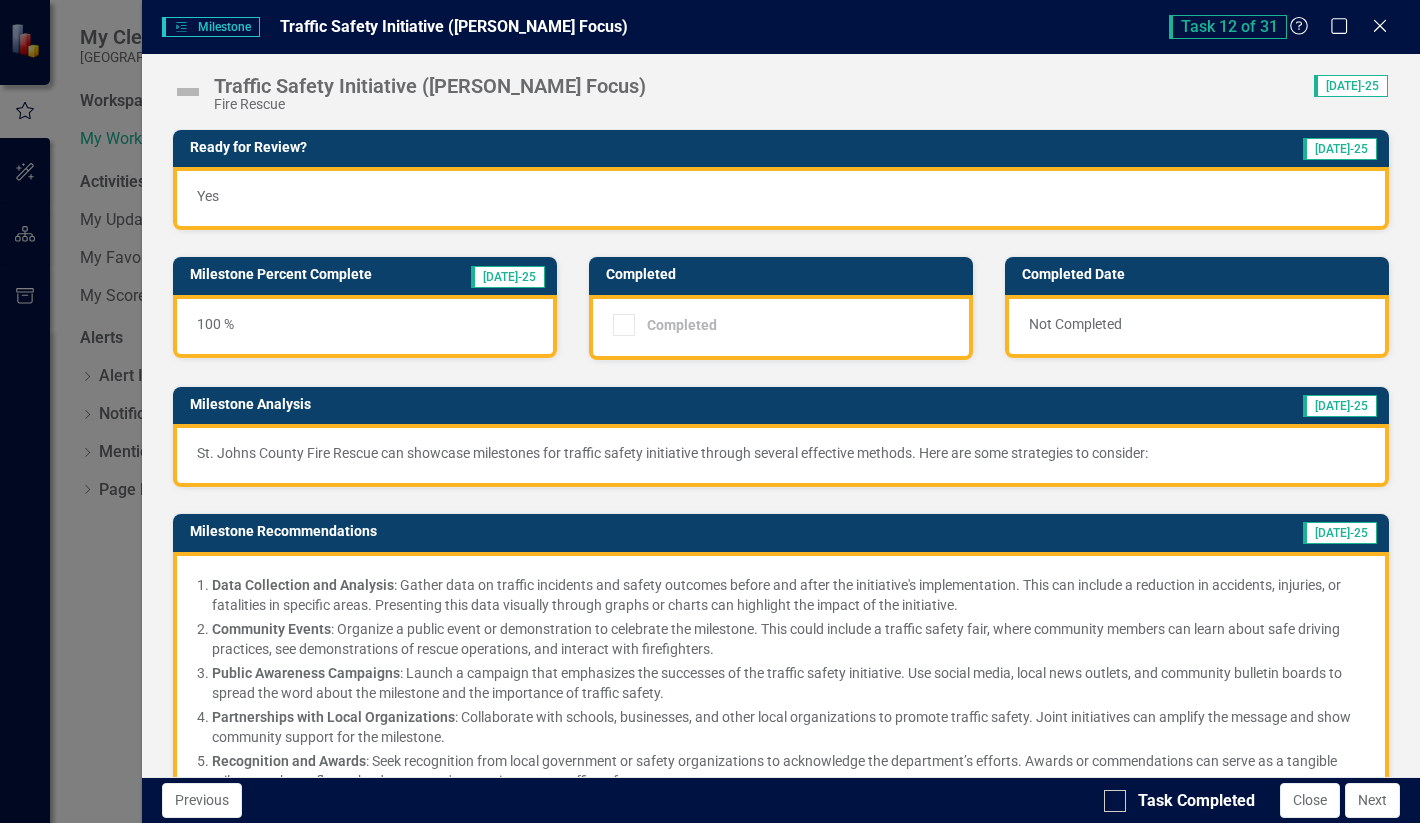 scroll, scrollTop: 0, scrollLeft: 0, axis: both 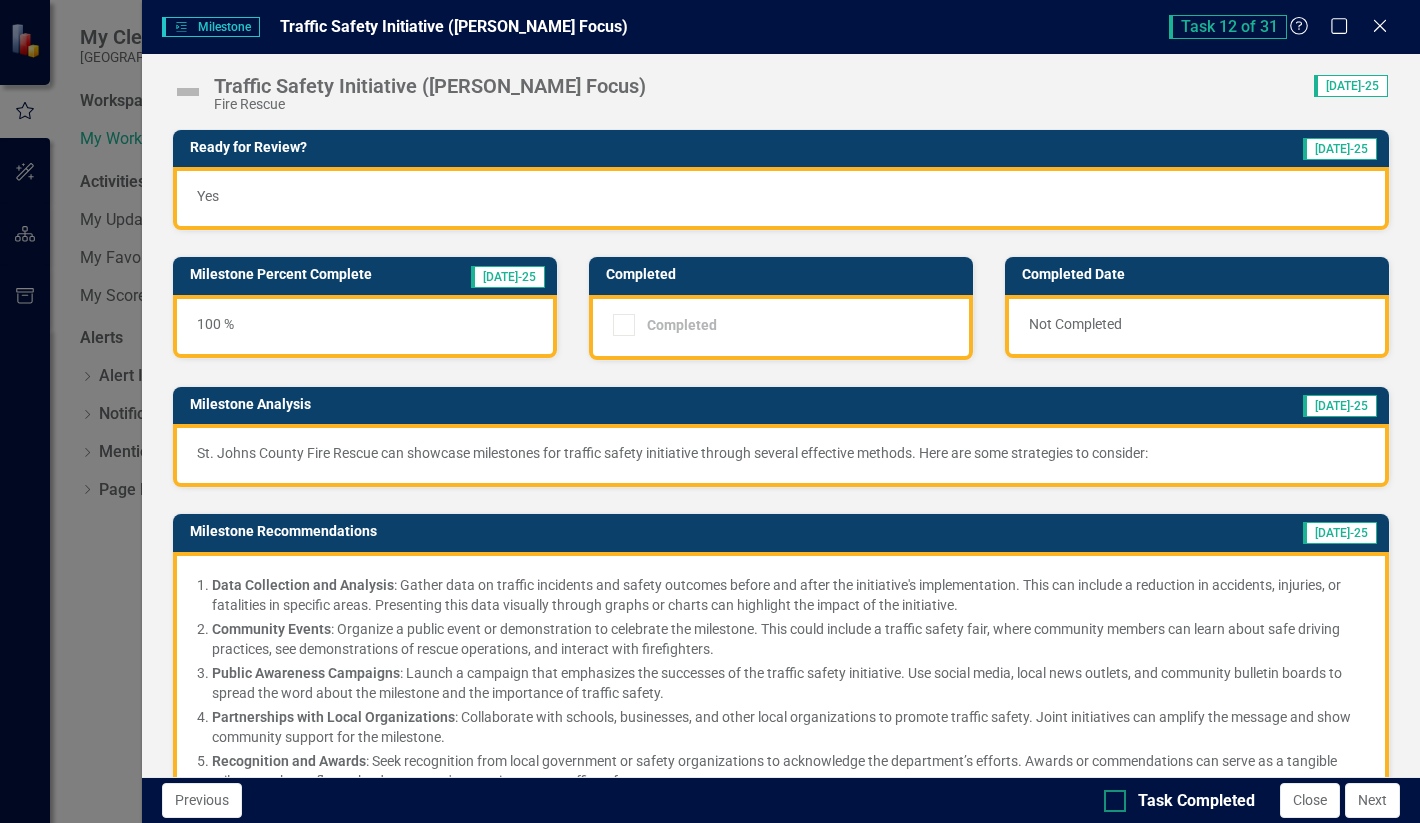 click on "Task Completed" at bounding box center [1110, 796] 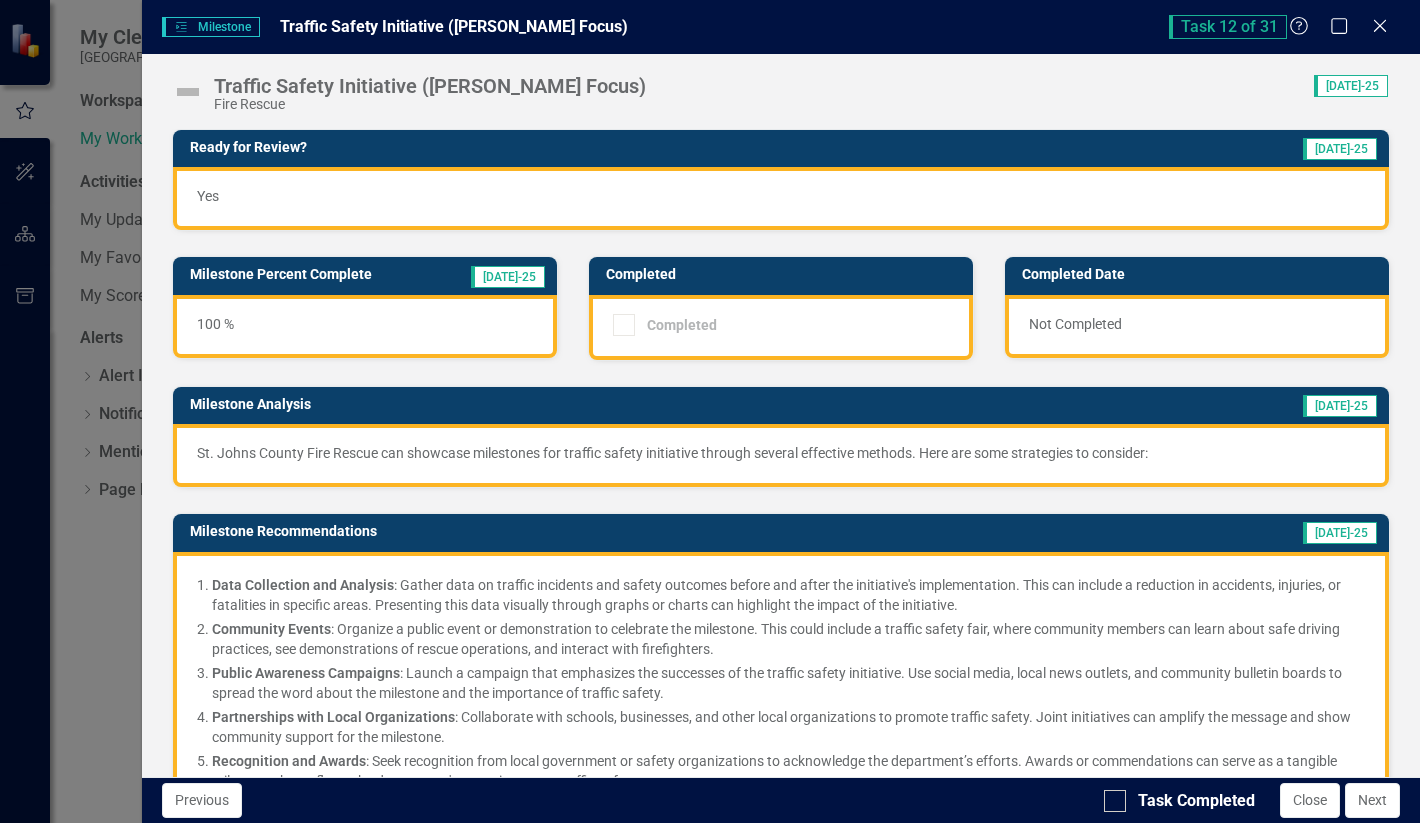 scroll, scrollTop: 0, scrollLeft: 0, axis: both 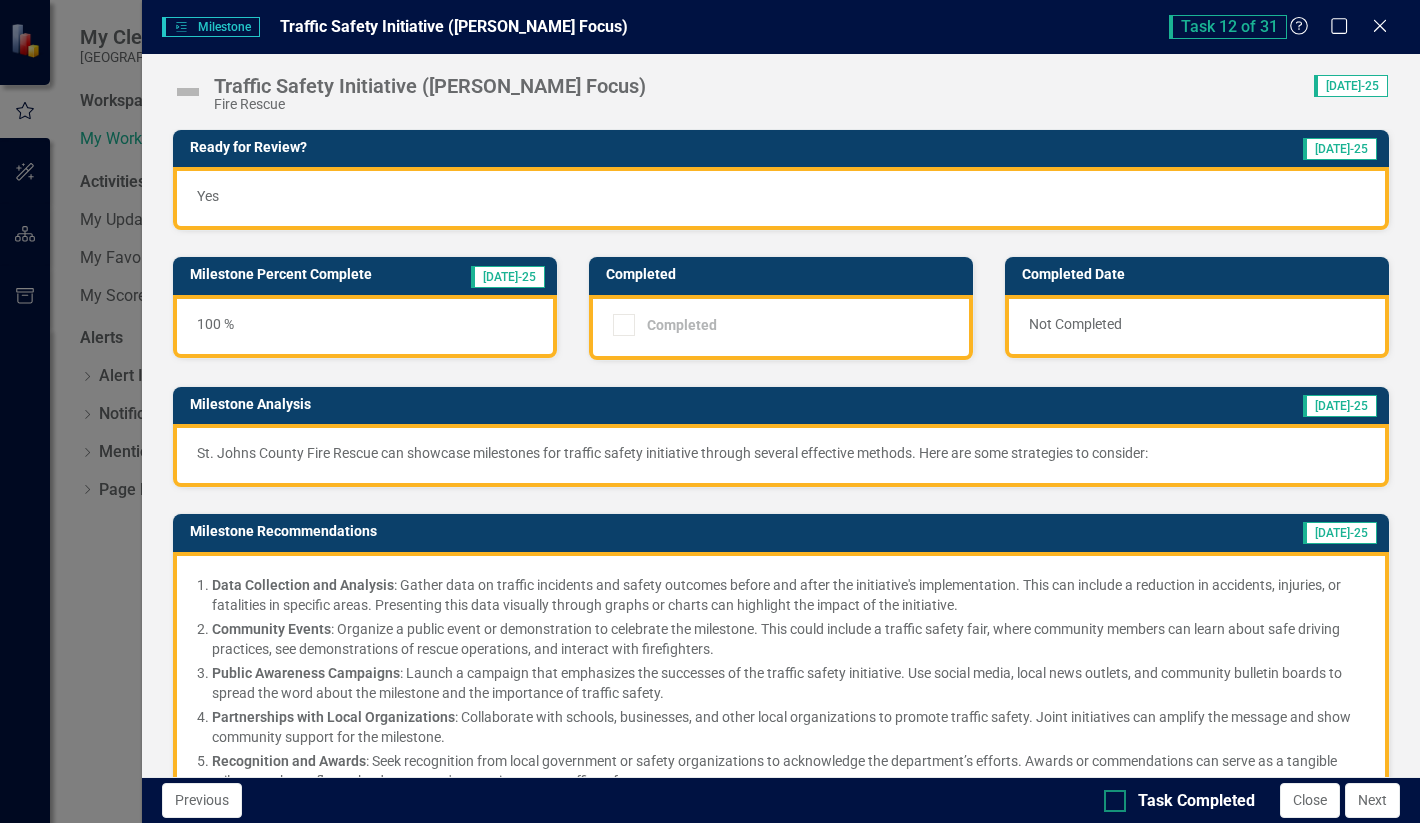 checkbox on "true" 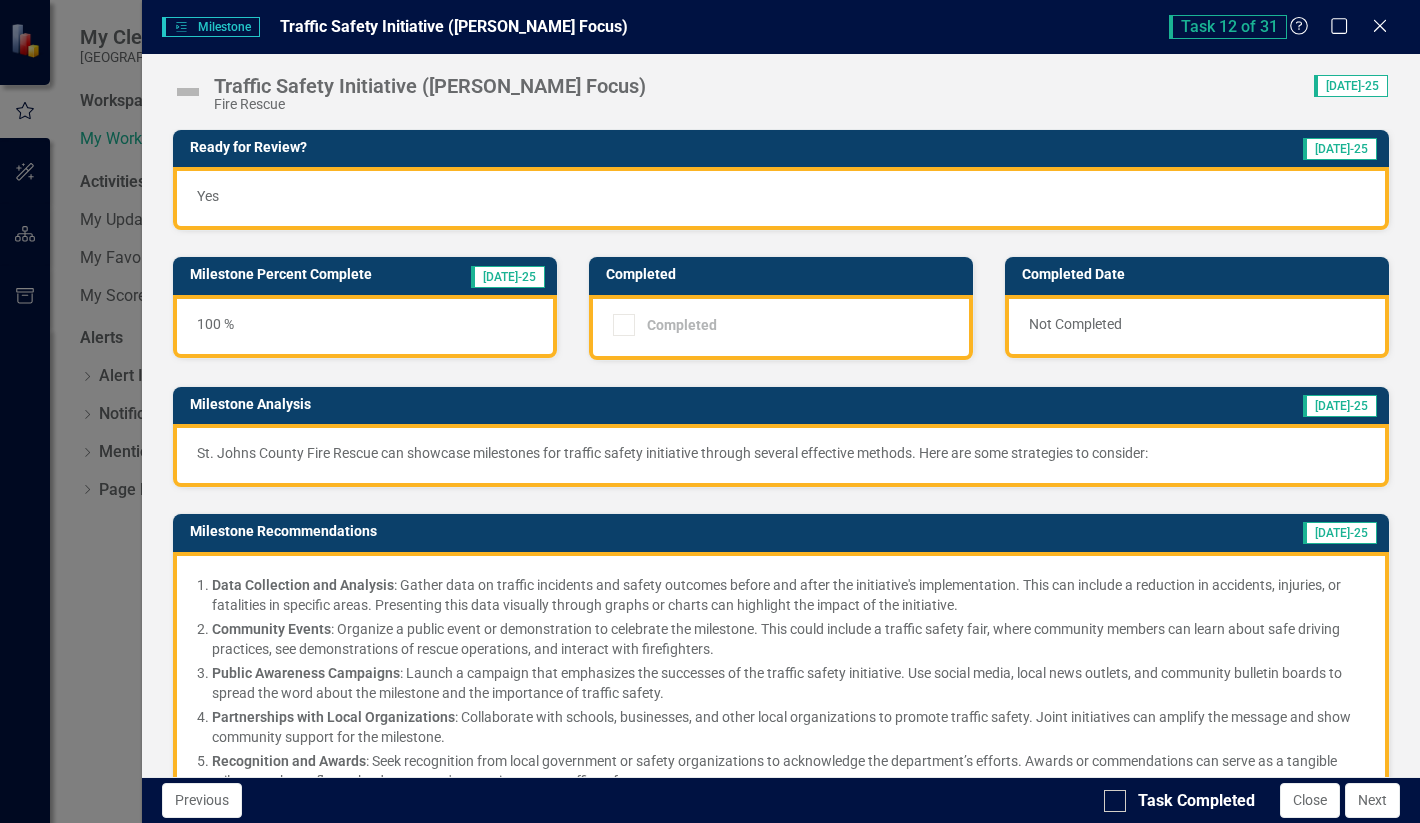 checkbox on "true" 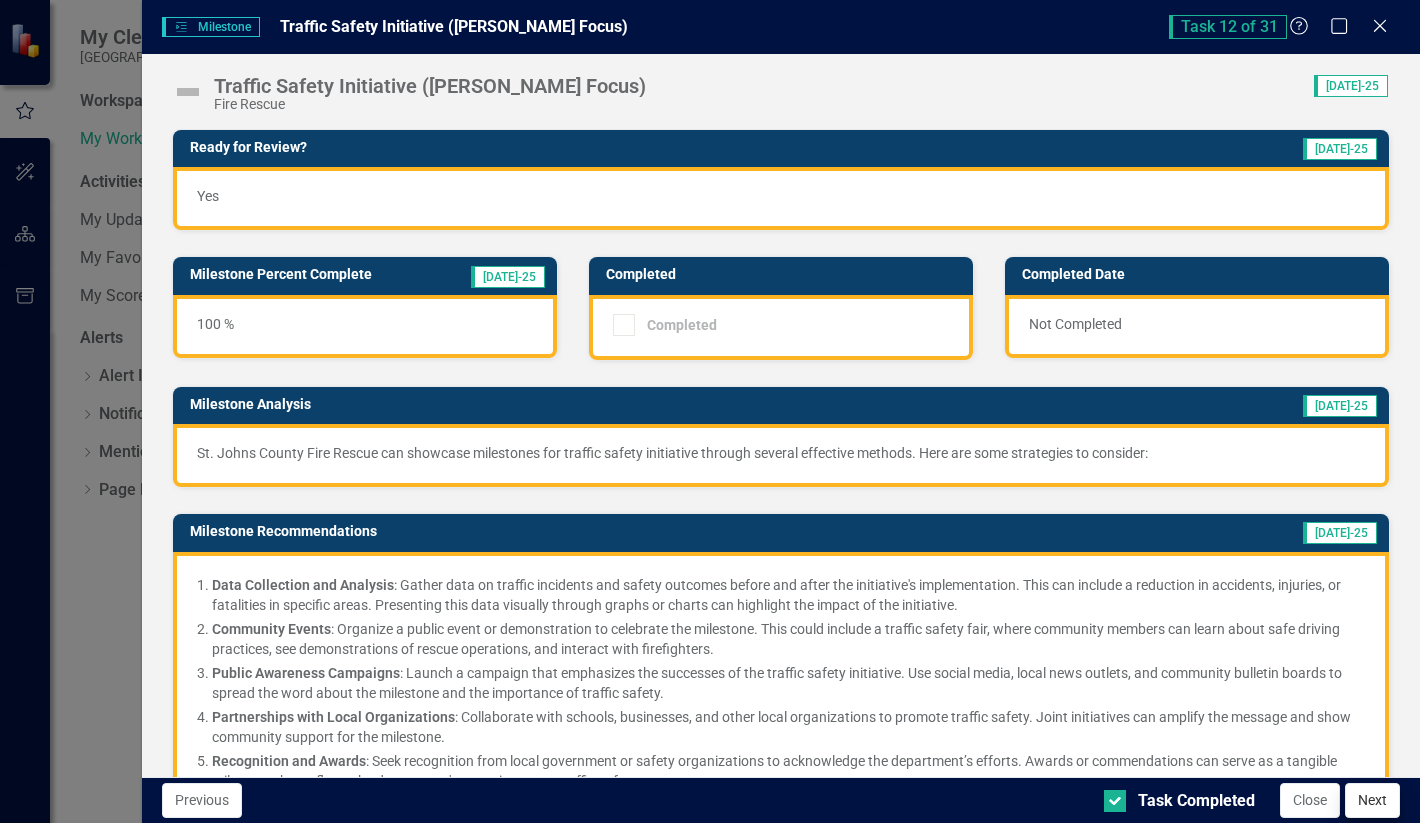 click on "Next" at bounding box center [1372, 800] 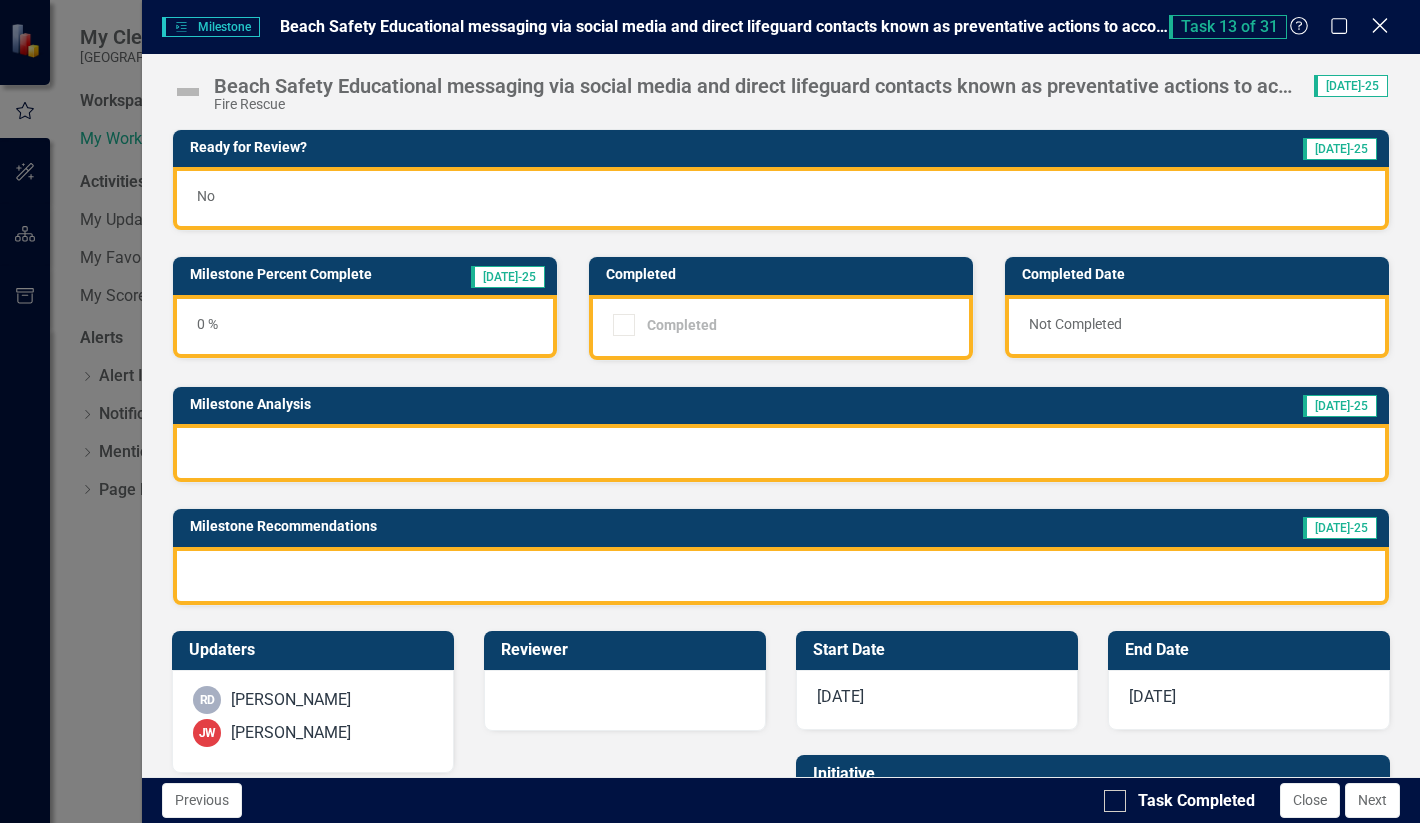 click 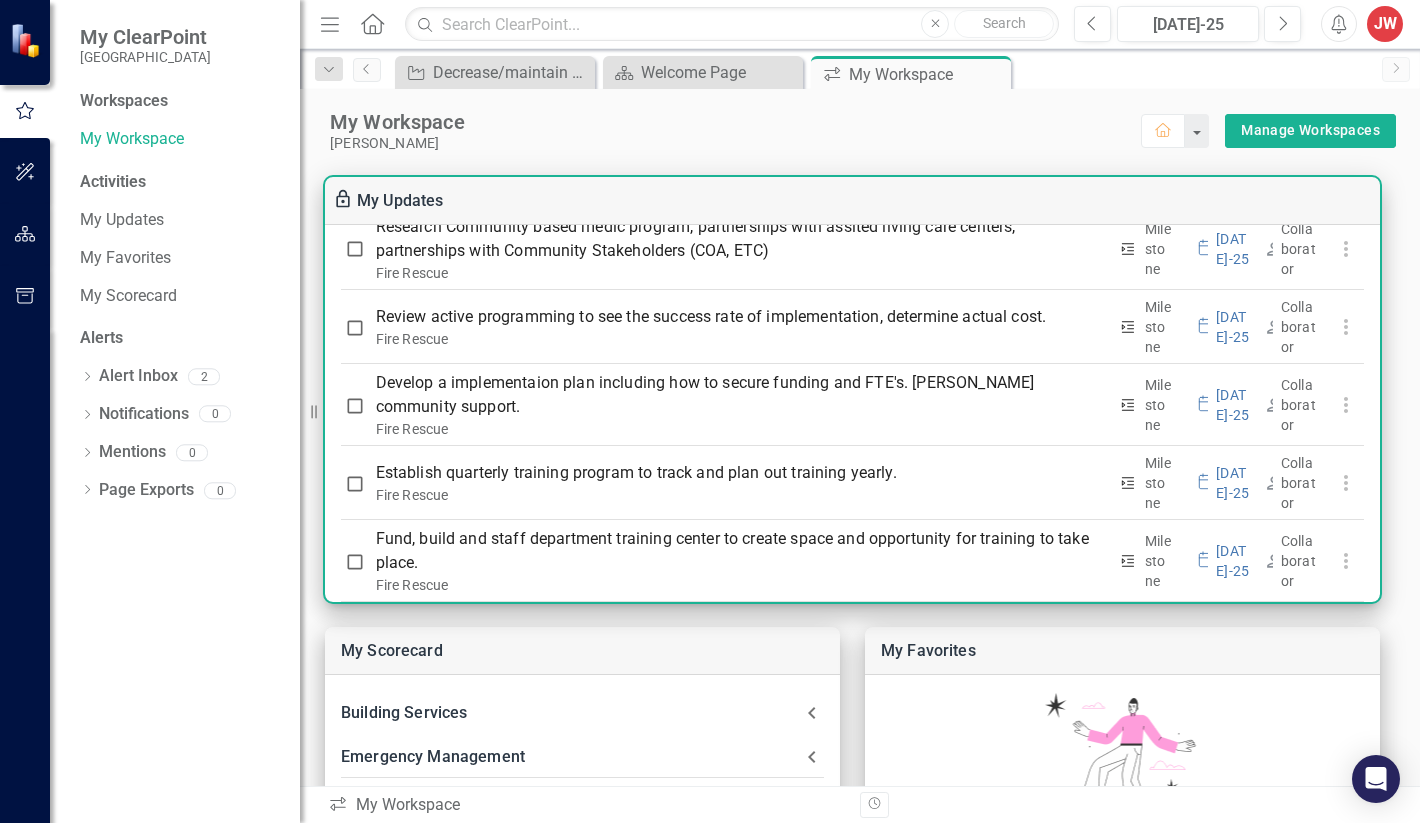 scroll, scrollTop: 2332, scrollLeft: 0, axis: vertical 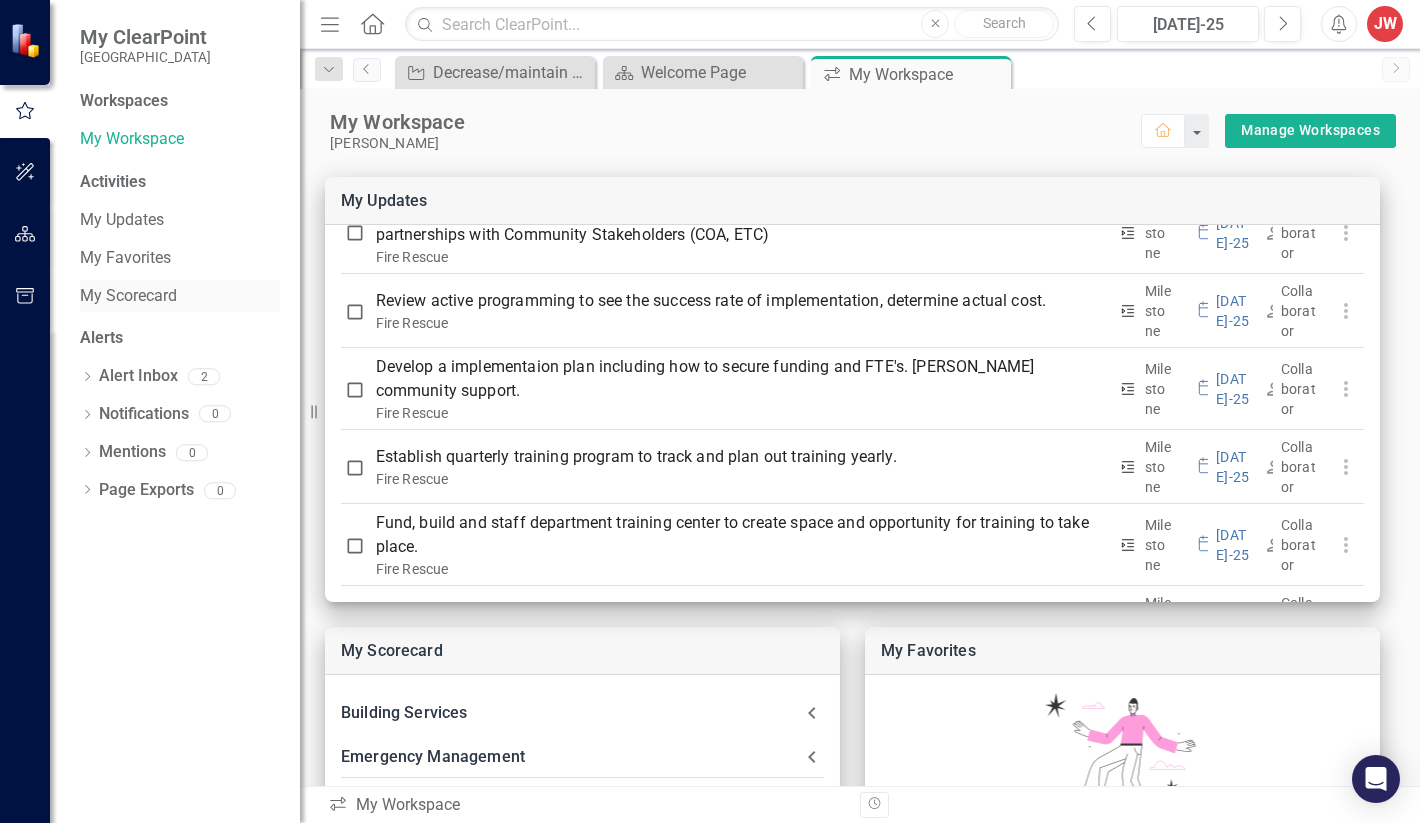 click on "My Scorecard" at bounding box center (180, 296) 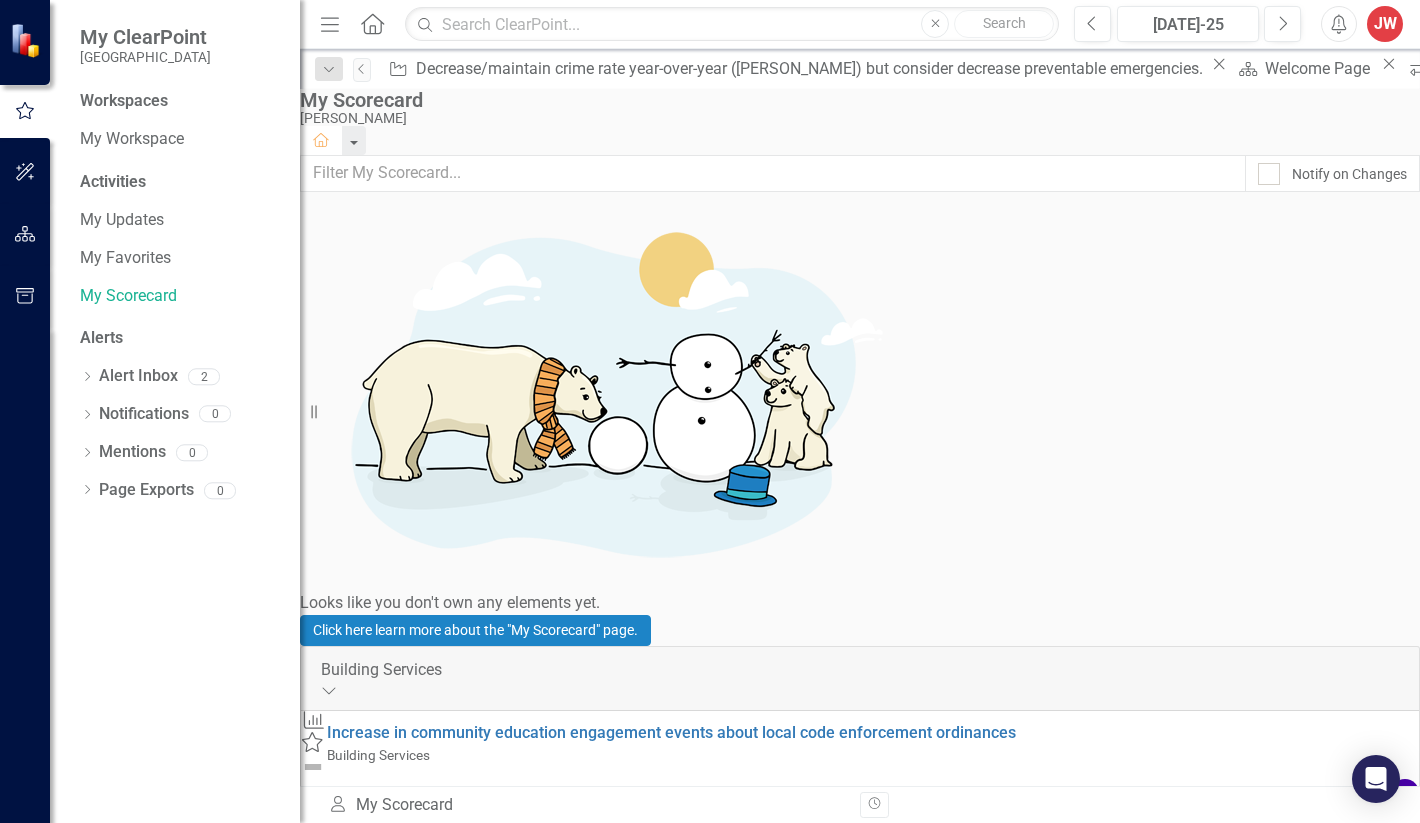 scroll, scrollTop: 2514, scrollLeft: 0, axis: vertical 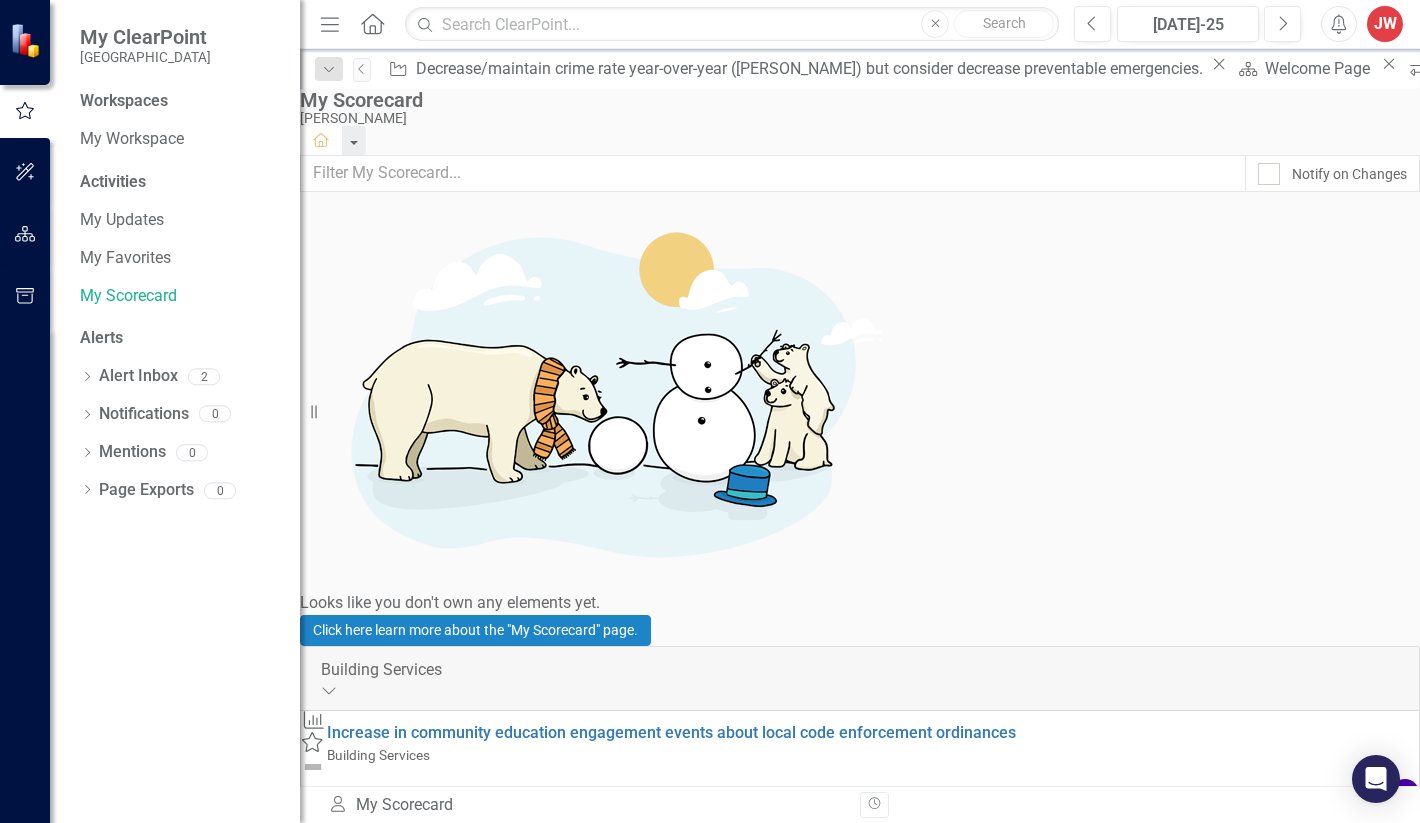 click on "Maintain/increase resources to adequately support annual public safety personnel, capital equipment, and training investments" at bounding box center (785, 8172) 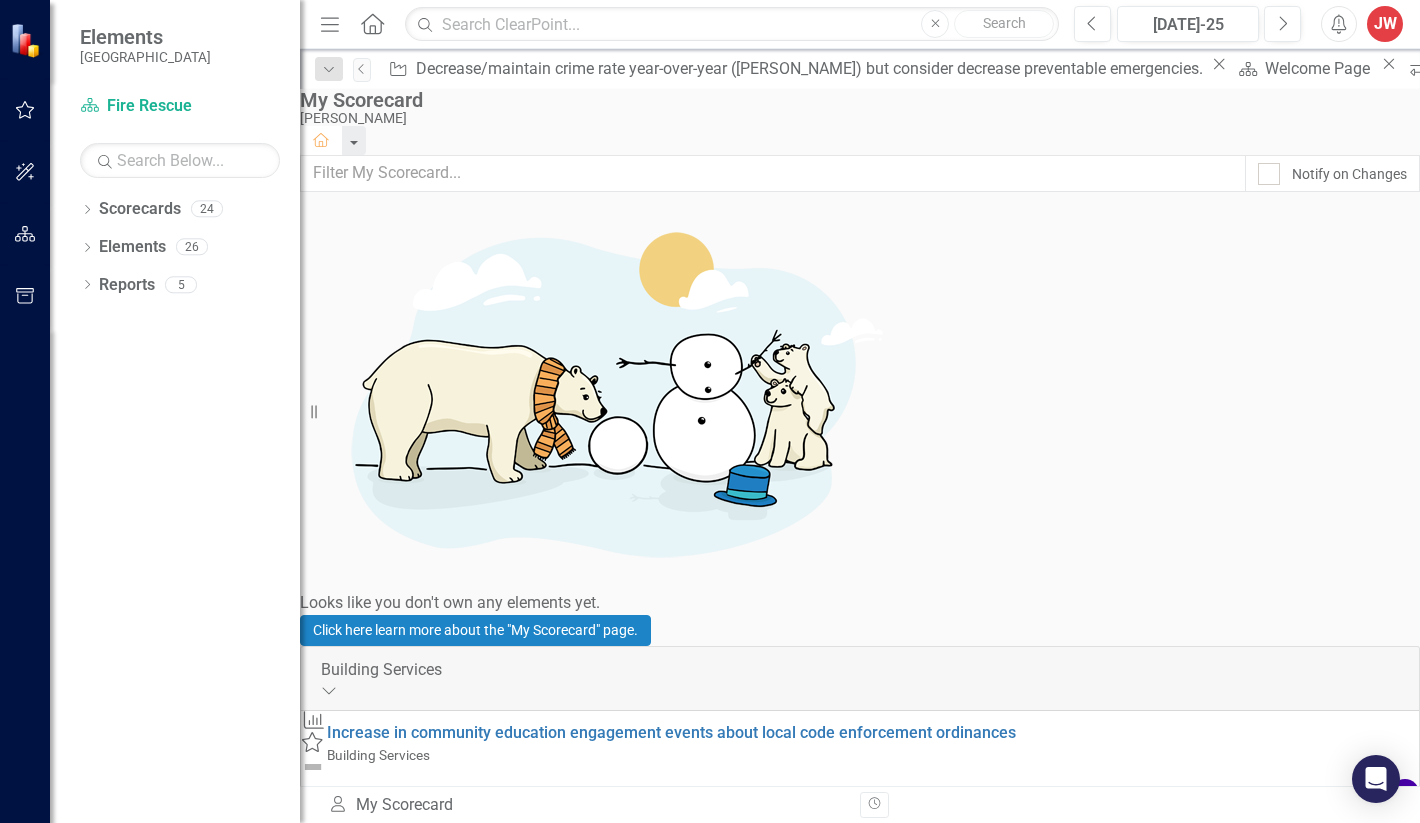 scroll, scrollTop: 62, scrollLeft: 0, axis: vertical 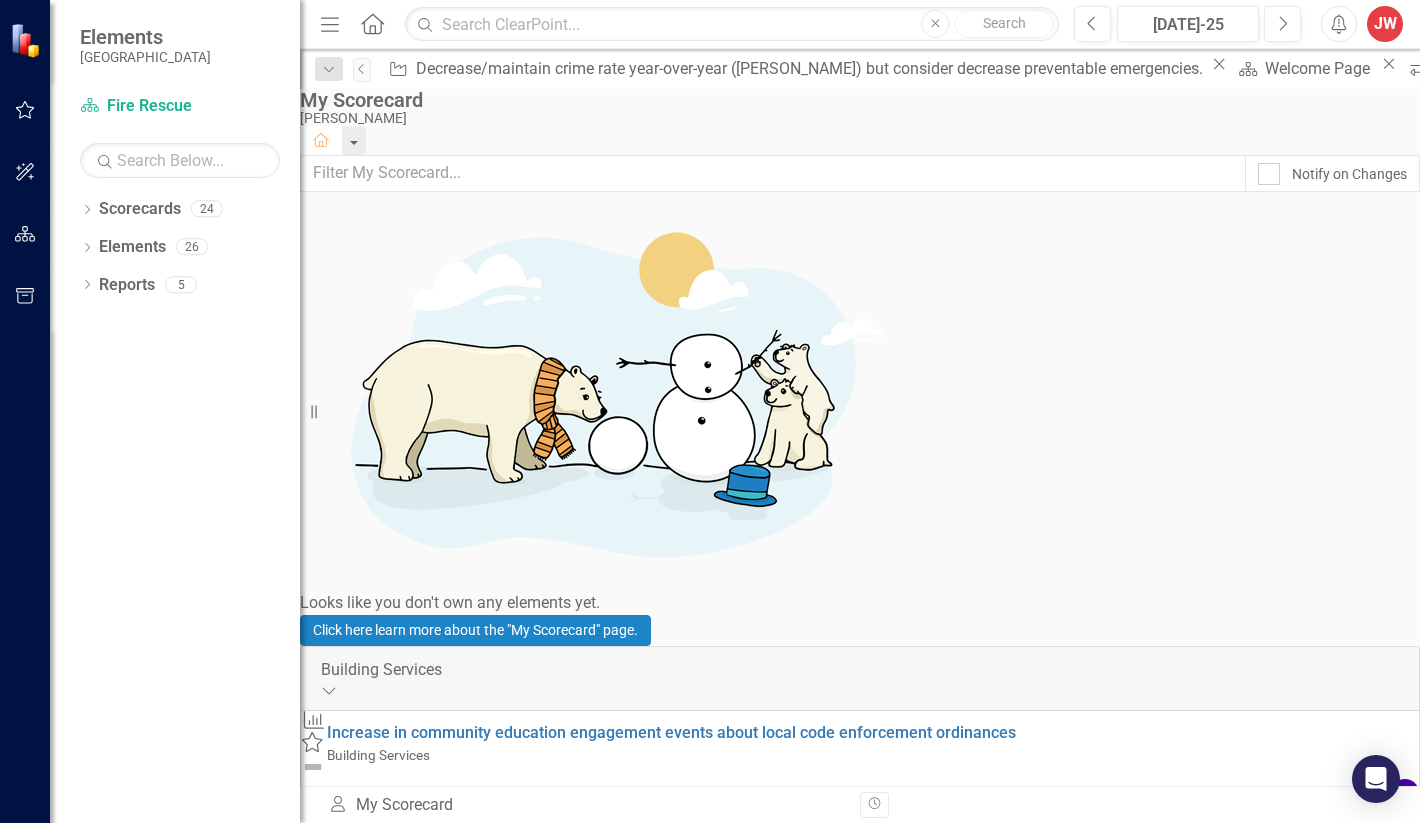 click on "(Will need to establish a baseline) Upon establishment of a baseline, show increase or maintenance in community satisfaction each year." at bounding box center [818, 1213] 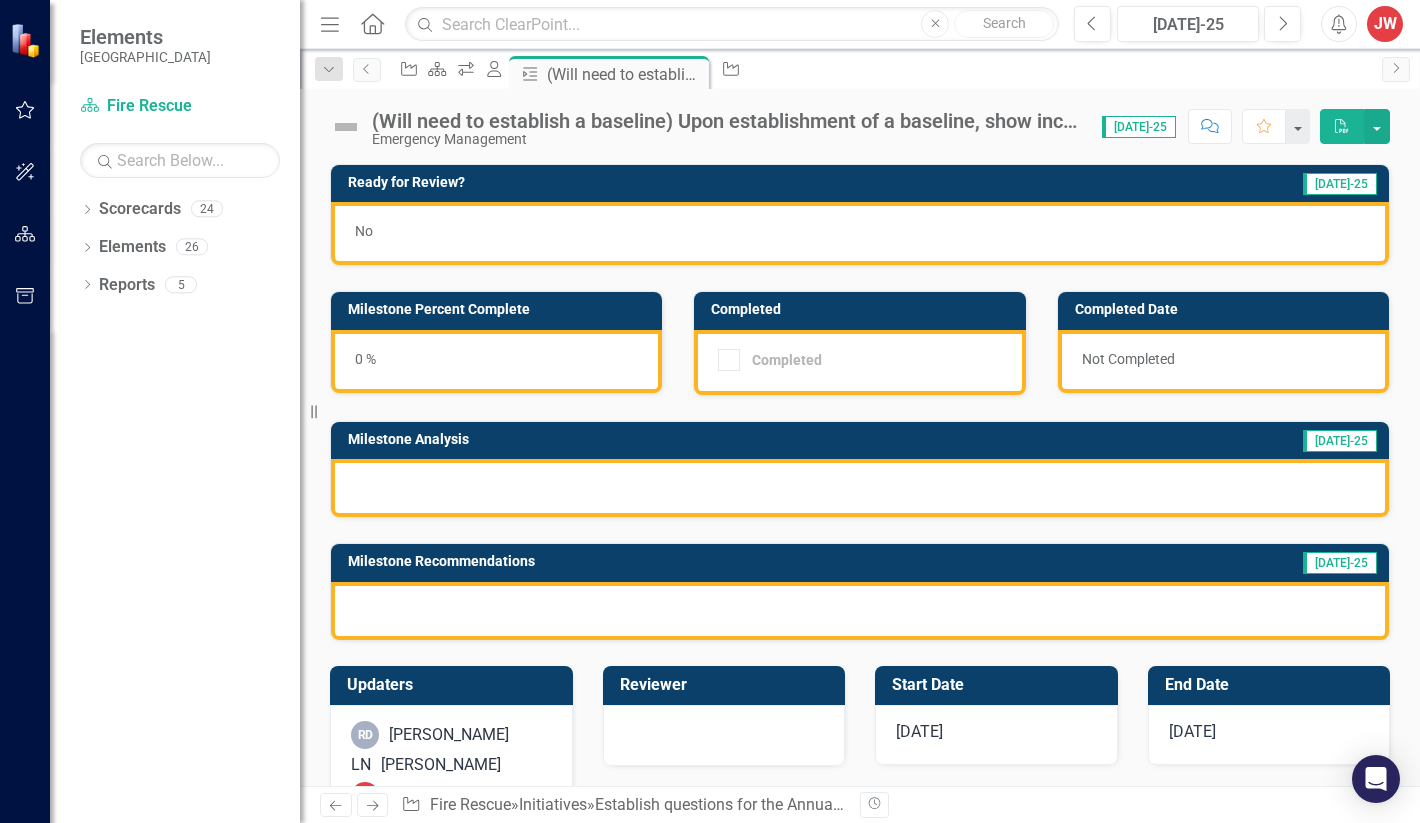 scroll, scrollTop: 0, scrollLeft: 0, axis: both 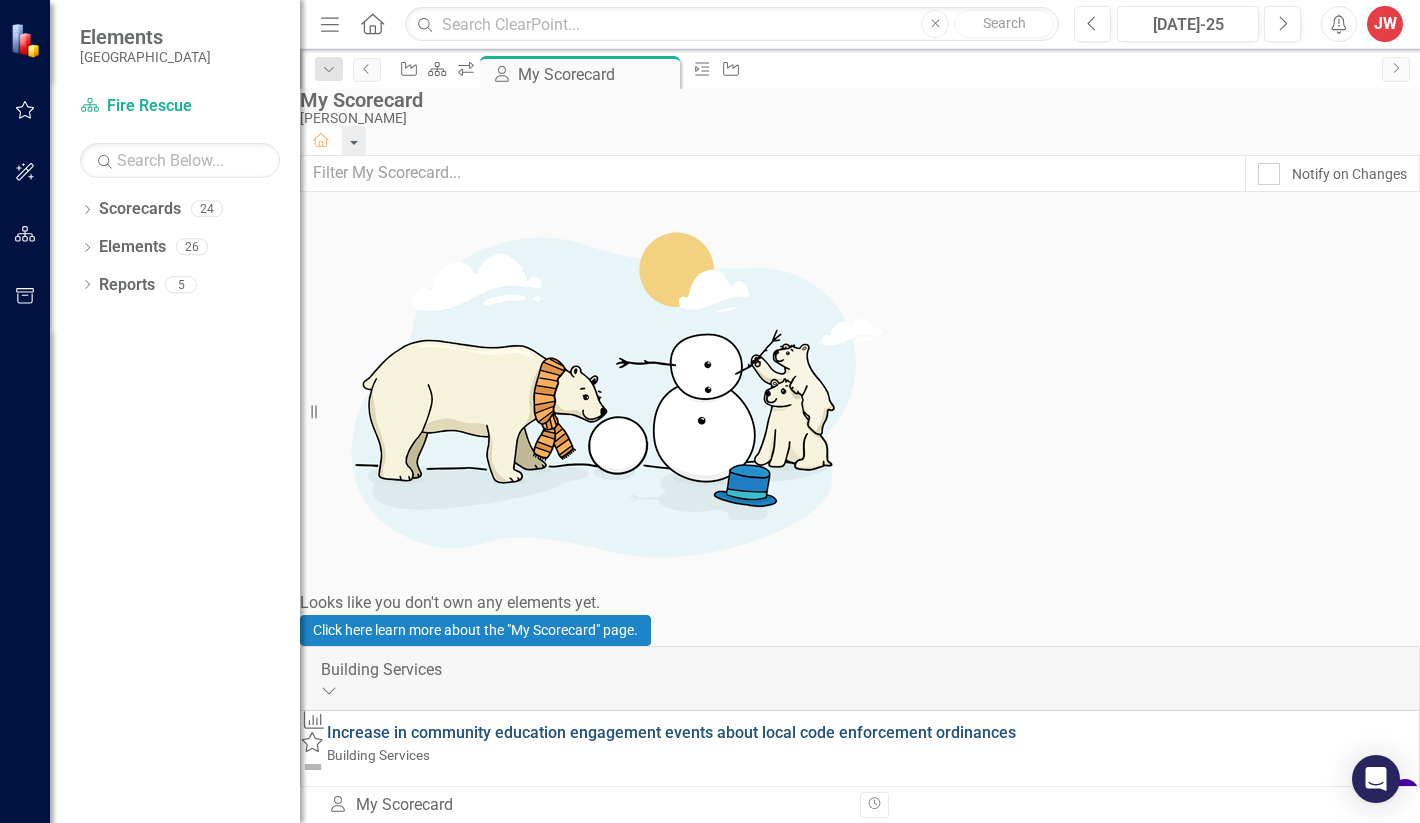 click on "Increase in community education engagement events about local code enforcement ordinances" at bounding box center [671, 732] 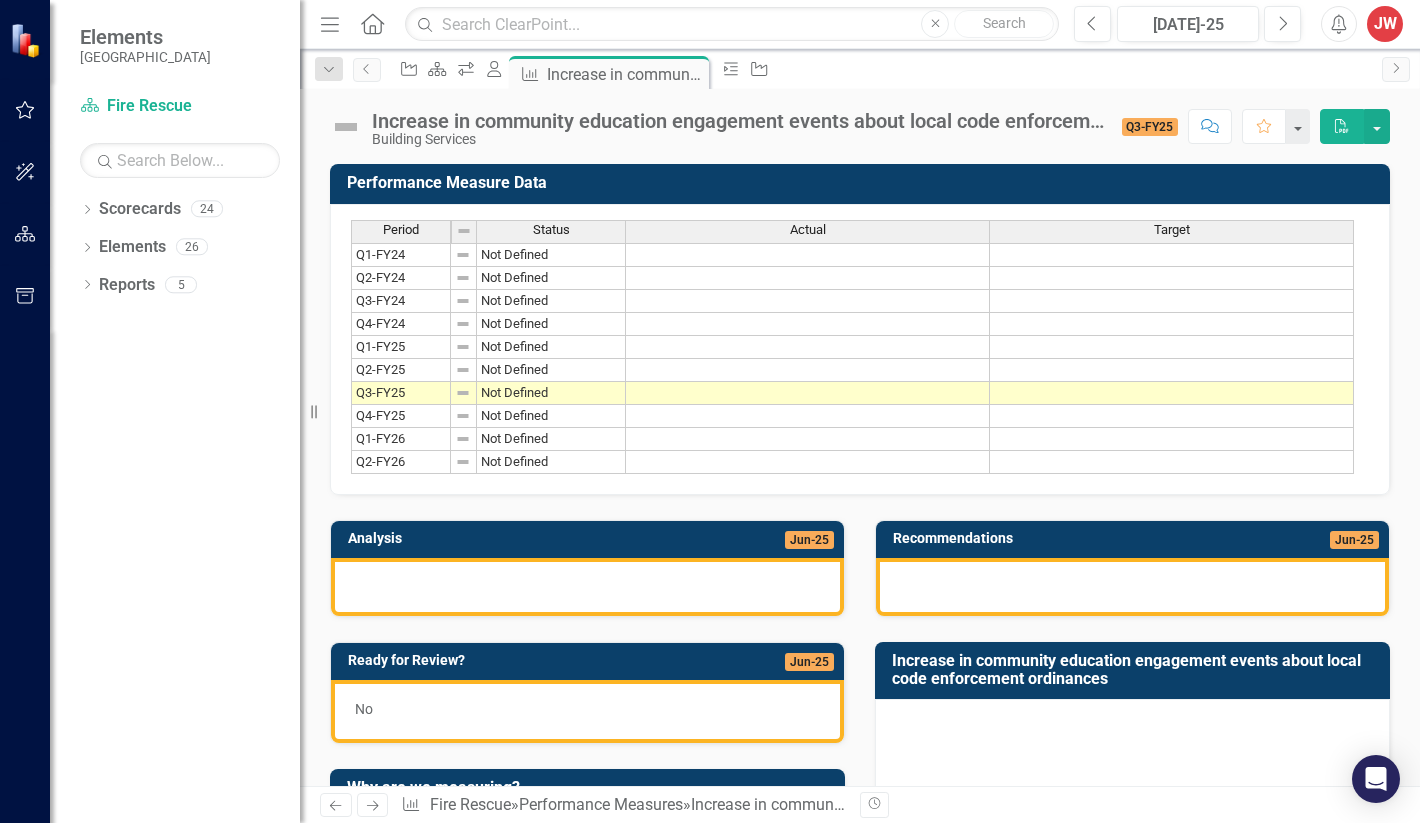 scroll, scrollTop: 0, scrollLeft: 0, axis: both 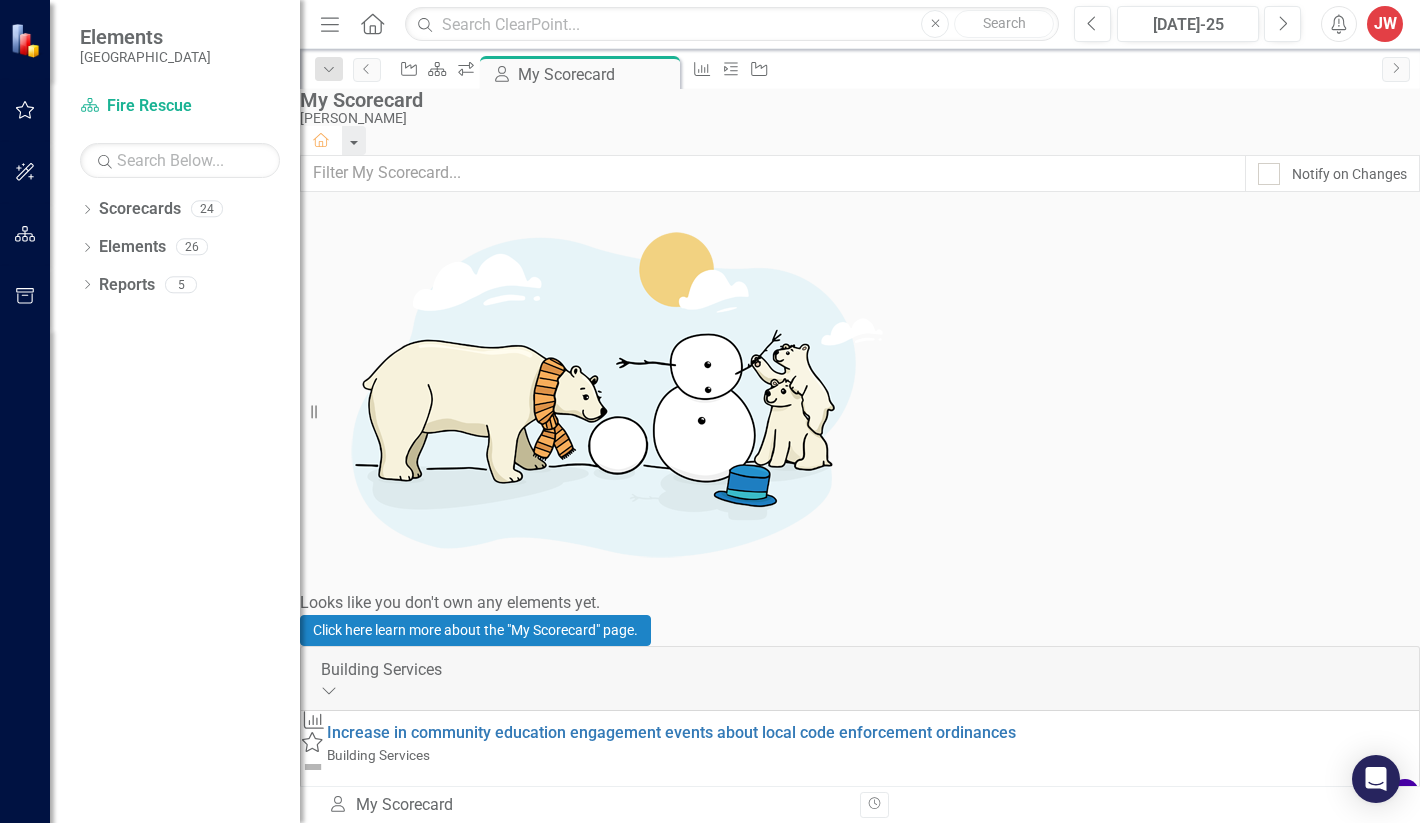 click on "Increase staffing to allow more opportunity for training on duty." at bounding box center [553, 5813] 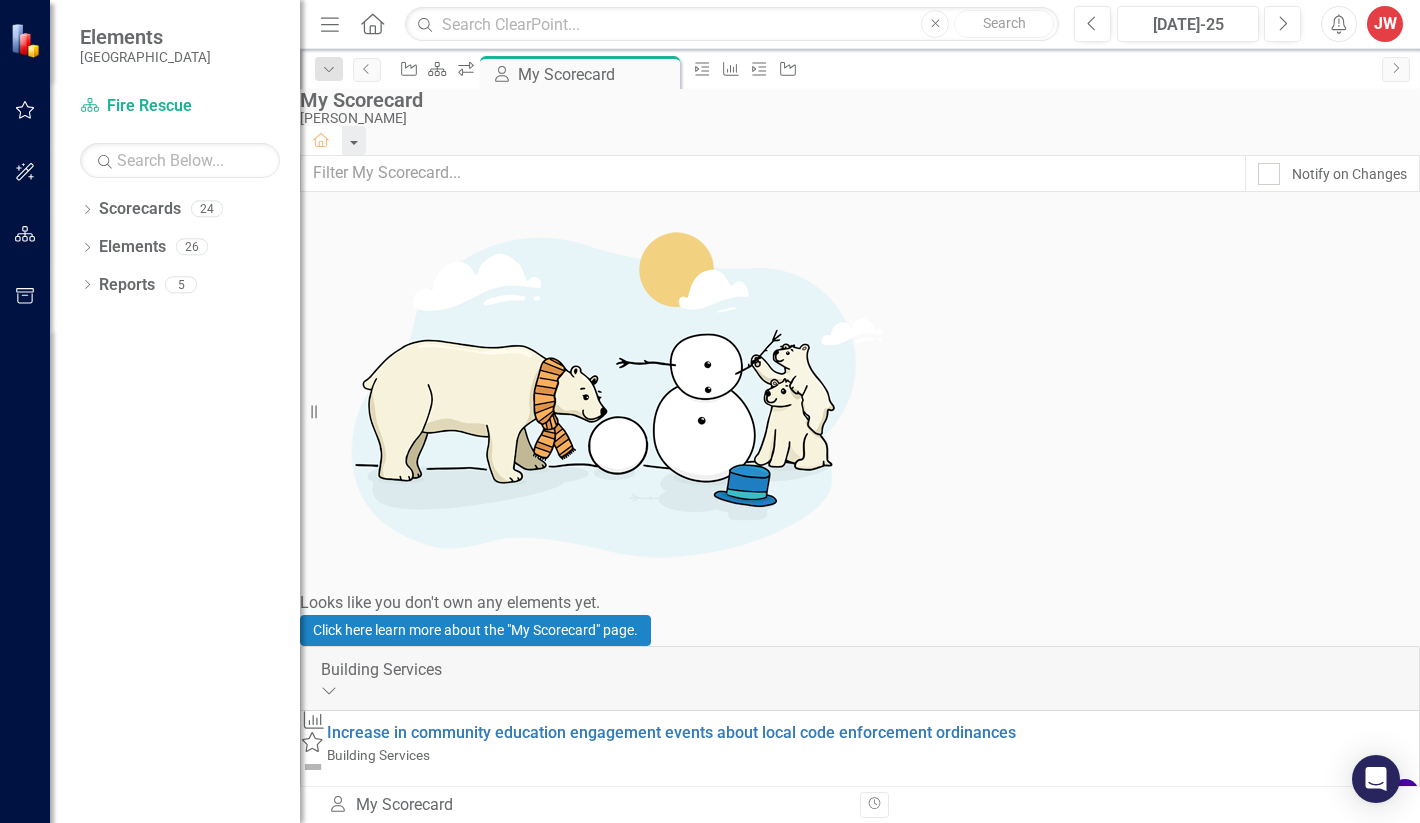 scroll, scrollTop: 0, scrollLeft: 0, axis: both 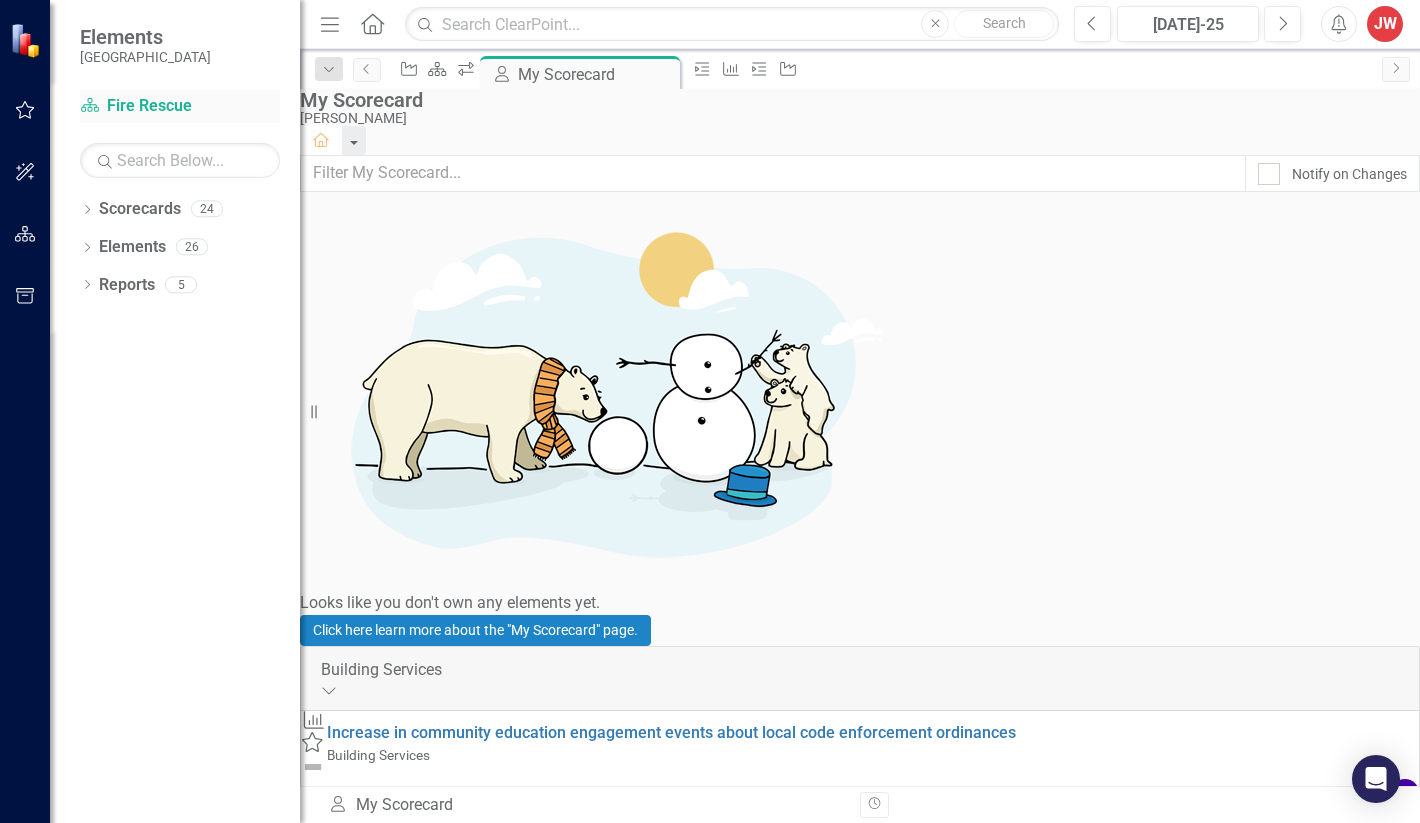 click on "Scorecard Fire Rescue" at bounding box center (180, 106) 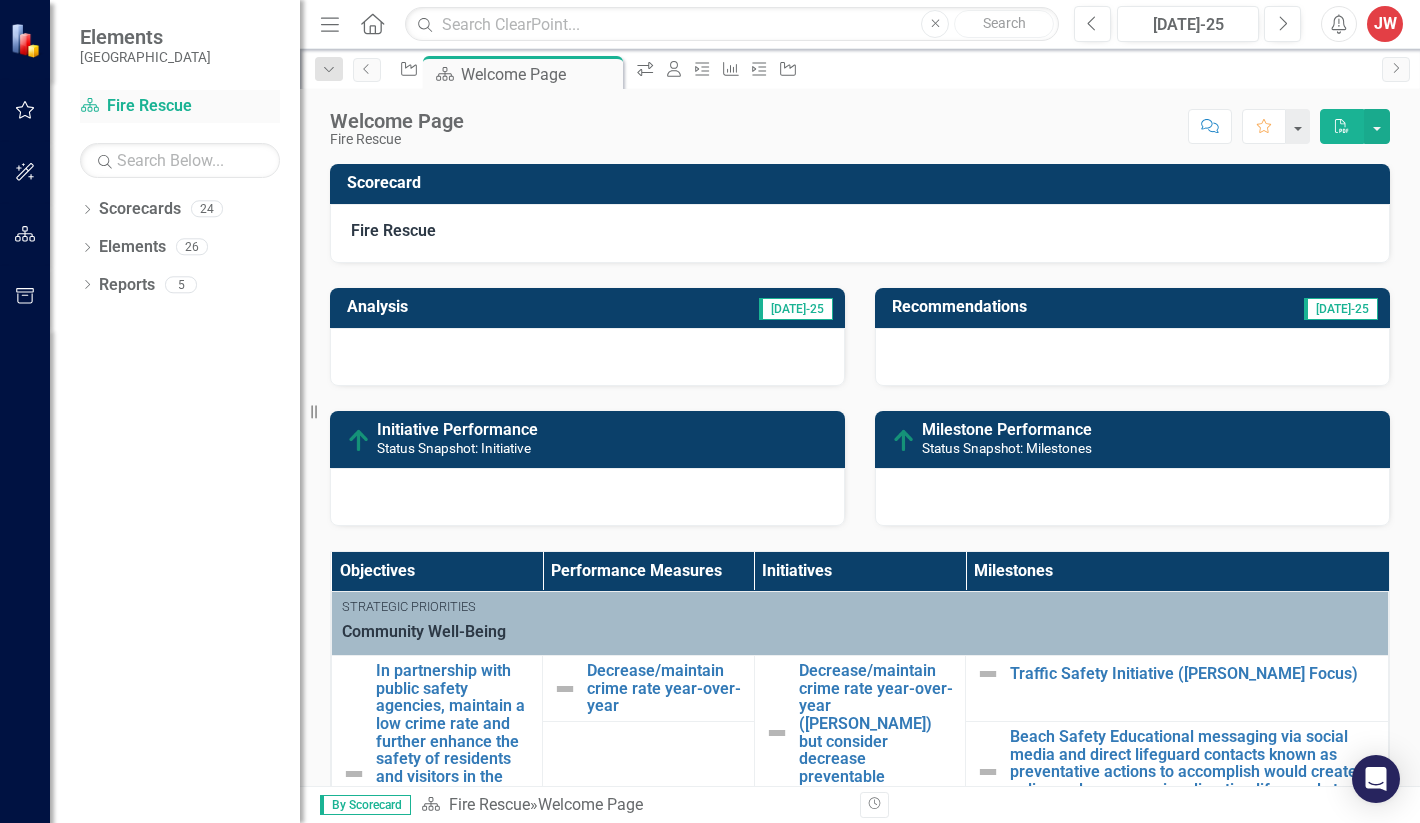 click on "Scorecard Fire Rescue" at bounding box center [180, 106] 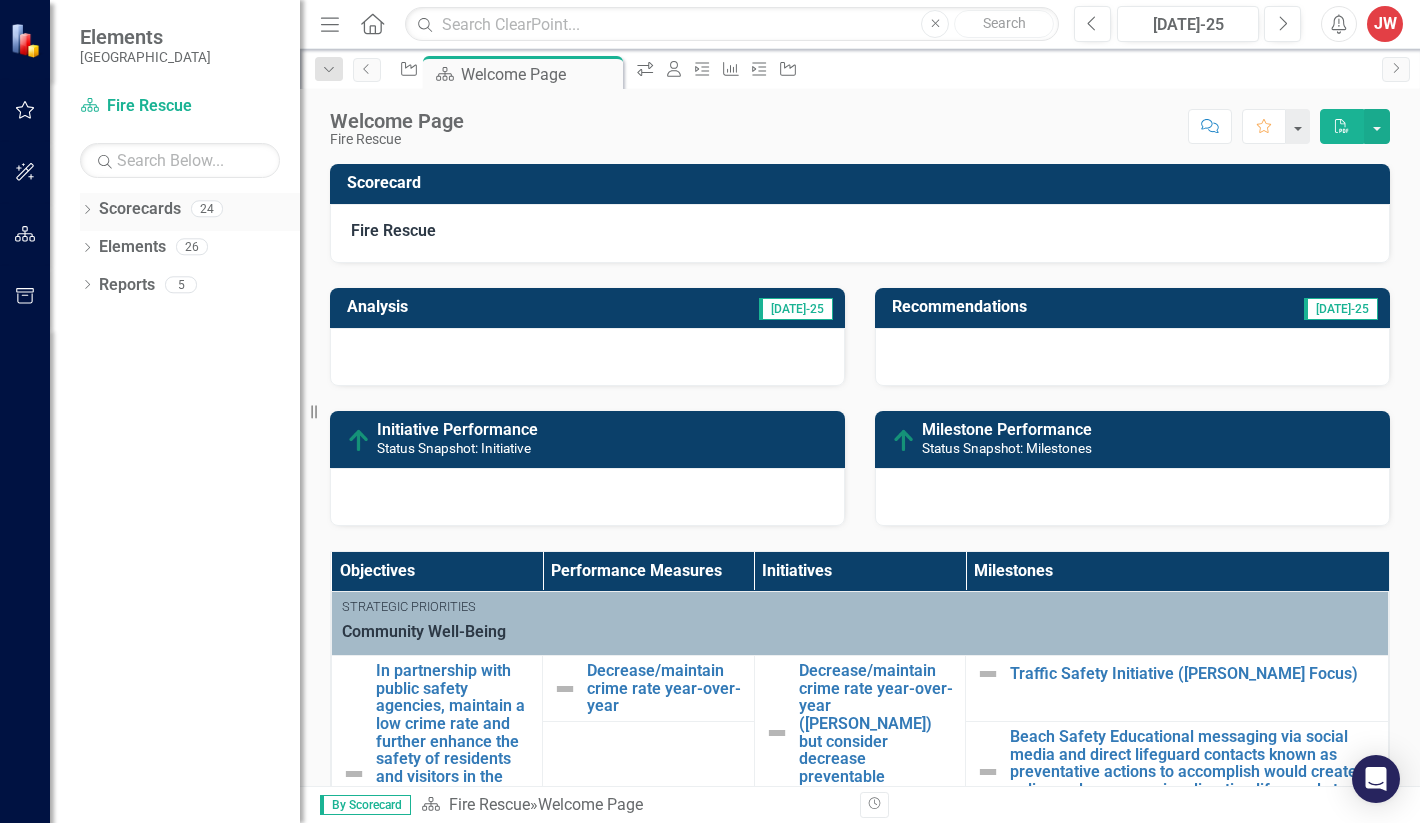 click on "Scorecards" at bounding box center (140, 209) 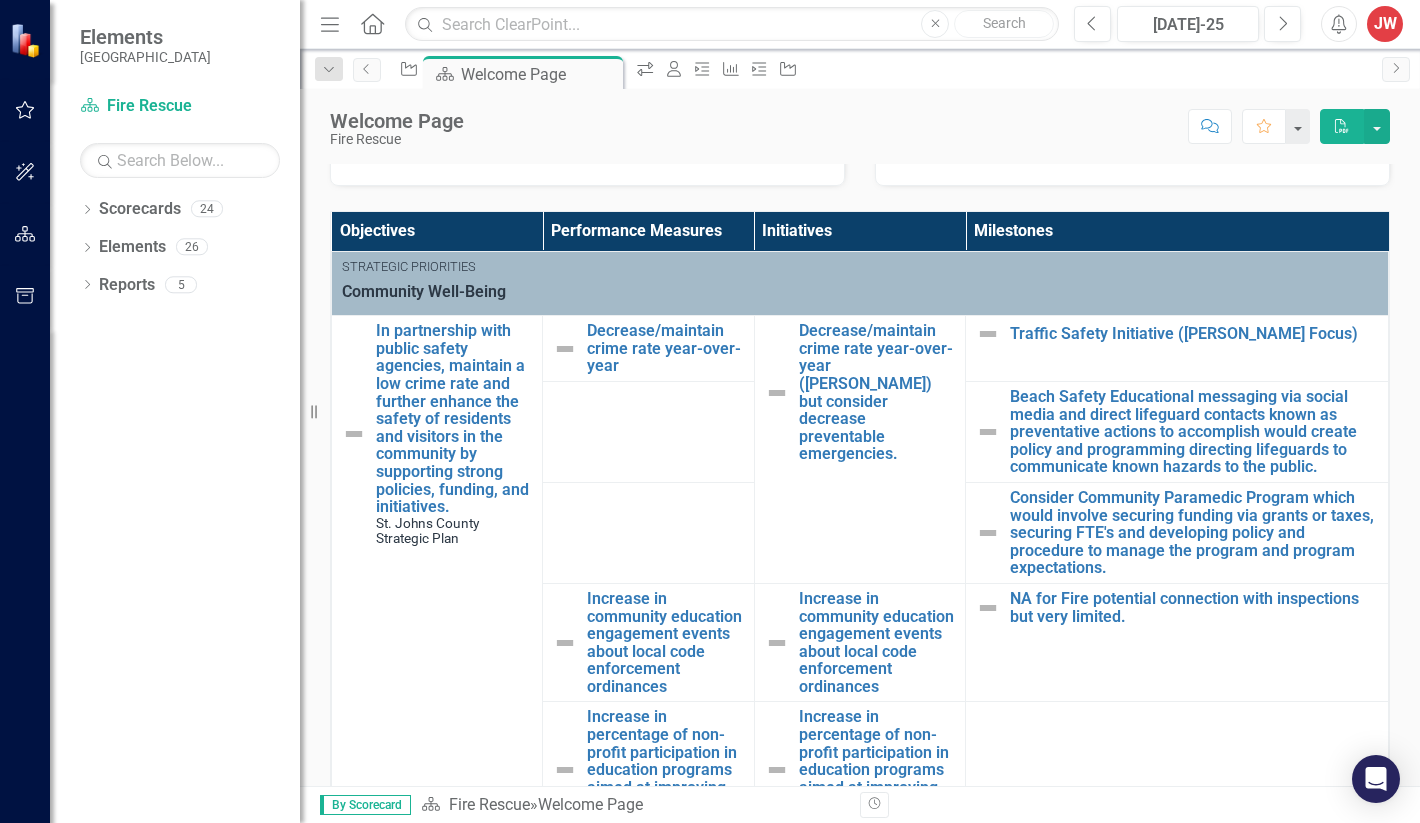 scroll, scrollTop: 745, scrollLeft: 0, axis: vertical 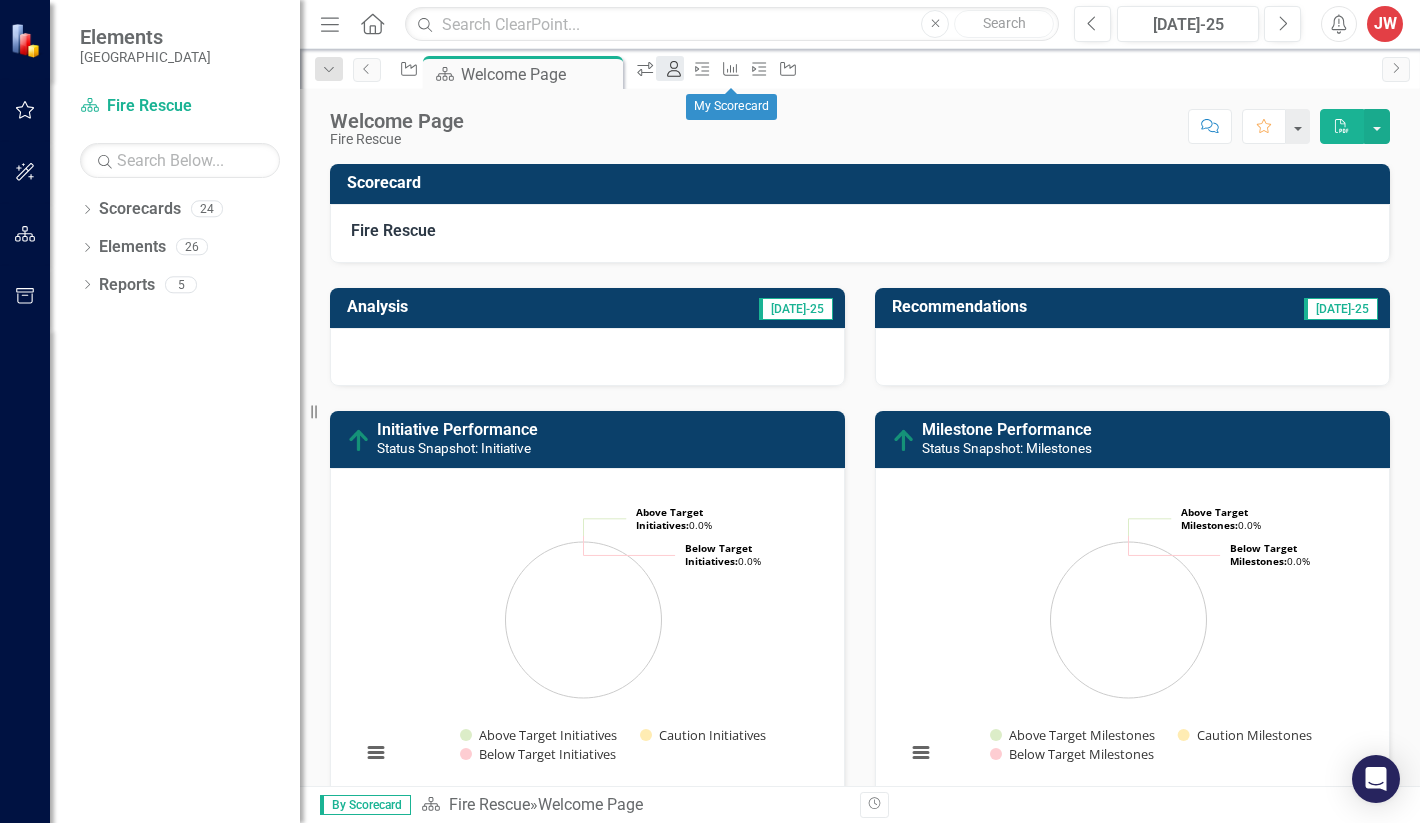 click 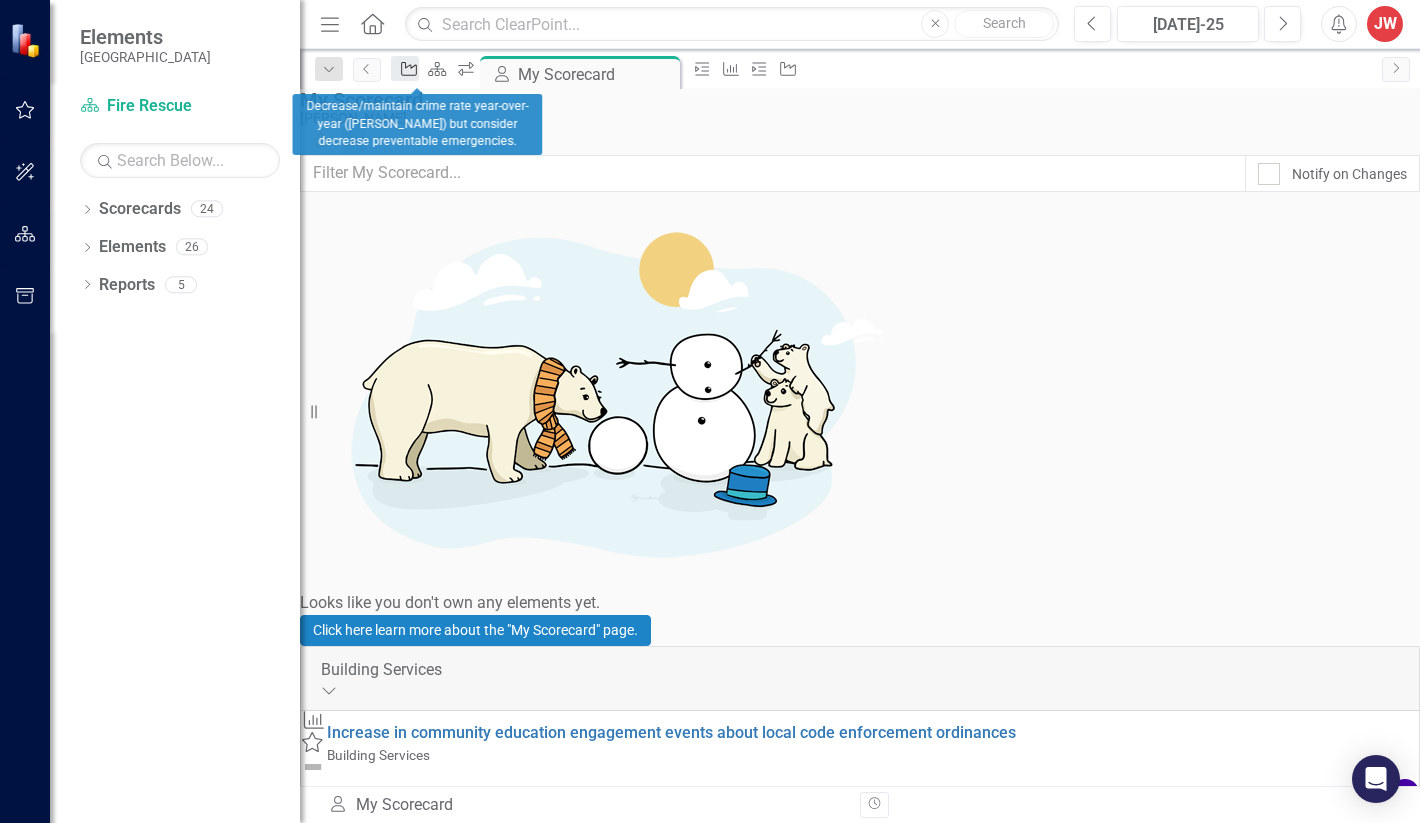 click 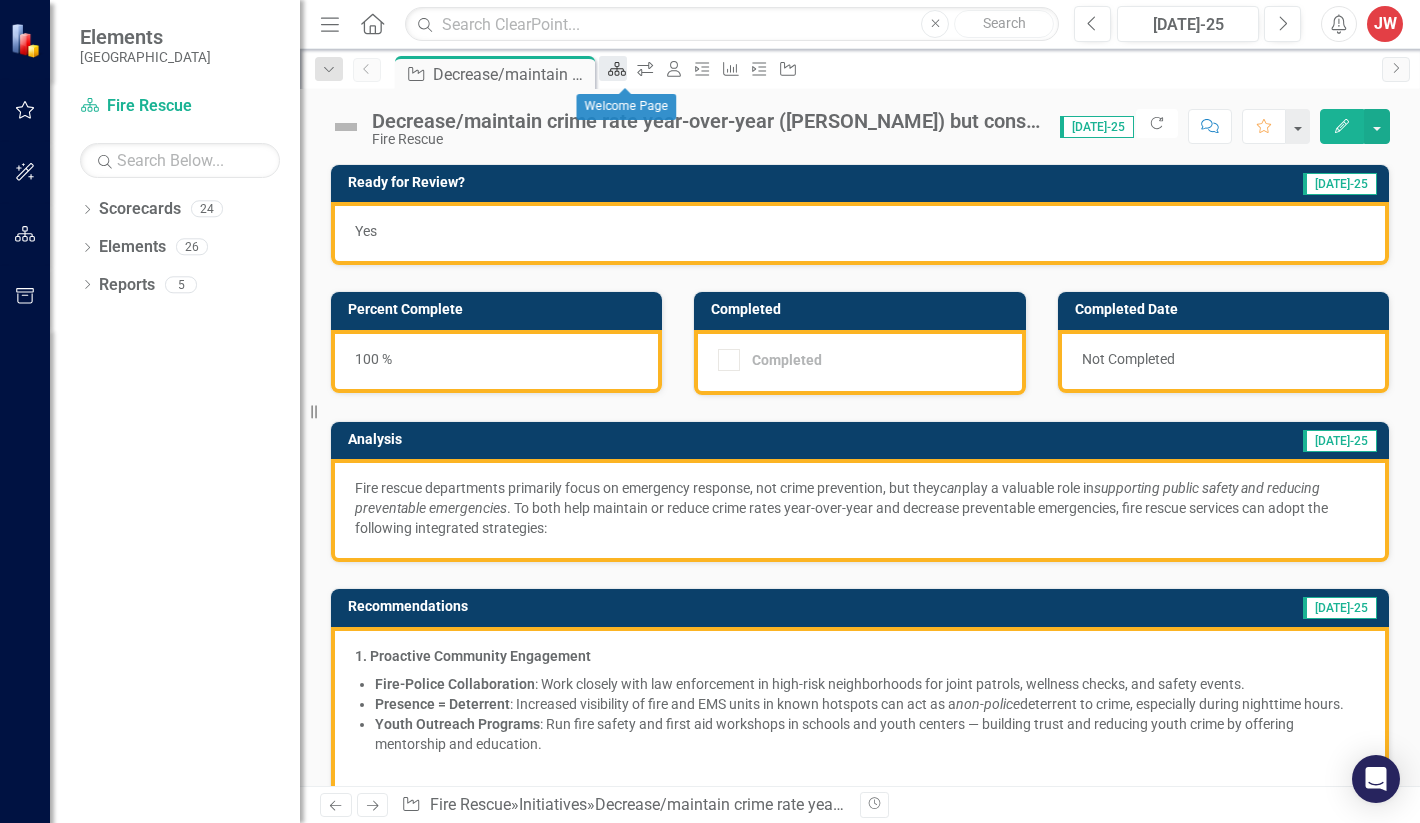 click on "Scorecard" 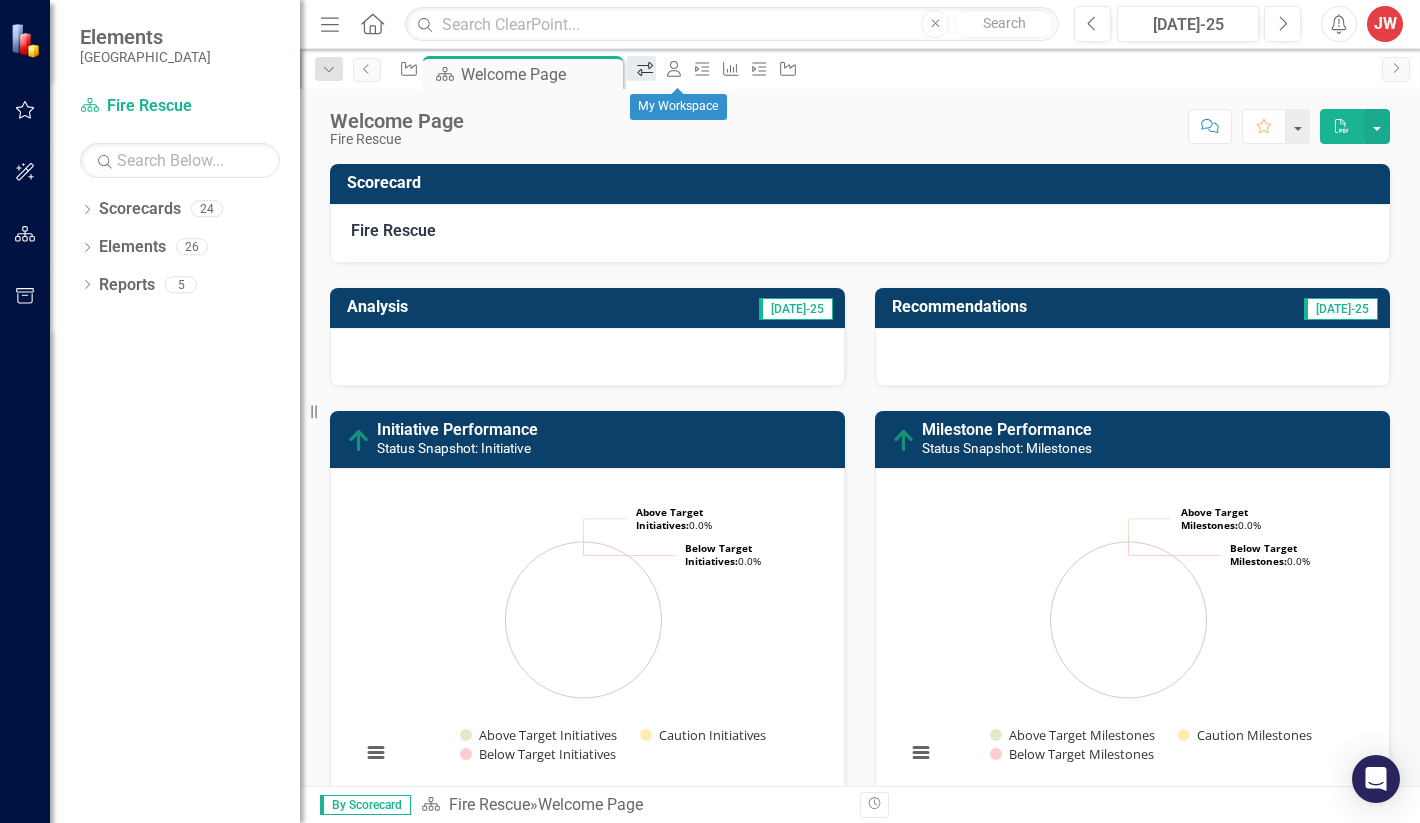 click 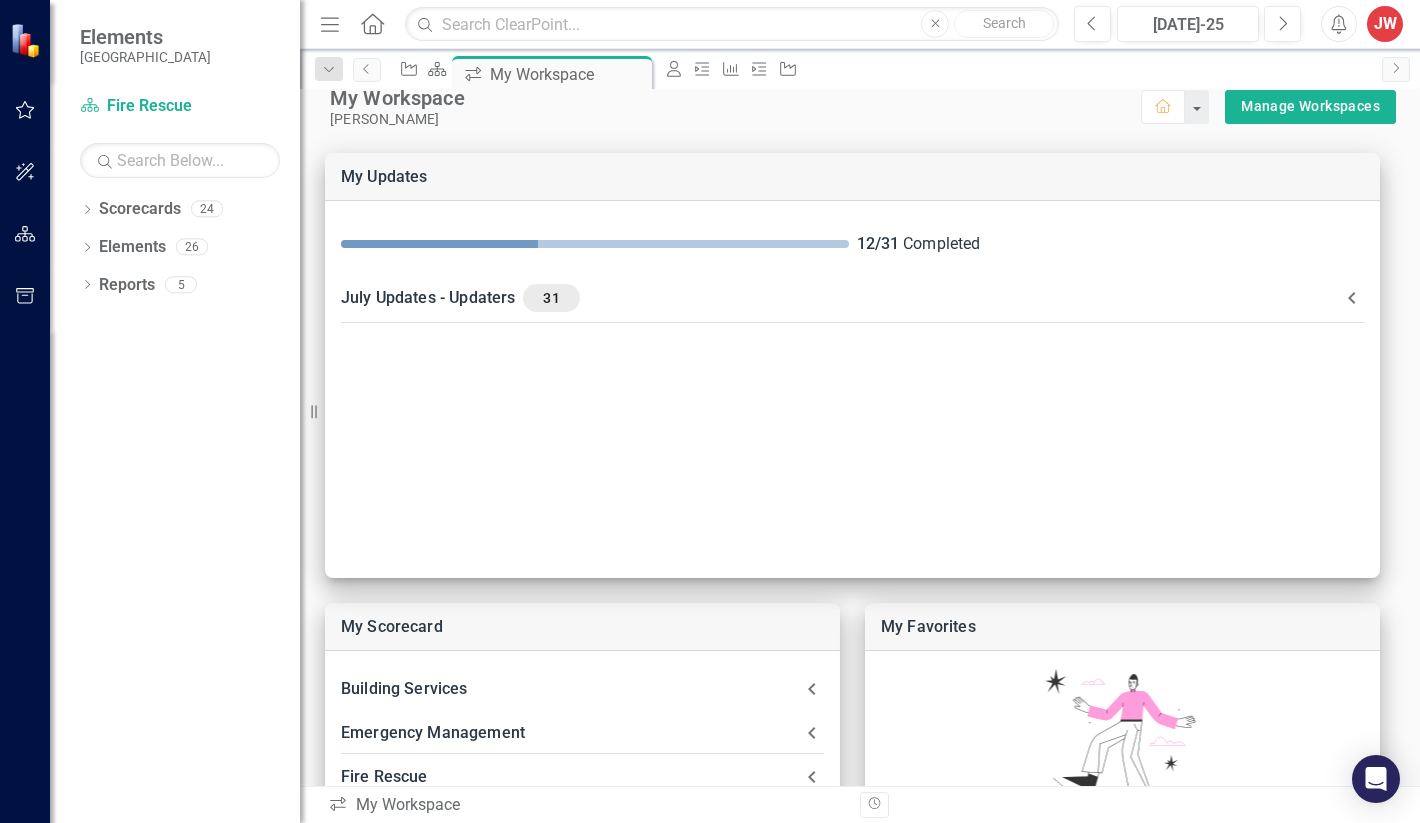 scroll, scrollTop: 19, scrollLeft: 0, axis: vertical 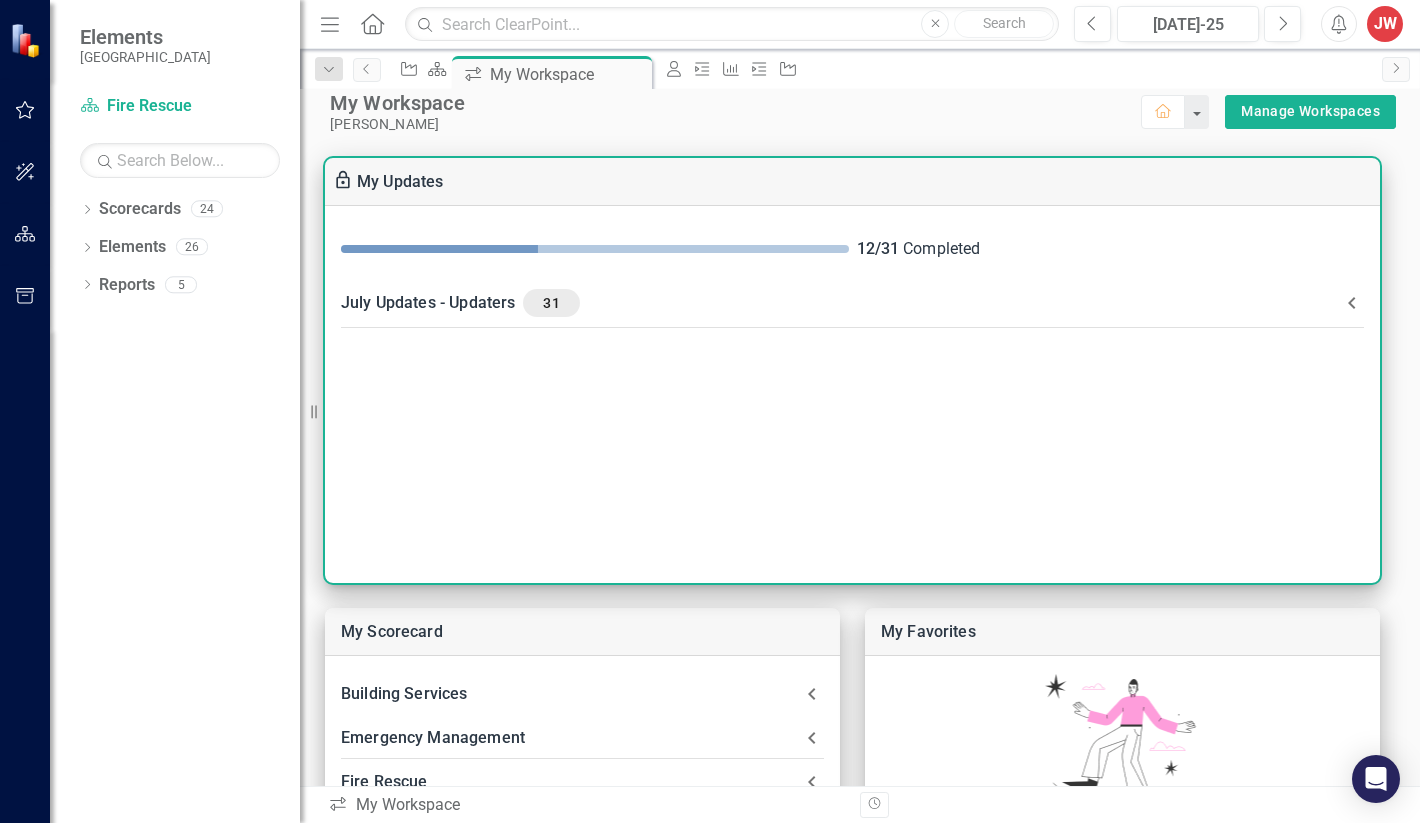 click on "July Updates - Updaters 31" at bounding box center (840, 303) 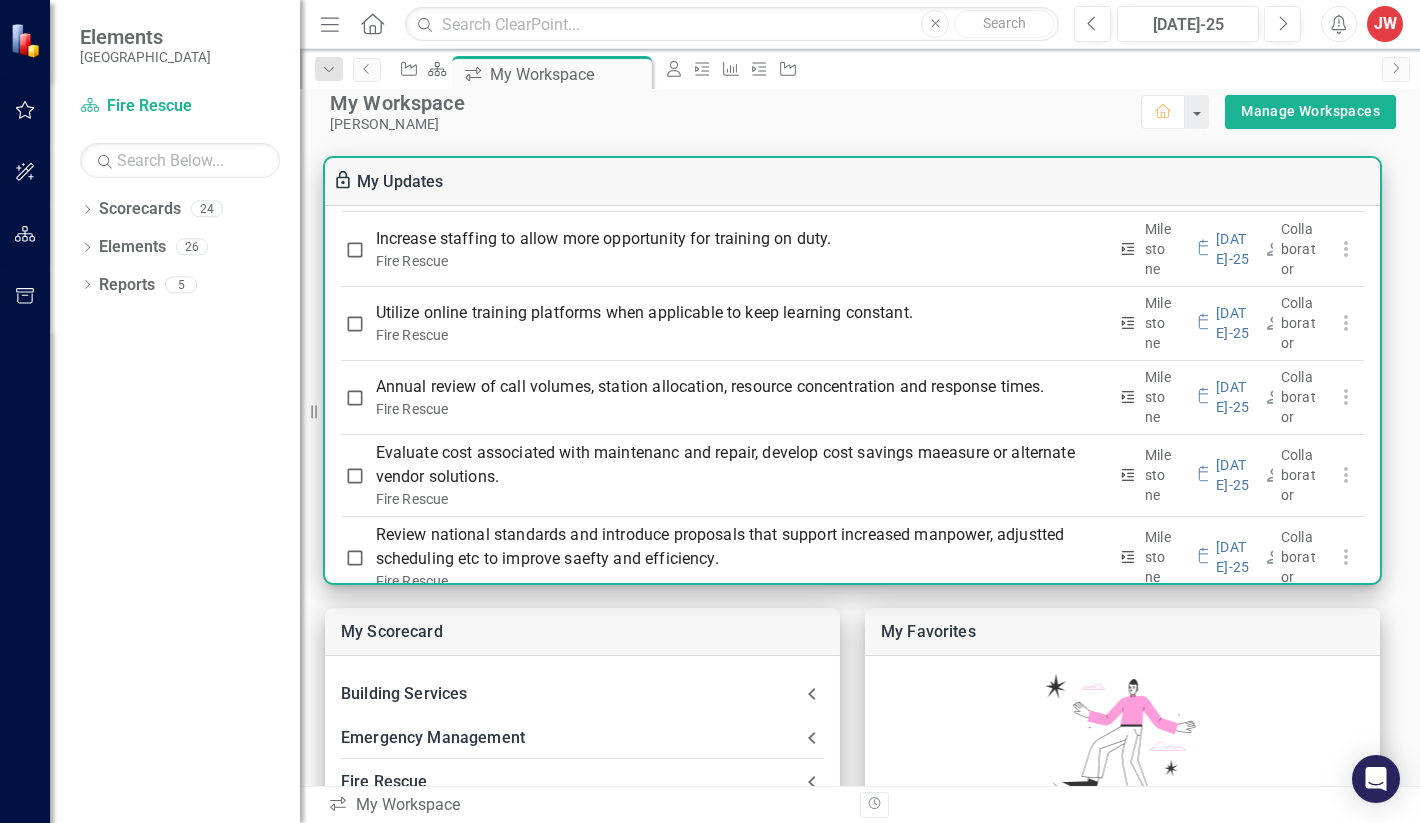 scroll, scrollTop: 2695, scrollLeft: 0, axis: vertical 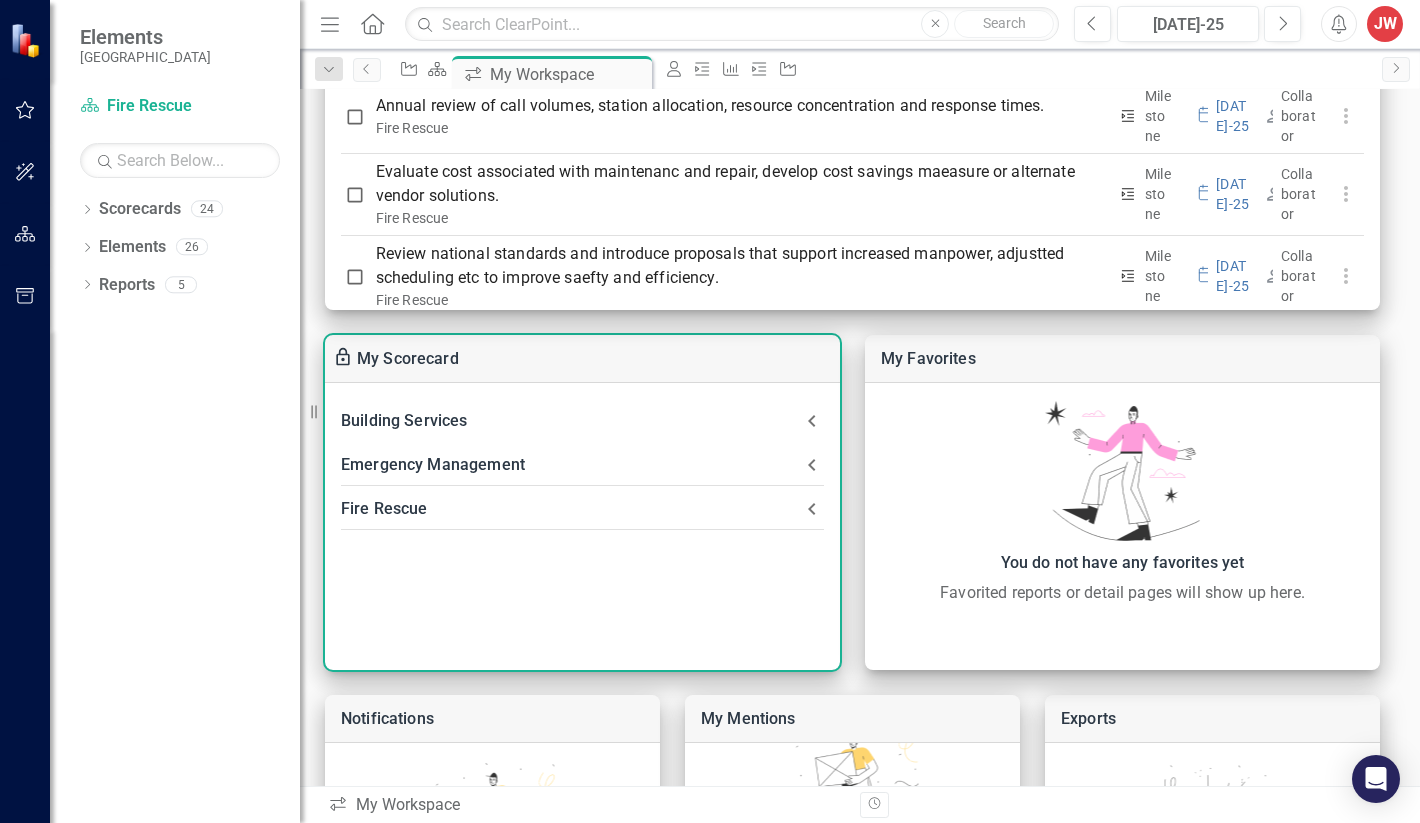 click on "Fire Rescue" at bounding box center [570, 509] 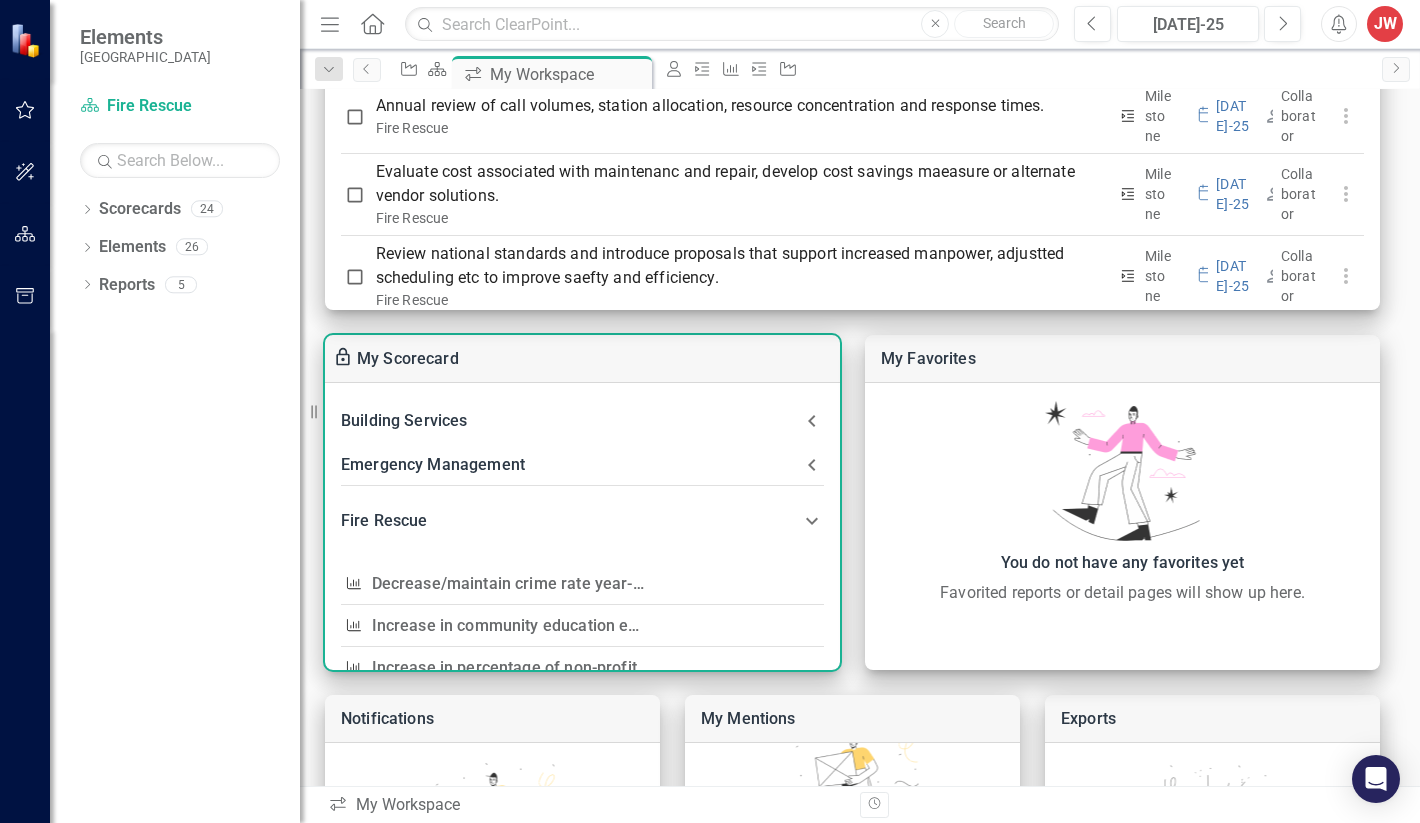 scroll, scrollTop: 0, scrollLeft: 0, axis: both 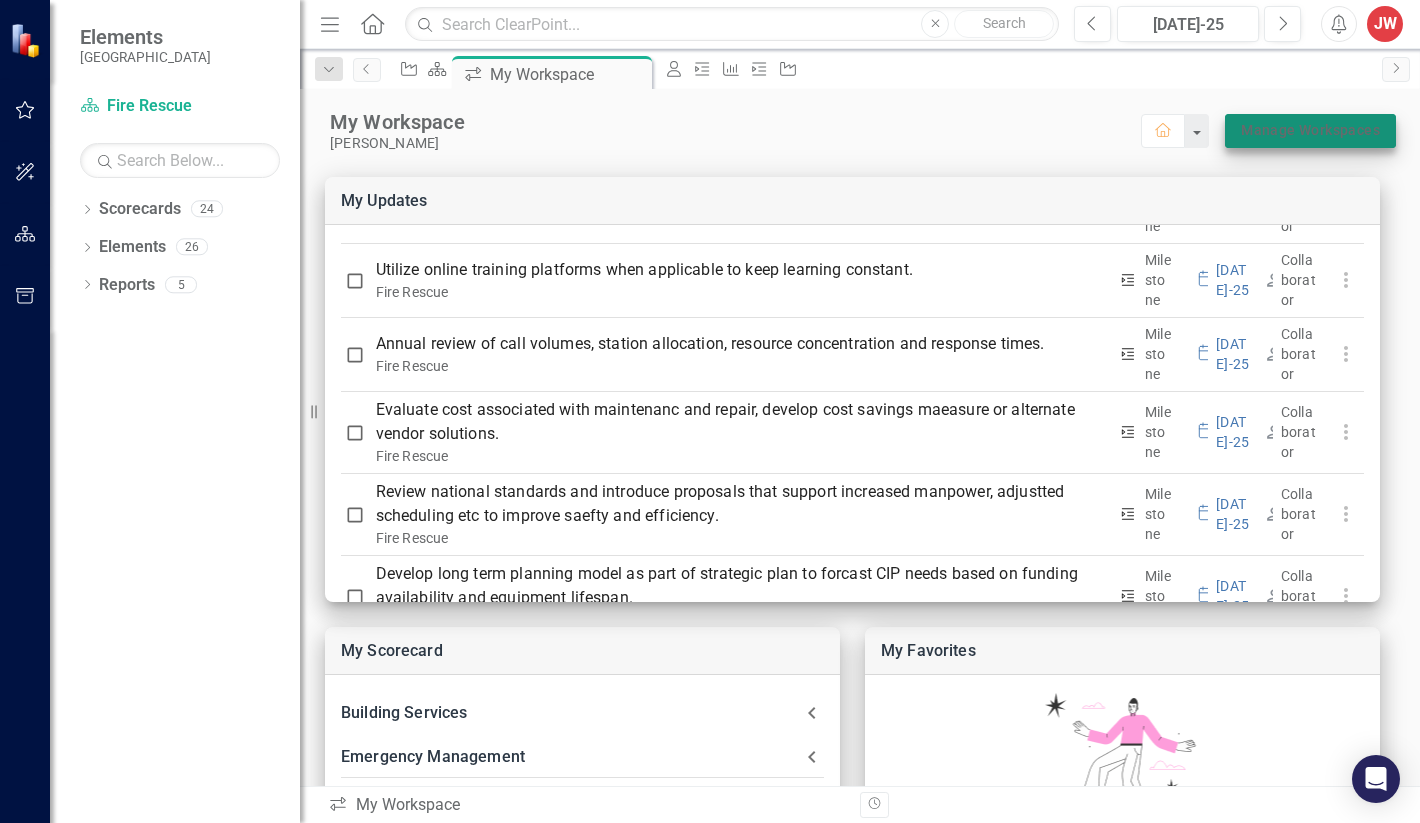 click on "Manage Workspaces" at bounding box center [1310, 130] 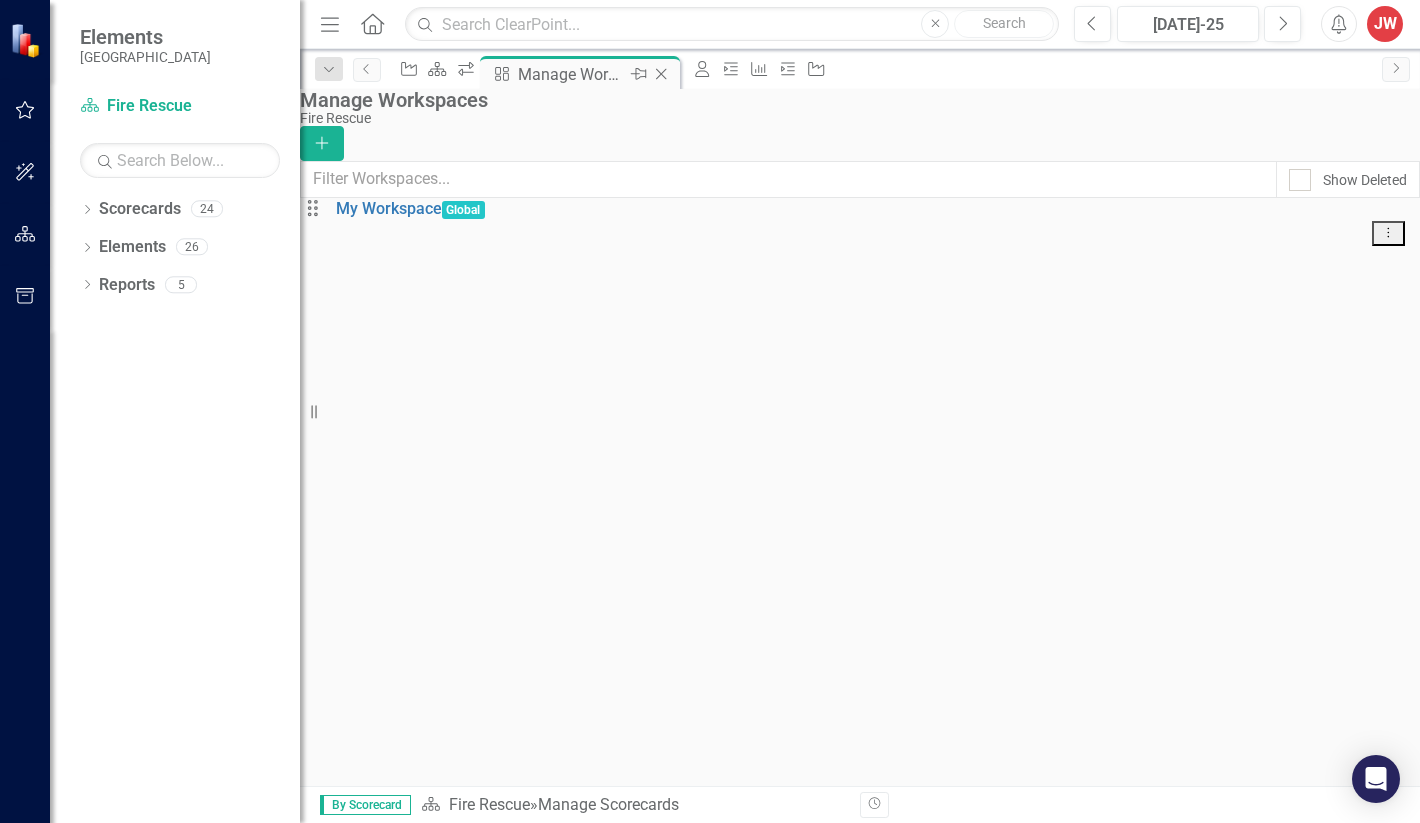 click 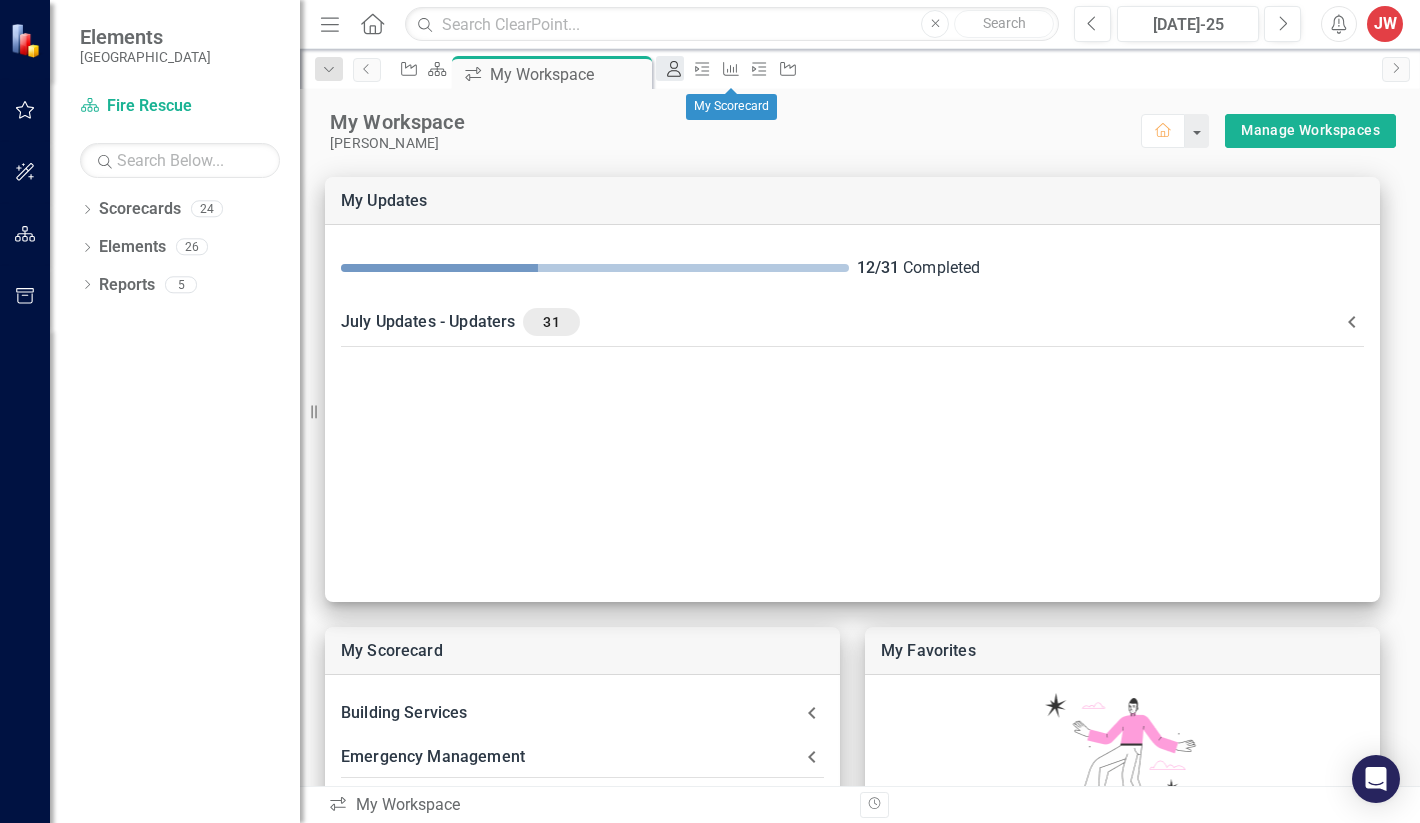 click on "My Scorecard" 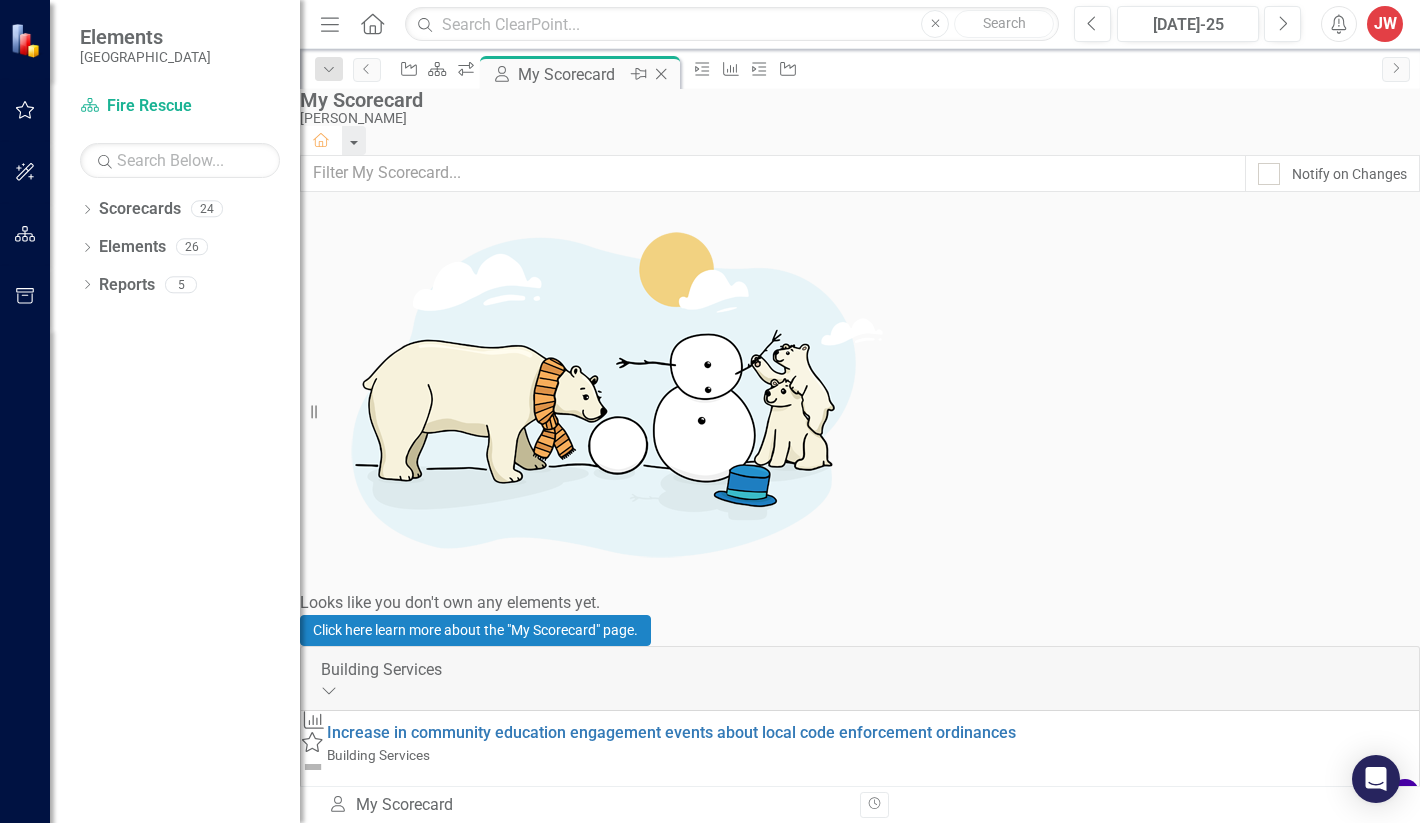 click 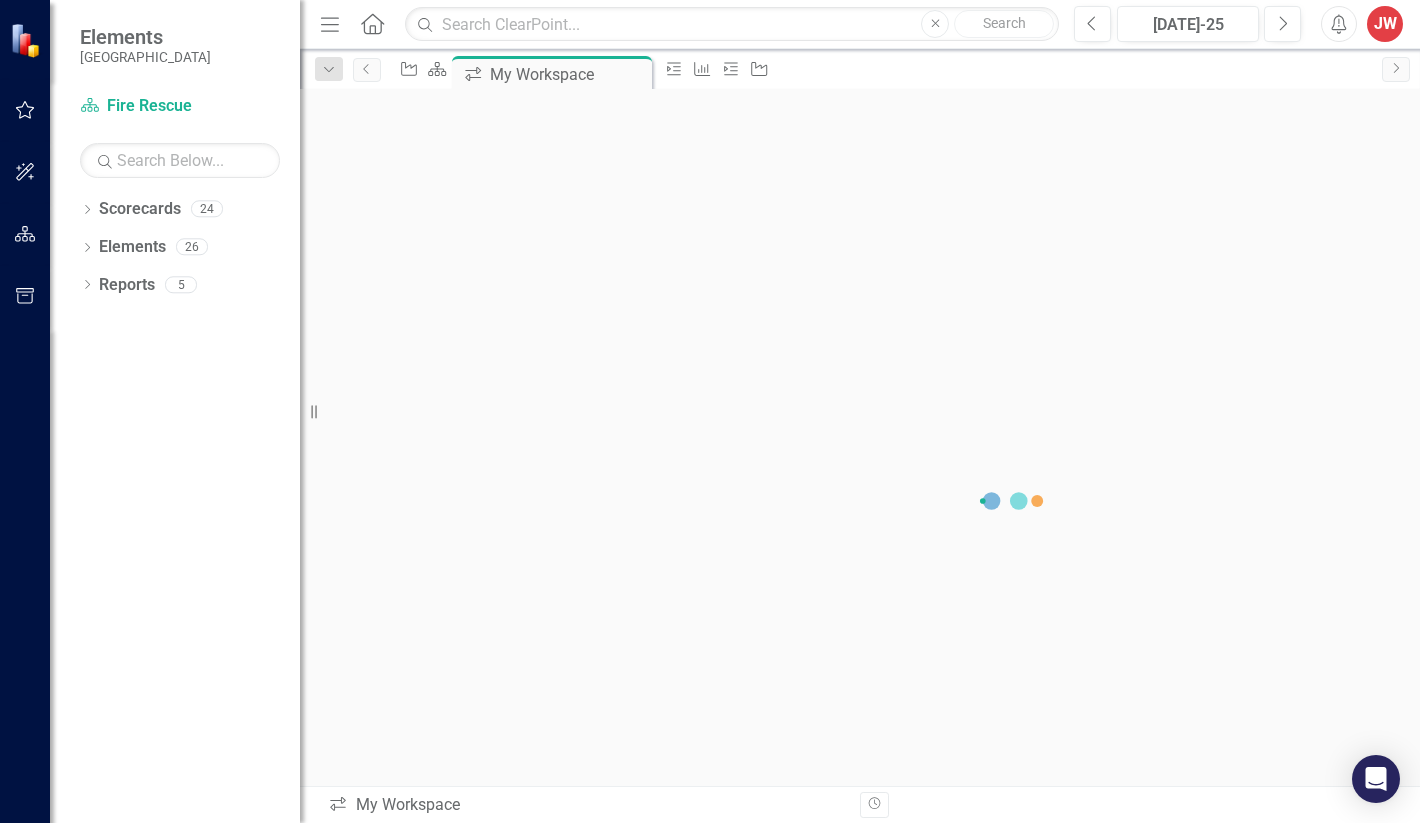 click 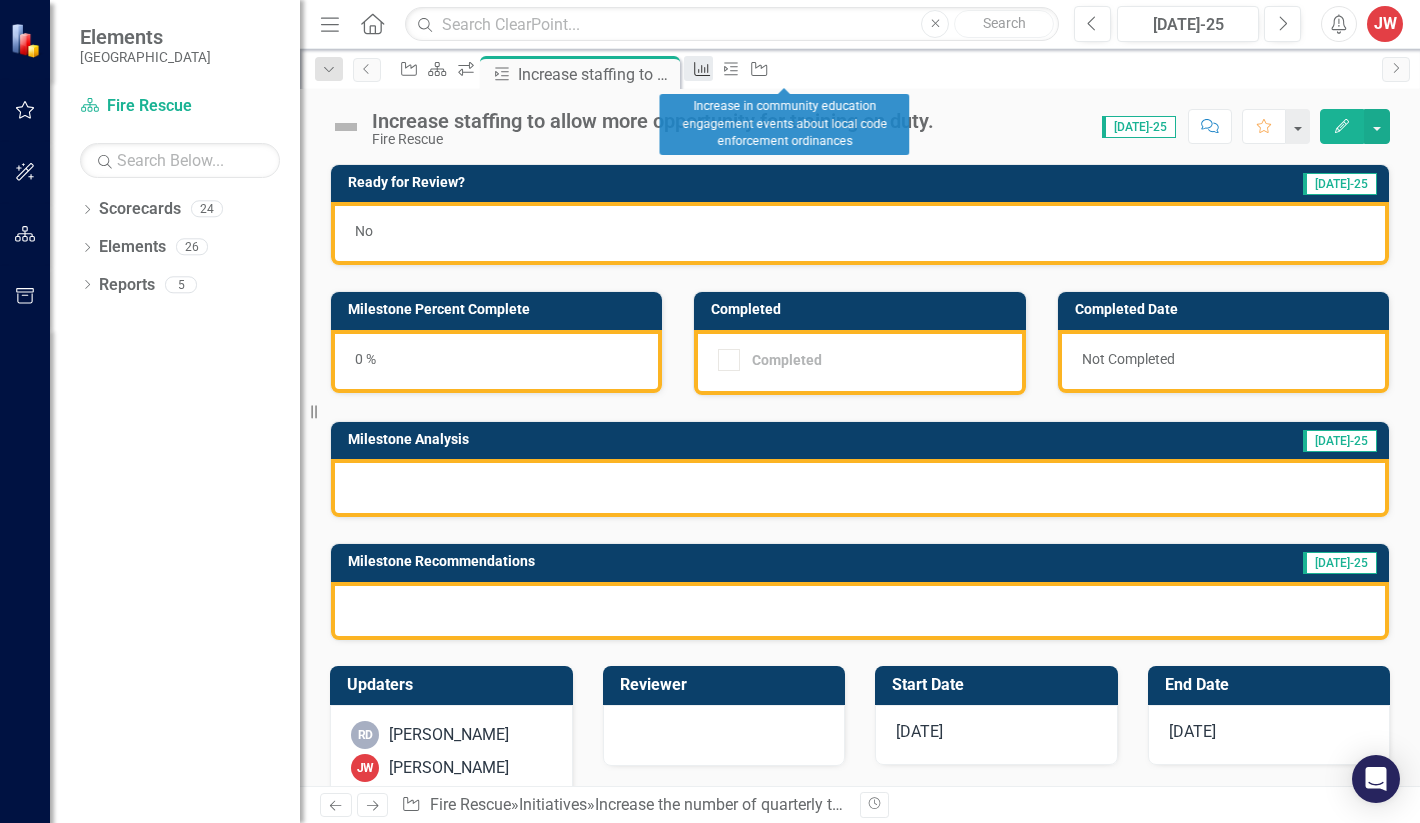 click on "Performance Measure" 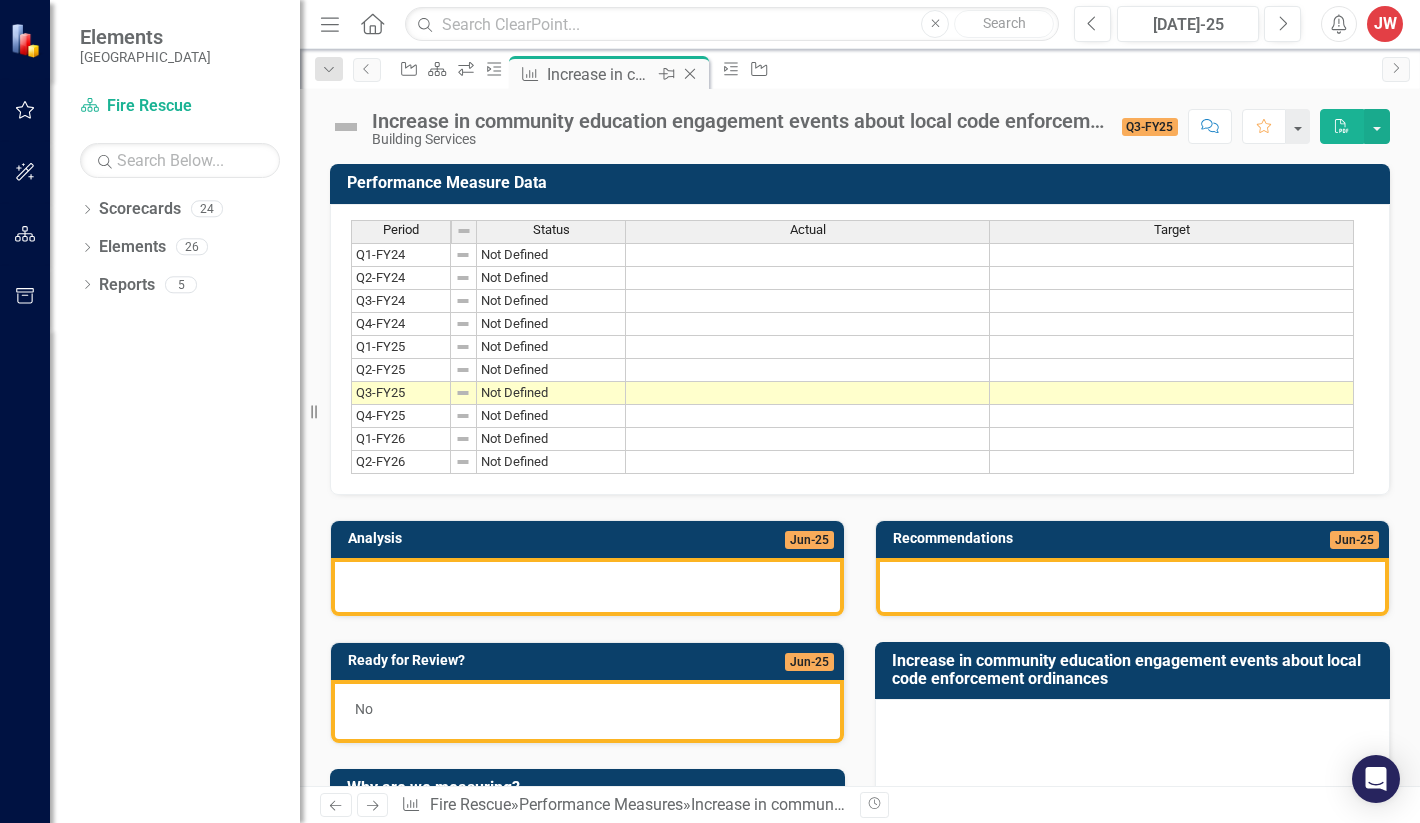 click 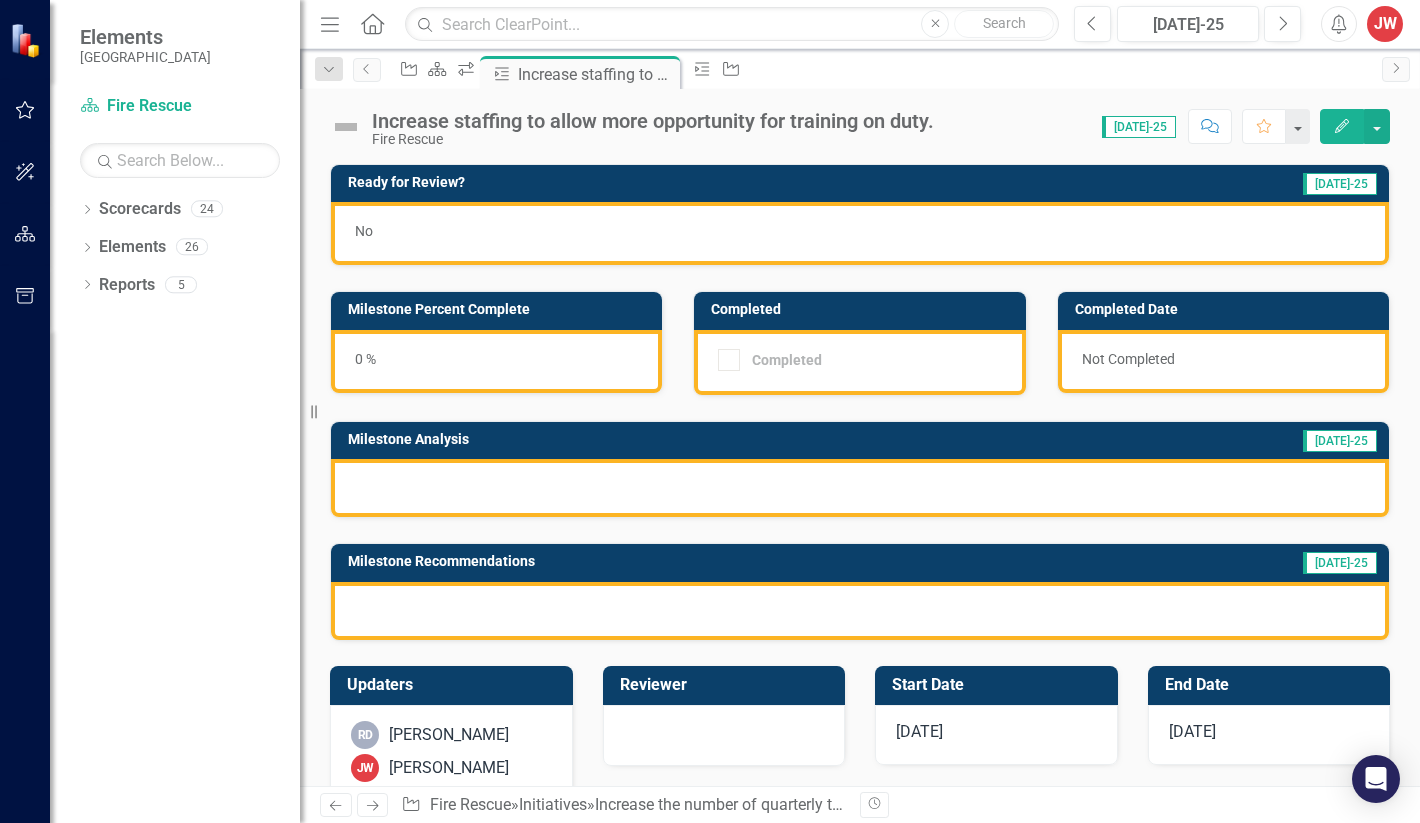 click on "Milestone" 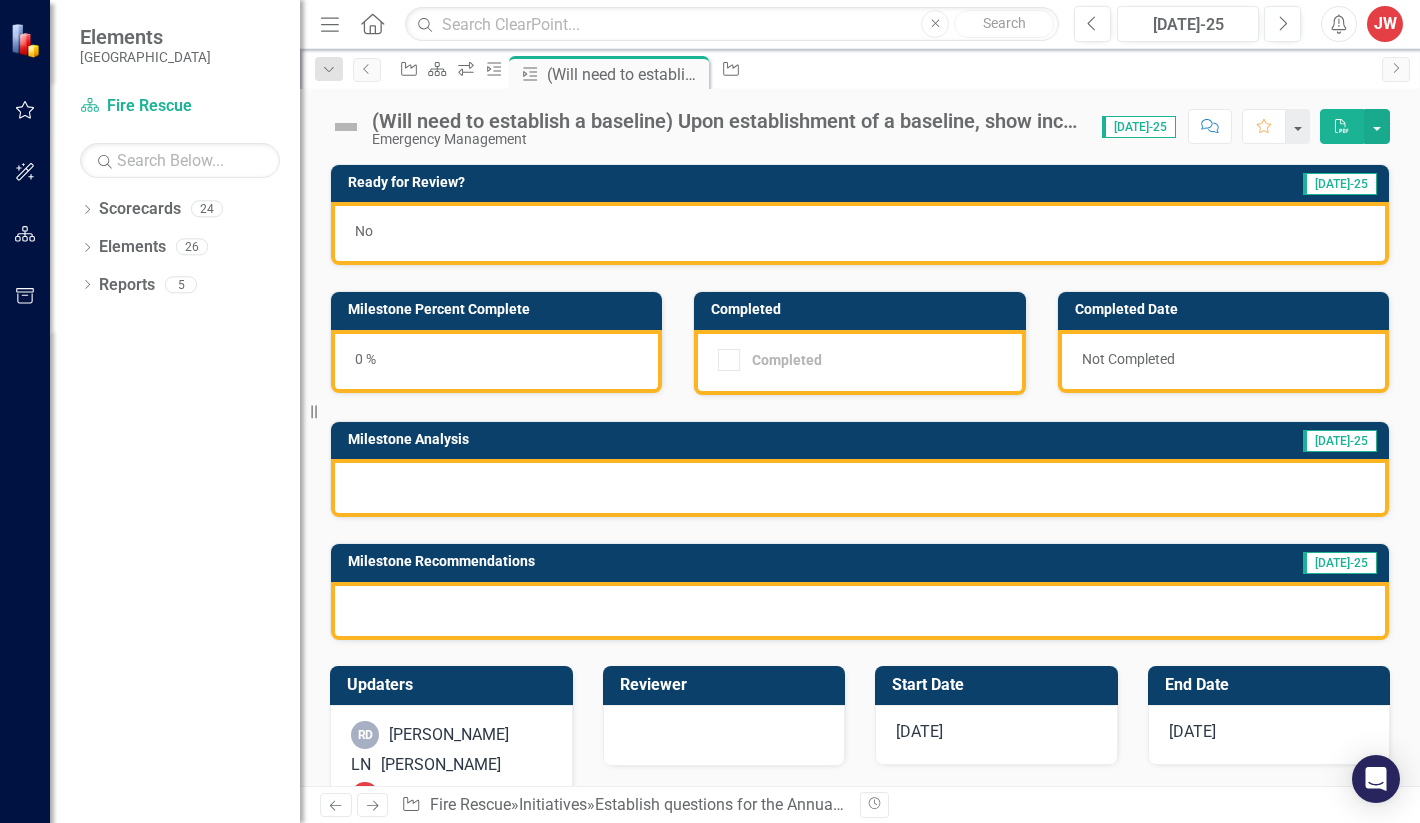 click 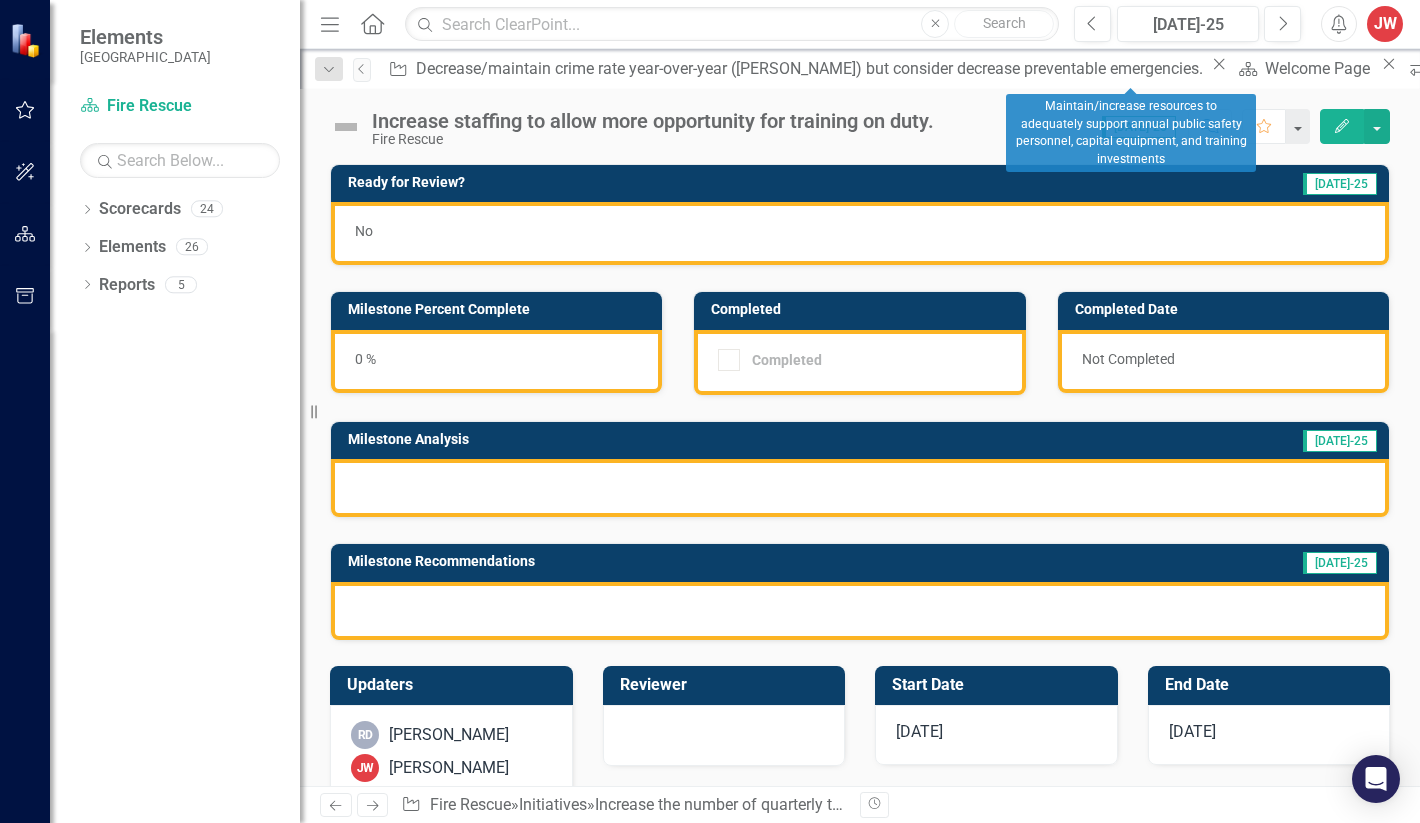 click on "Initiative Maintain/increase resources to adequately support annual public safety personnel, capital equipment, and training investments" at bounding box center [2245, 68] 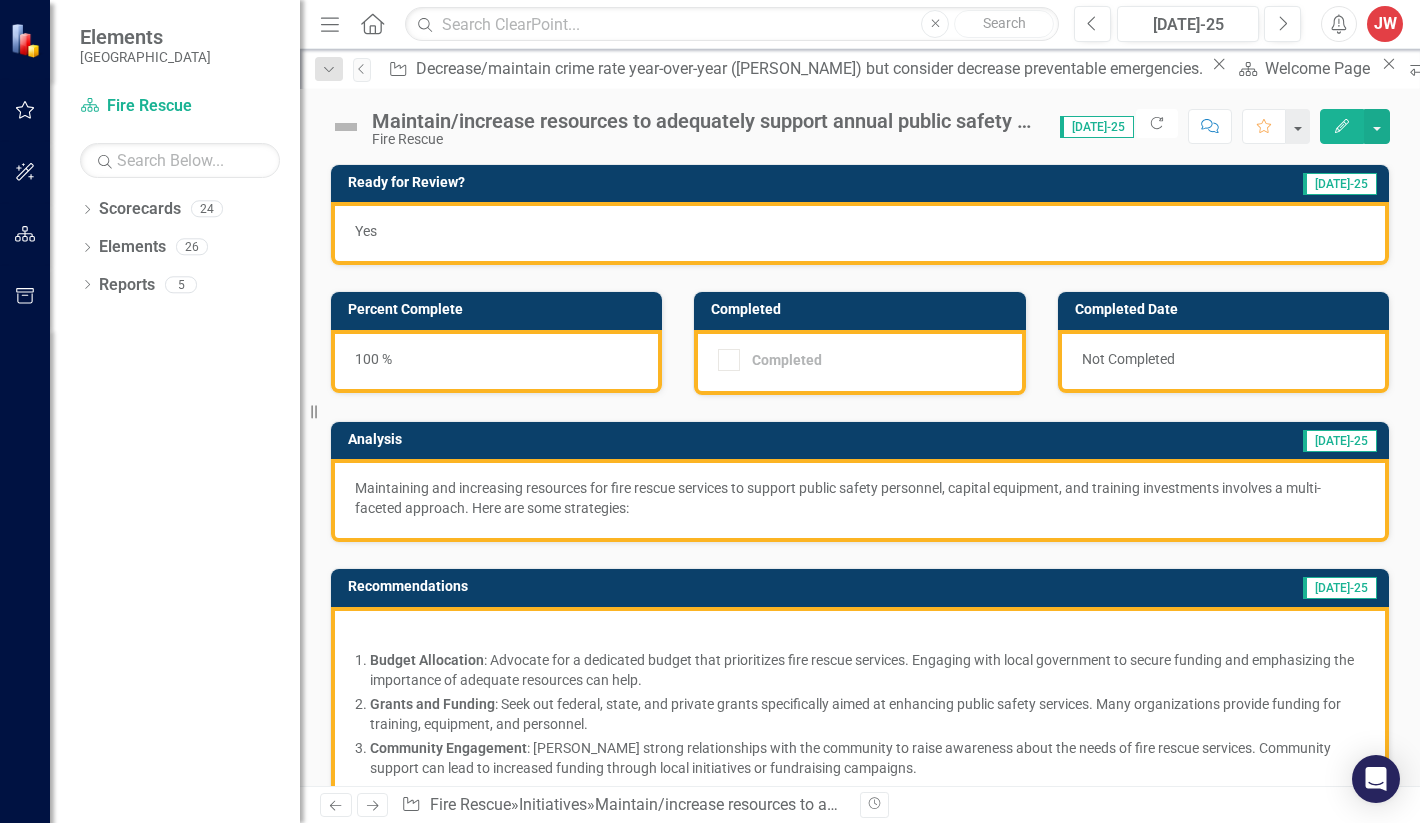 click on "Close" 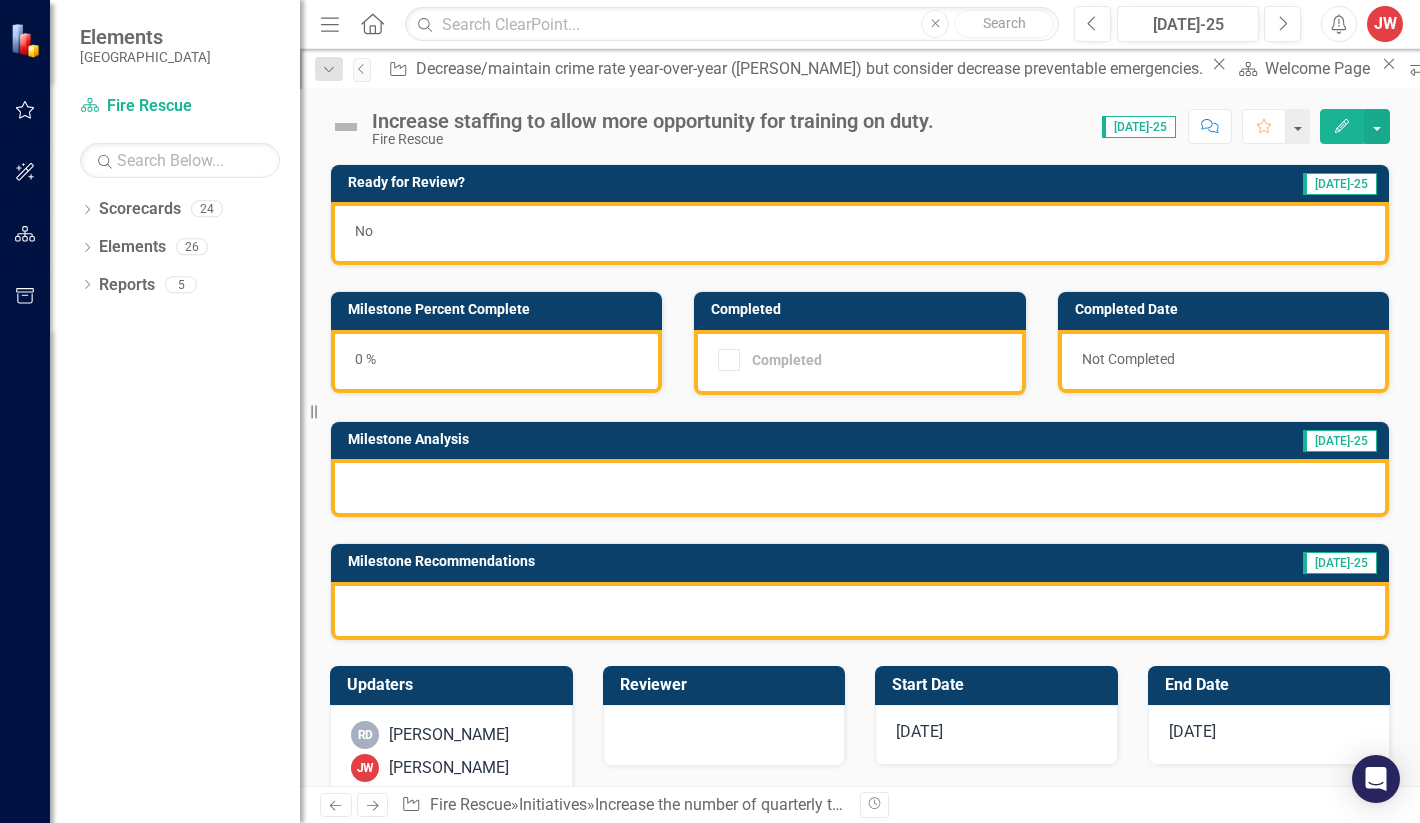 click on "Increase staffing to allow more opportunity for training on duty." at bounding box center [1665, 74] 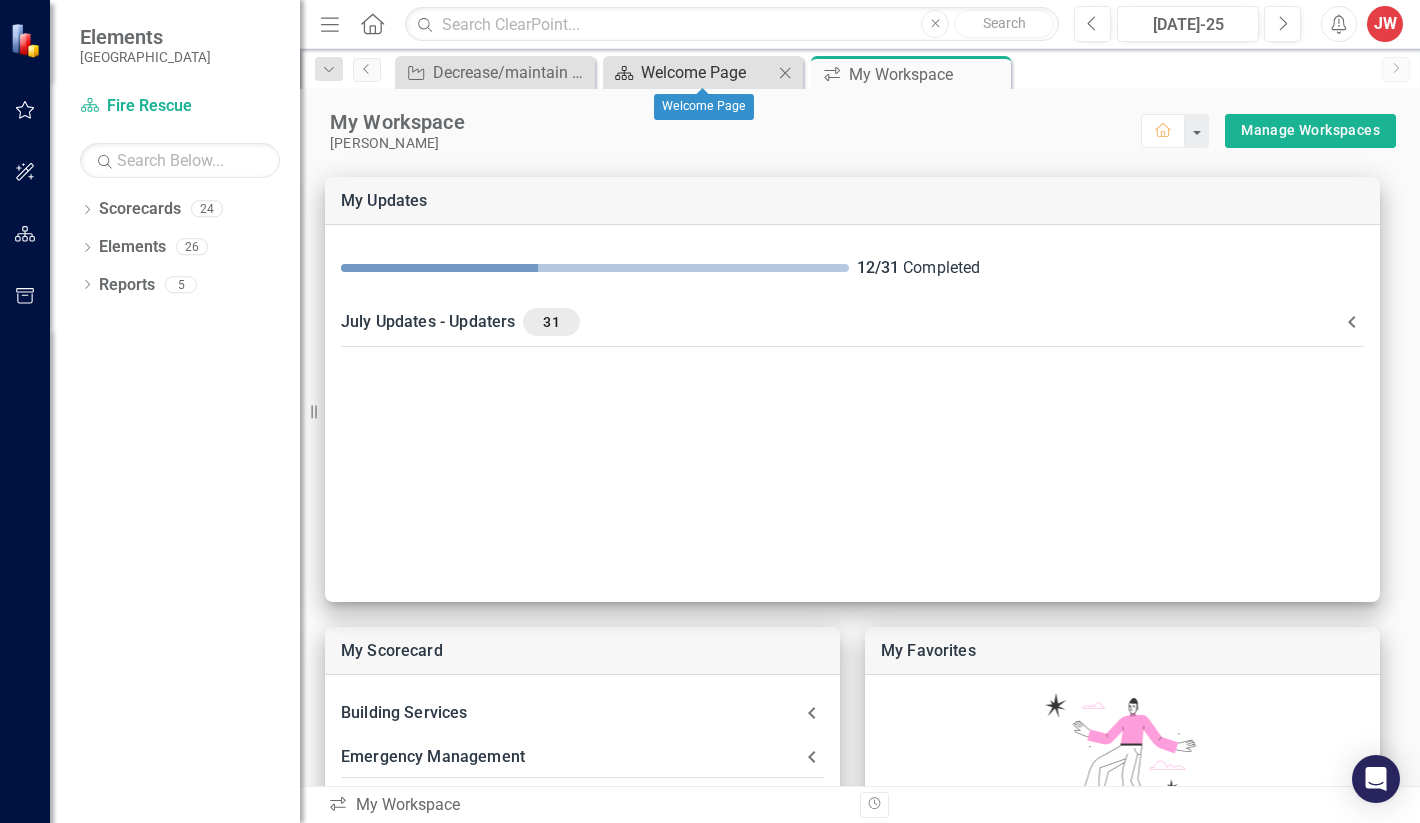 click on "Welcome Page" at bounding box center [707, 72] 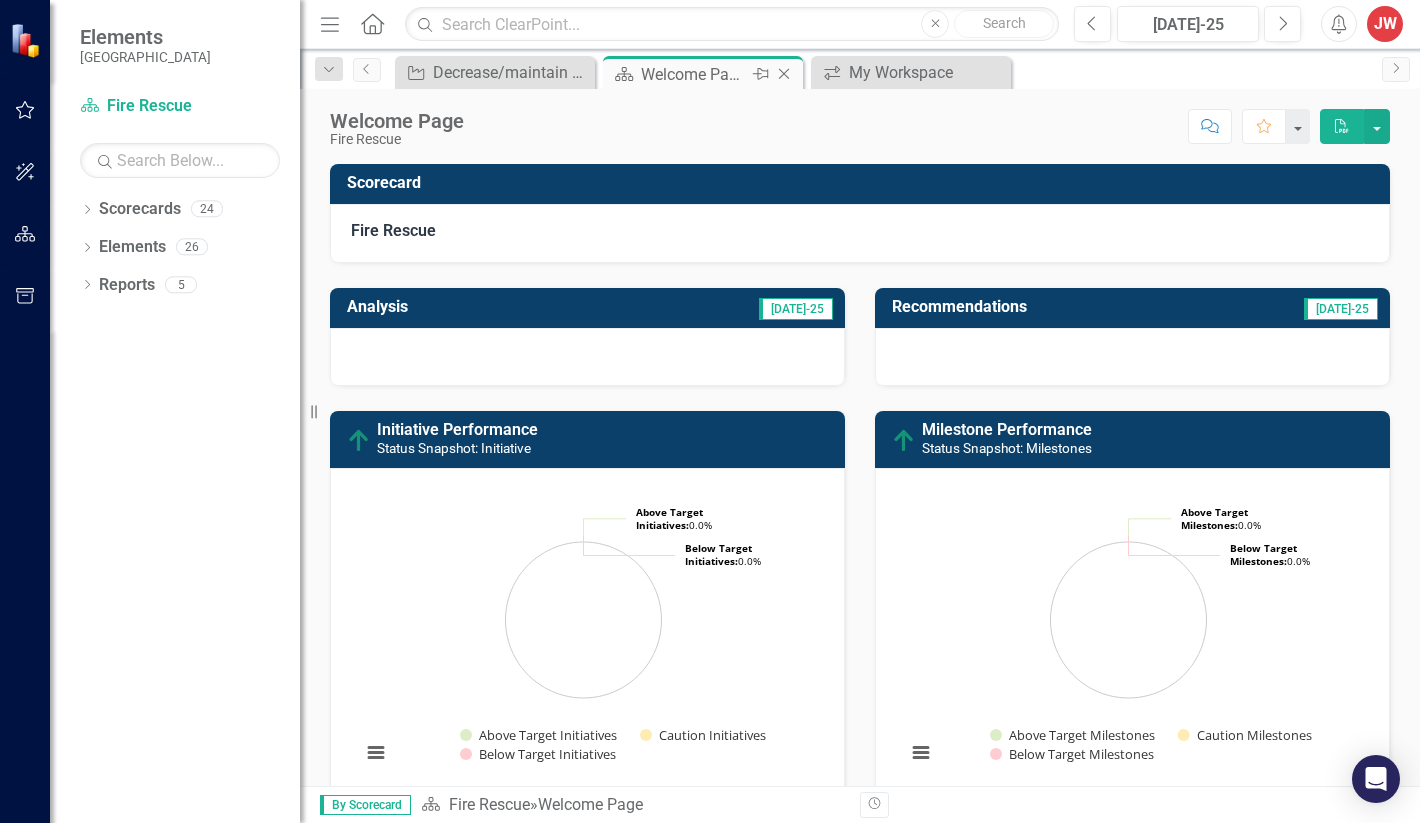 click 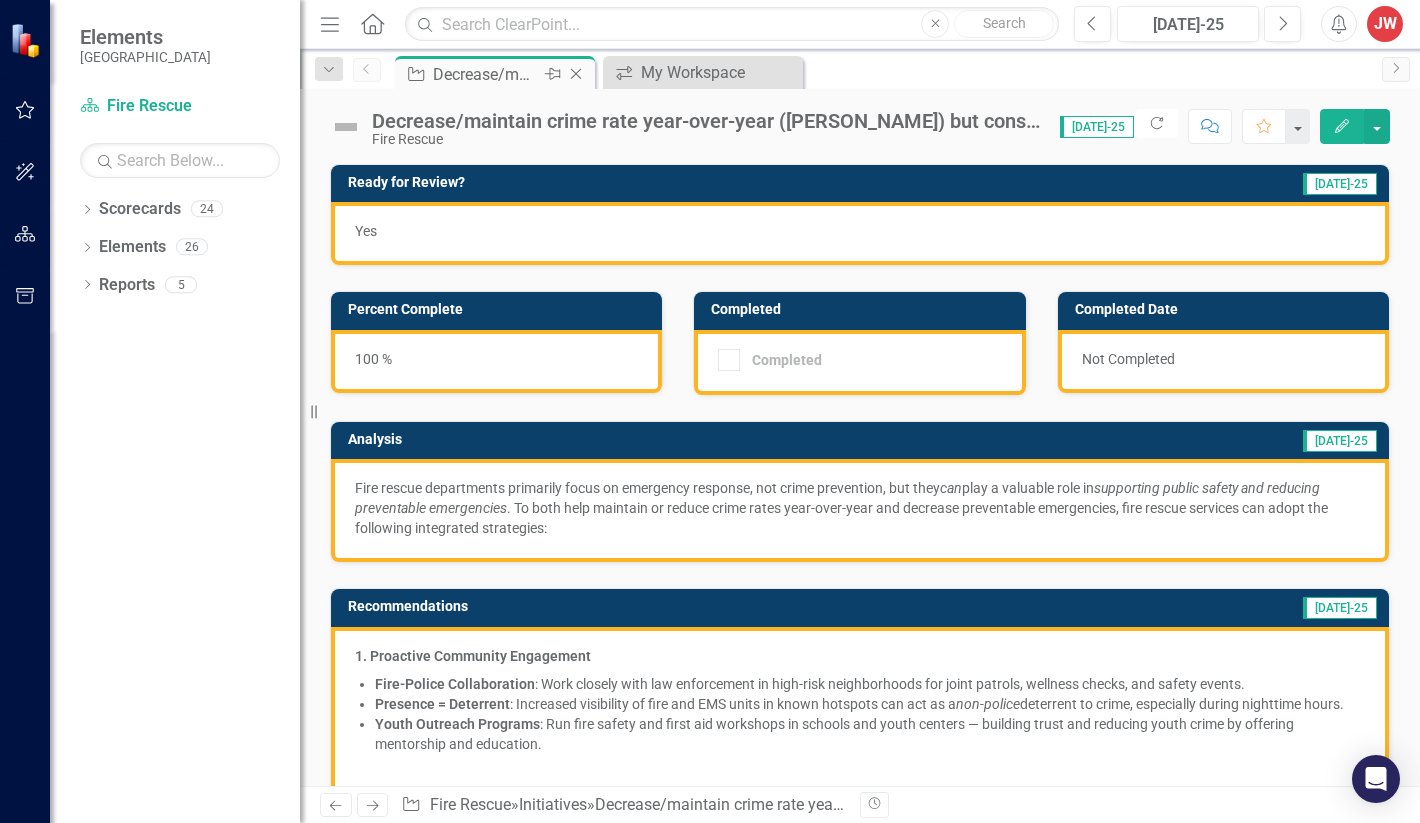 click on "Close" 